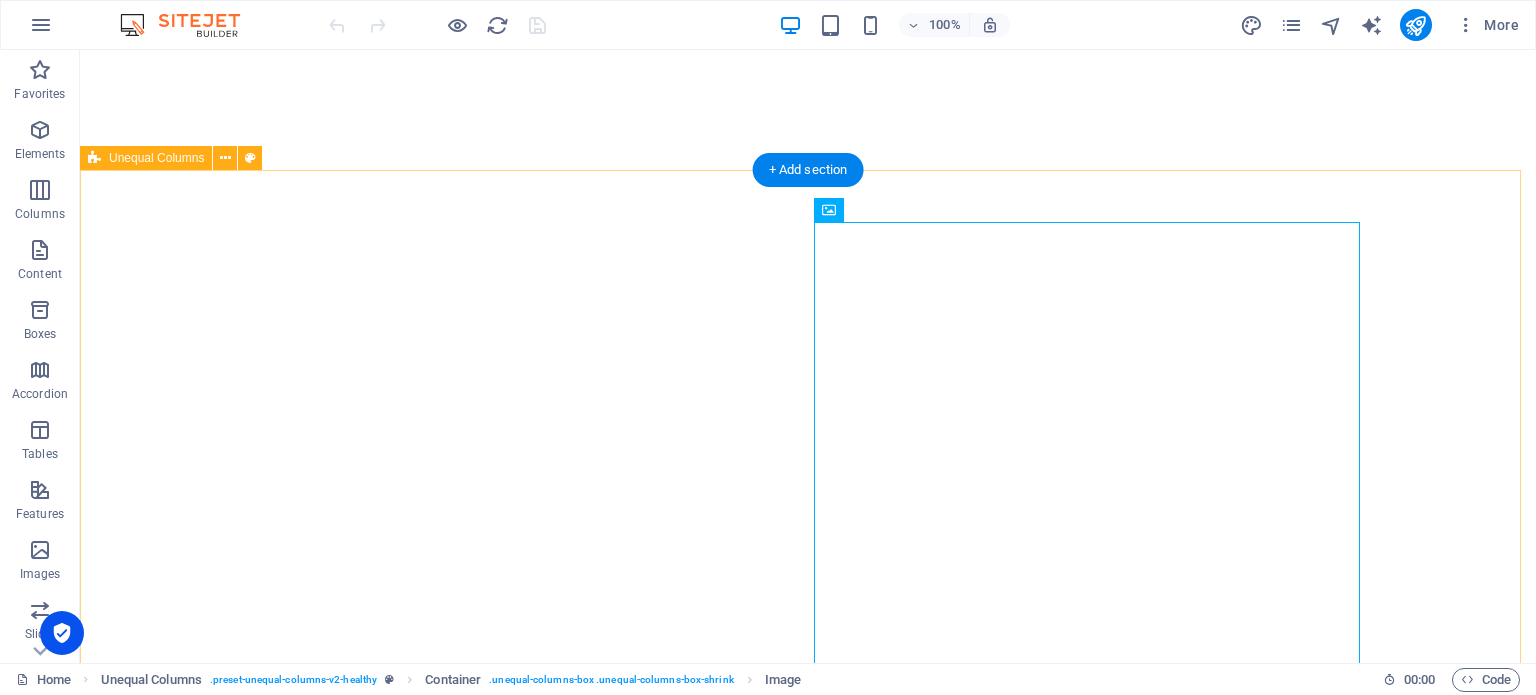 scroll, scrollTop: 0, scrollLeft: 0, axis: both 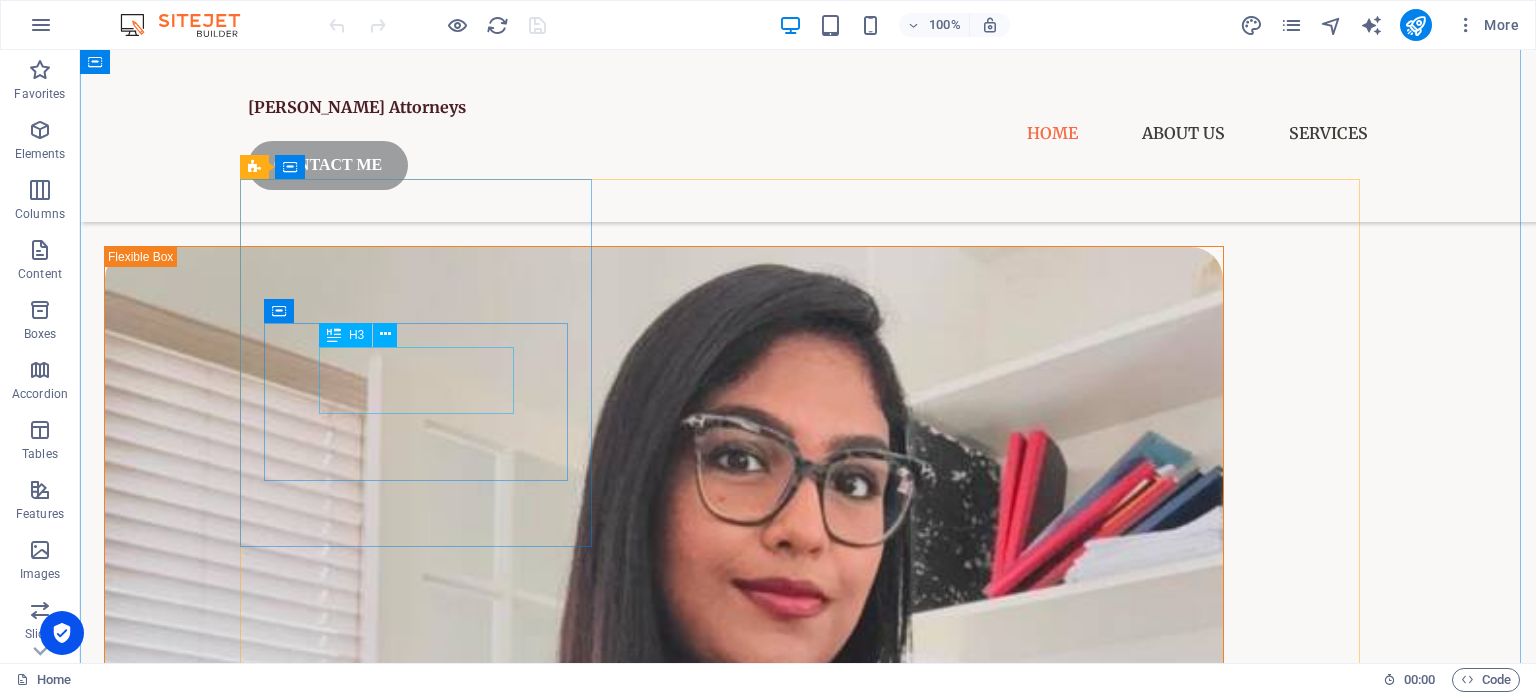 click on "Contract Law" at bounding box center (424, 2269) 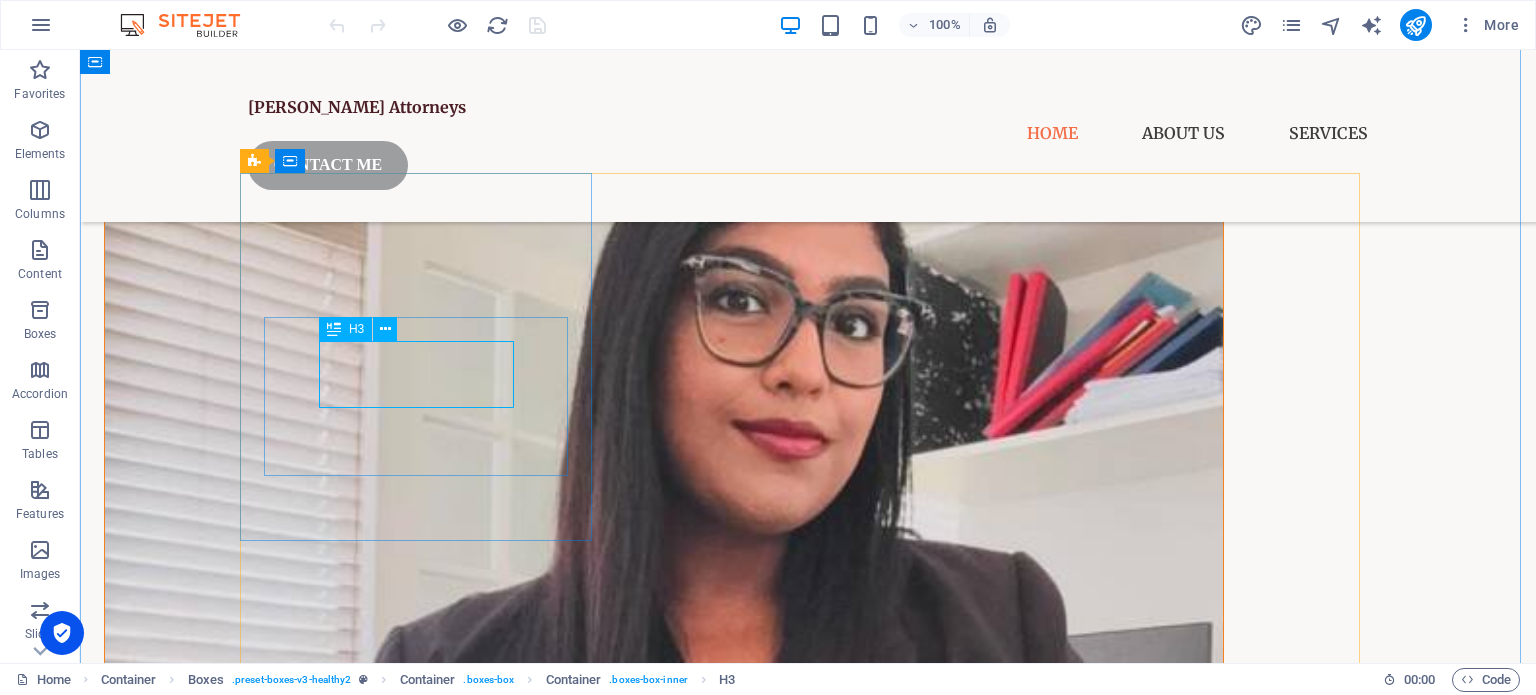 scroll, scrollTop: 2000, scrollLeft: 0, axis: vertical 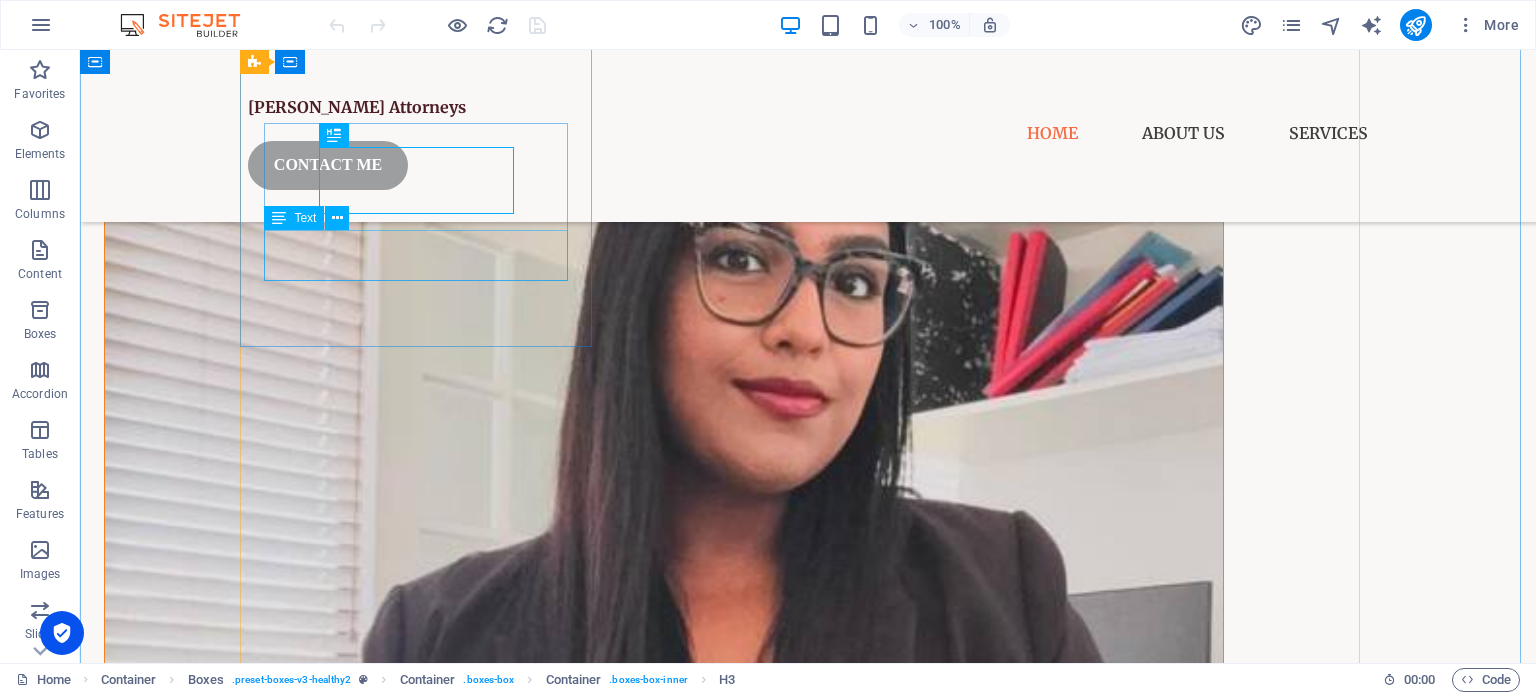 click on "Drafting, reviewing, and negotiating legal agreements for individuals and businesses" at bounding box center [424, 2144] 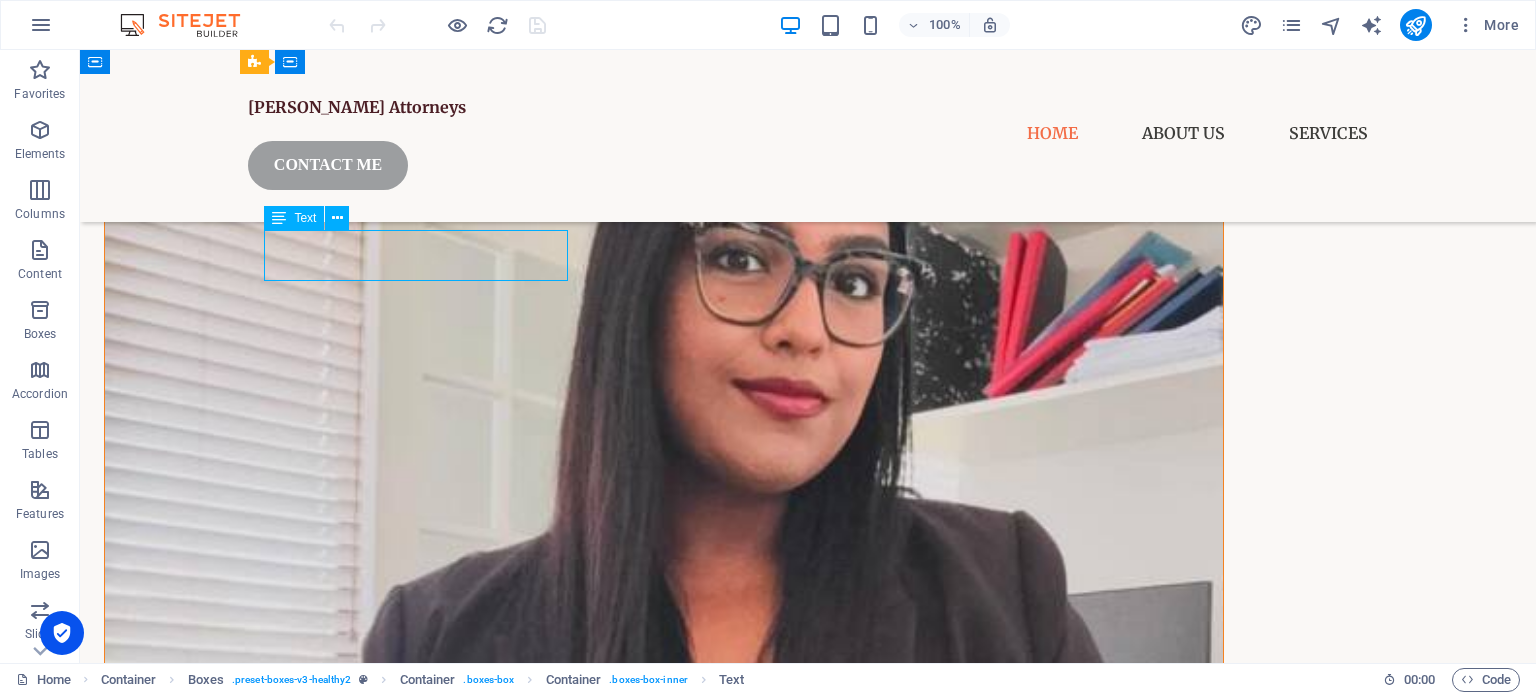 click on "Drafting, reviewing, and negotiating legal agreements for individuals and businesses" at bounding box center (424, 2144) 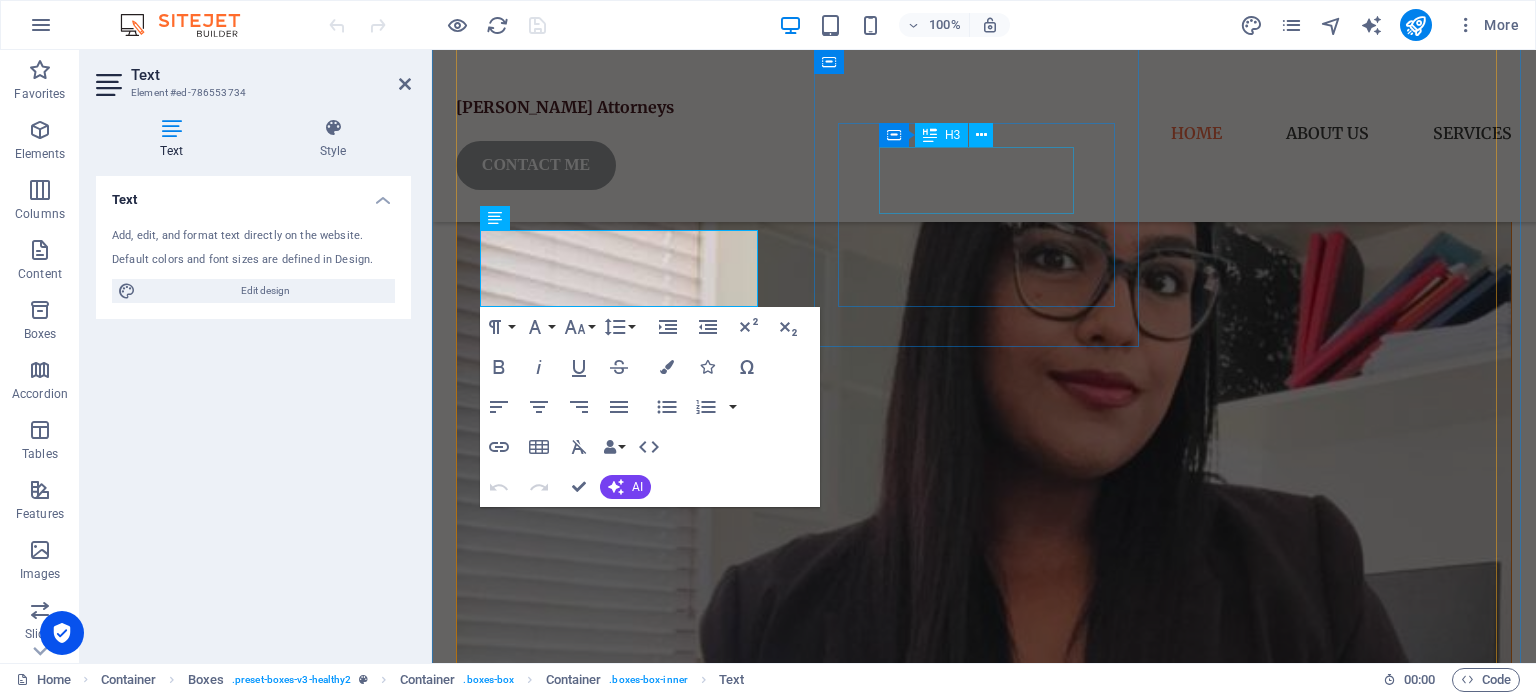 click on "Digital Rights & Cyber Law" at bounding box center [621, 2400] 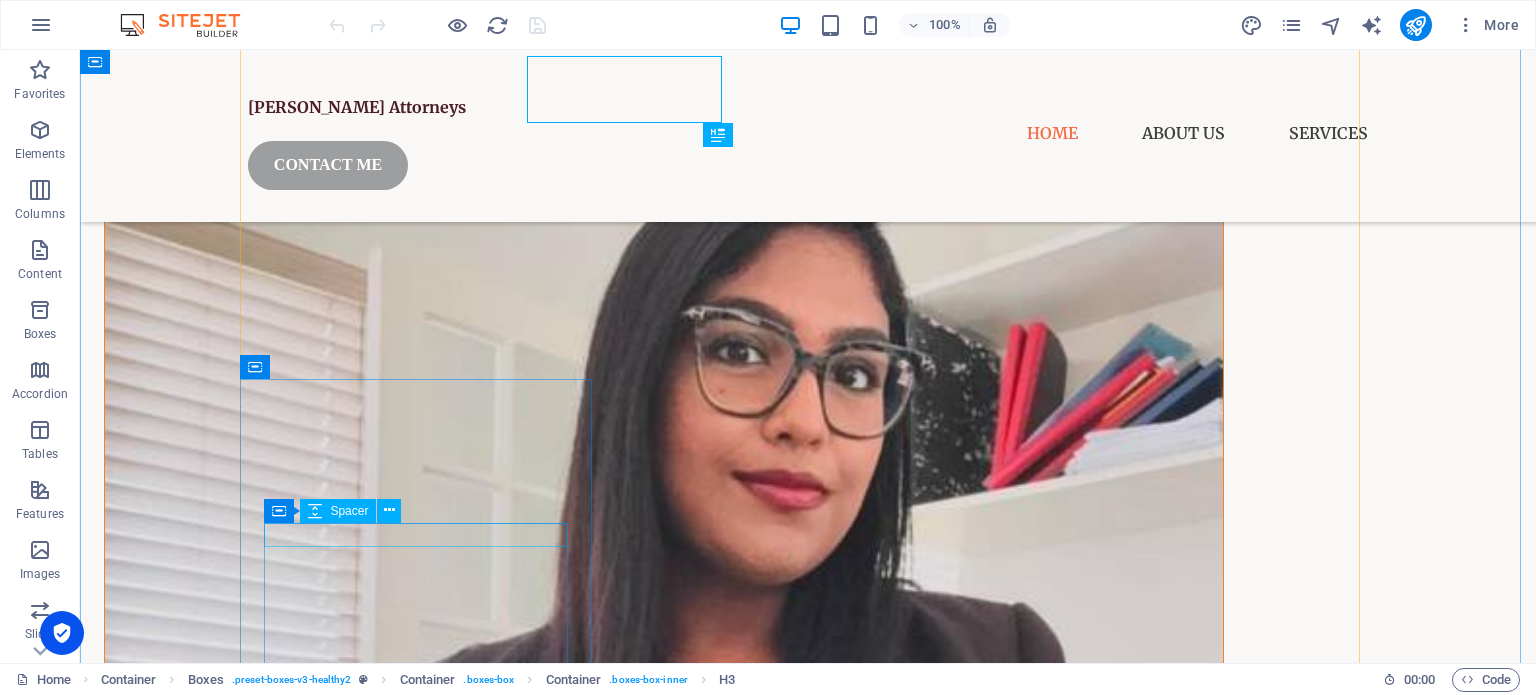 scroll, scrollTop: 2000, scrollLeft: 0, axis: vertical 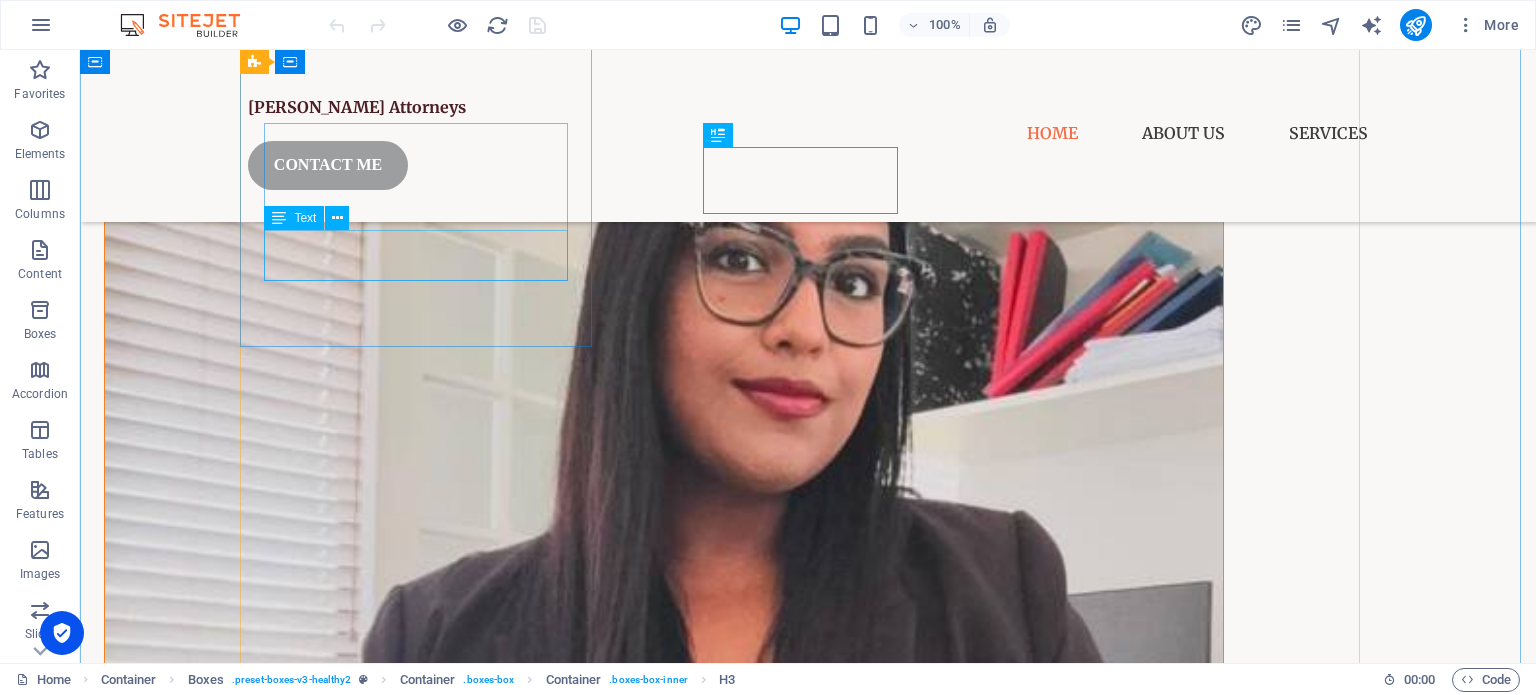 click on "Drafting, reviewing, and negotiating legal agreements for individuals and businesses" at bounding box center (424, 2144) 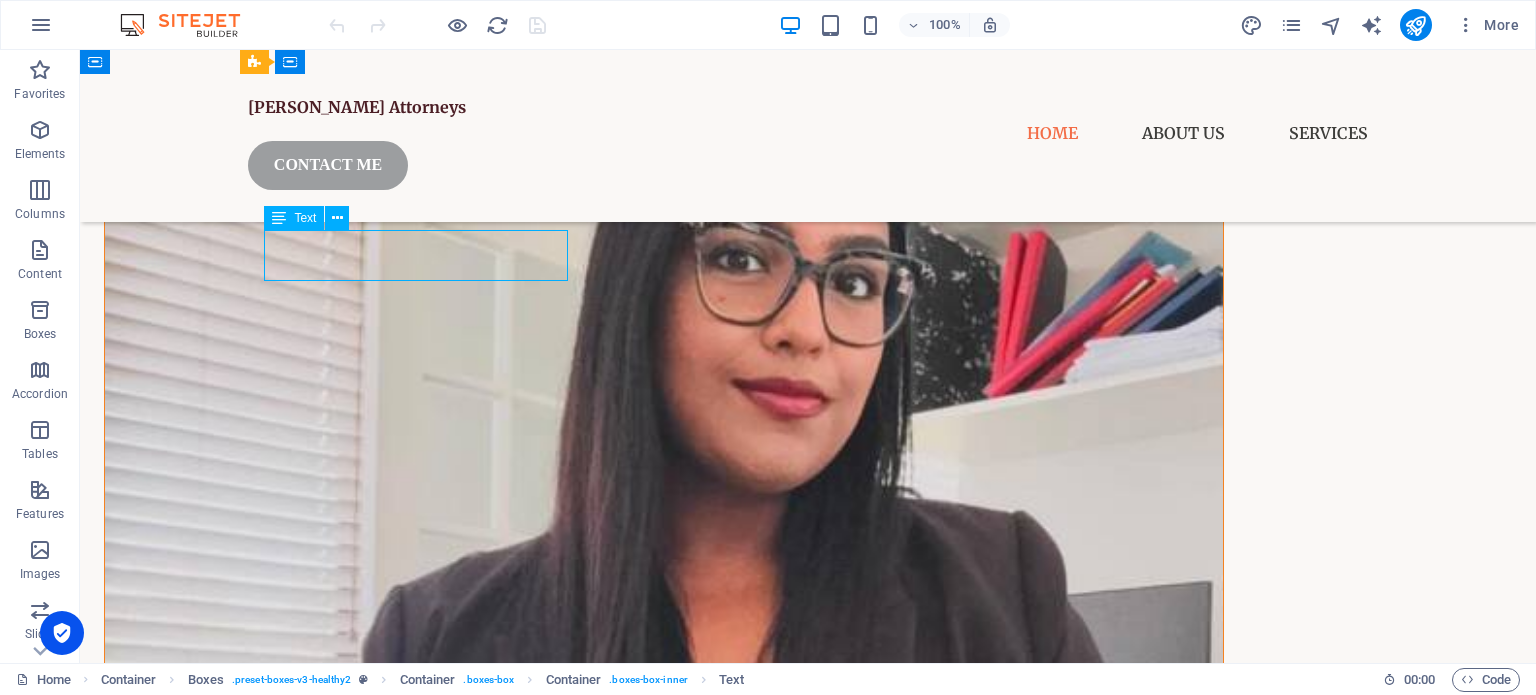 drag, startPoint x: 272, startPoint y: 242, endPoint x: 401, endPoint y: 243, distance: 129.00388 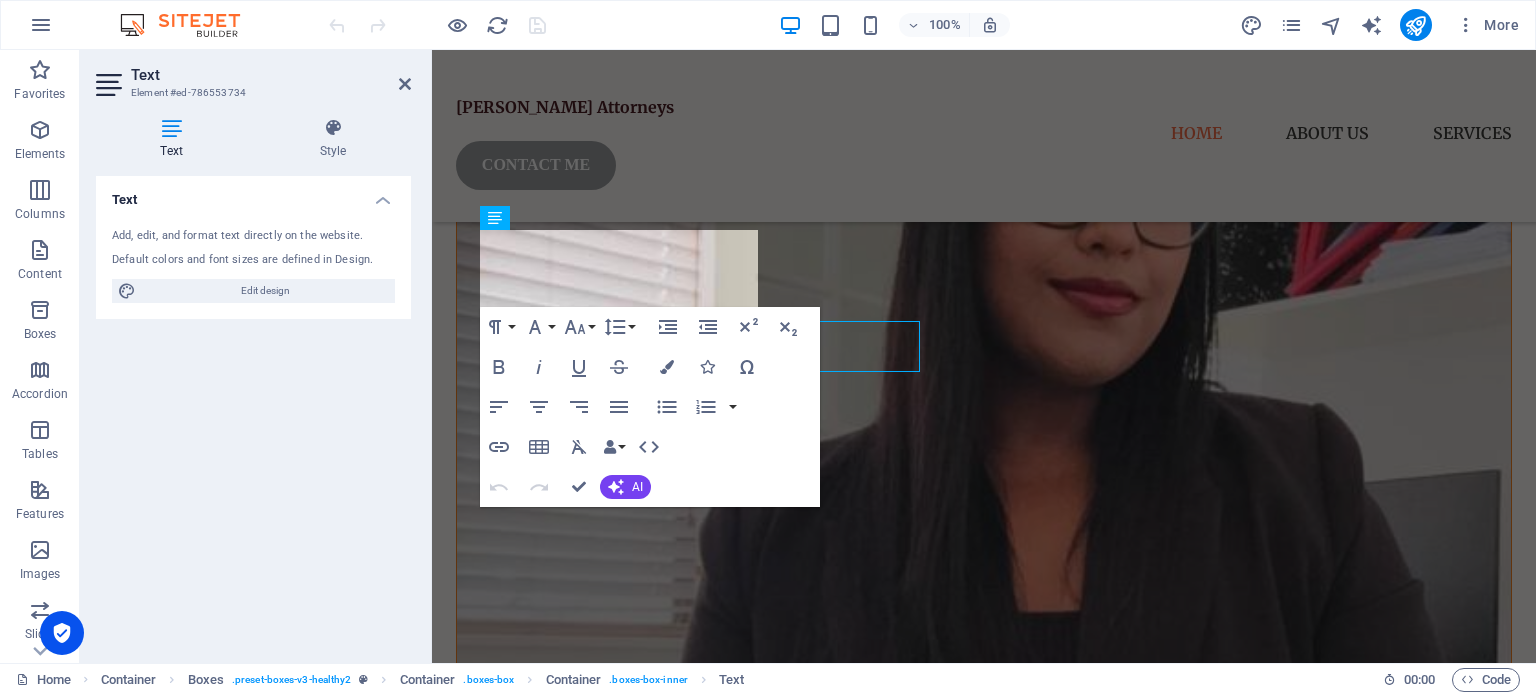 scroll, scrollTop: 1908, scrollLeft: 0, axis: vertical 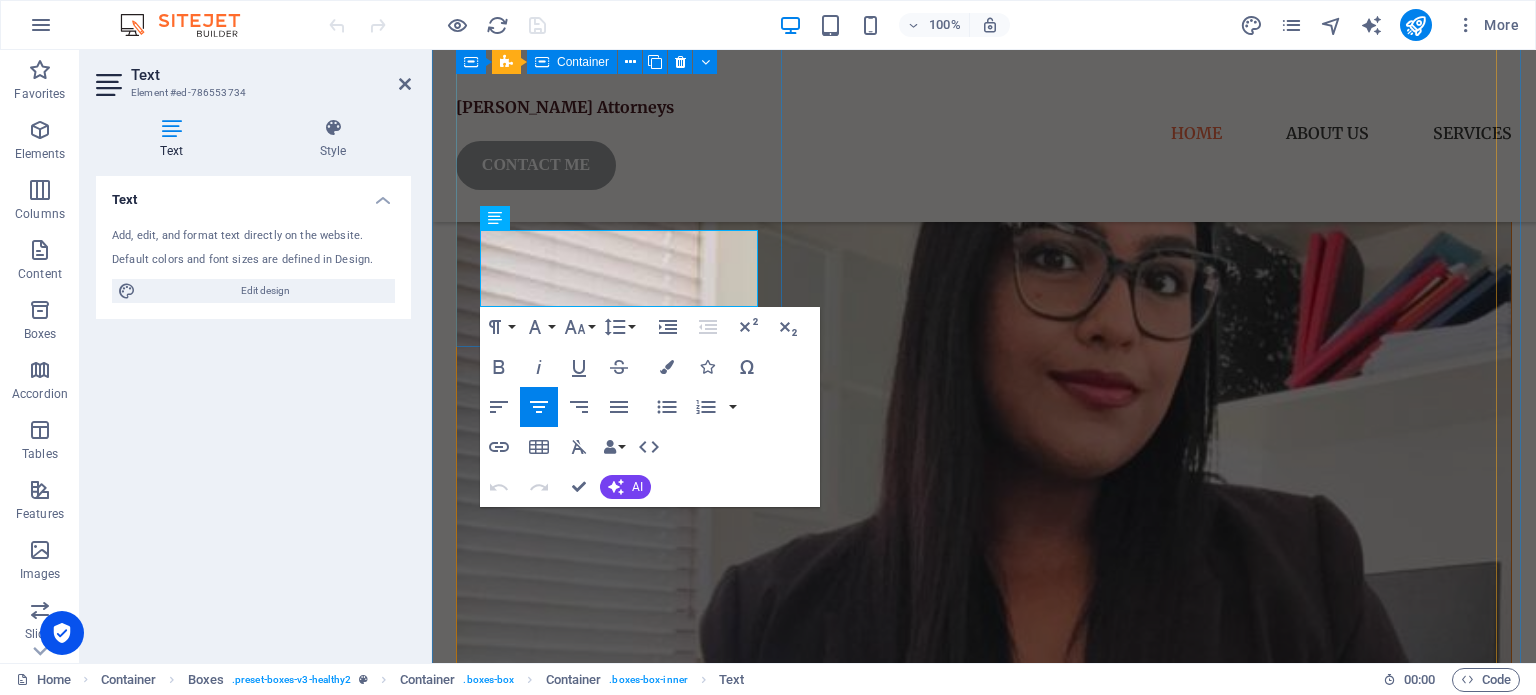 drag, startPoint x: 662, startPoint y: 298, endPoint x: 924, endPoint y: 279, distance: 262.68802 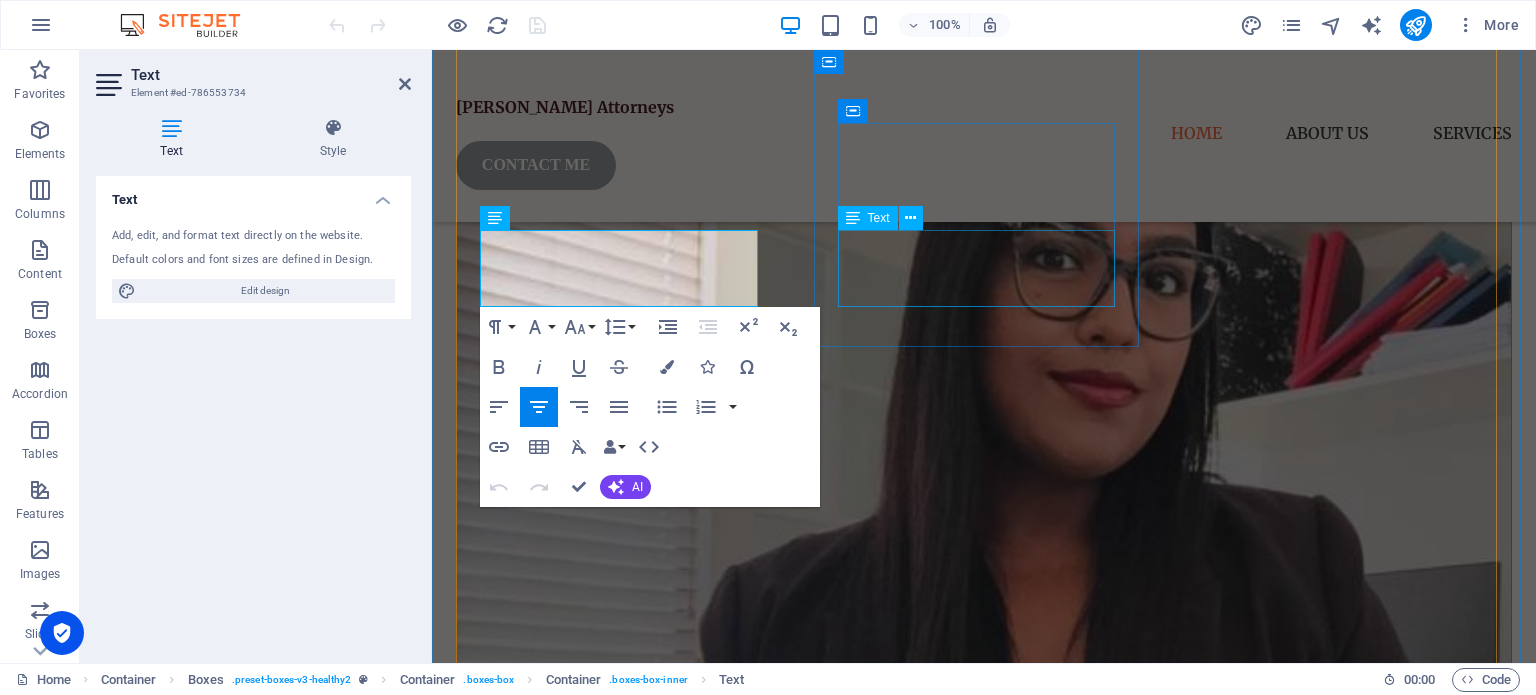 copy on "Drafting, reviewing, and negotiating legal agreements for individuals and businesses" 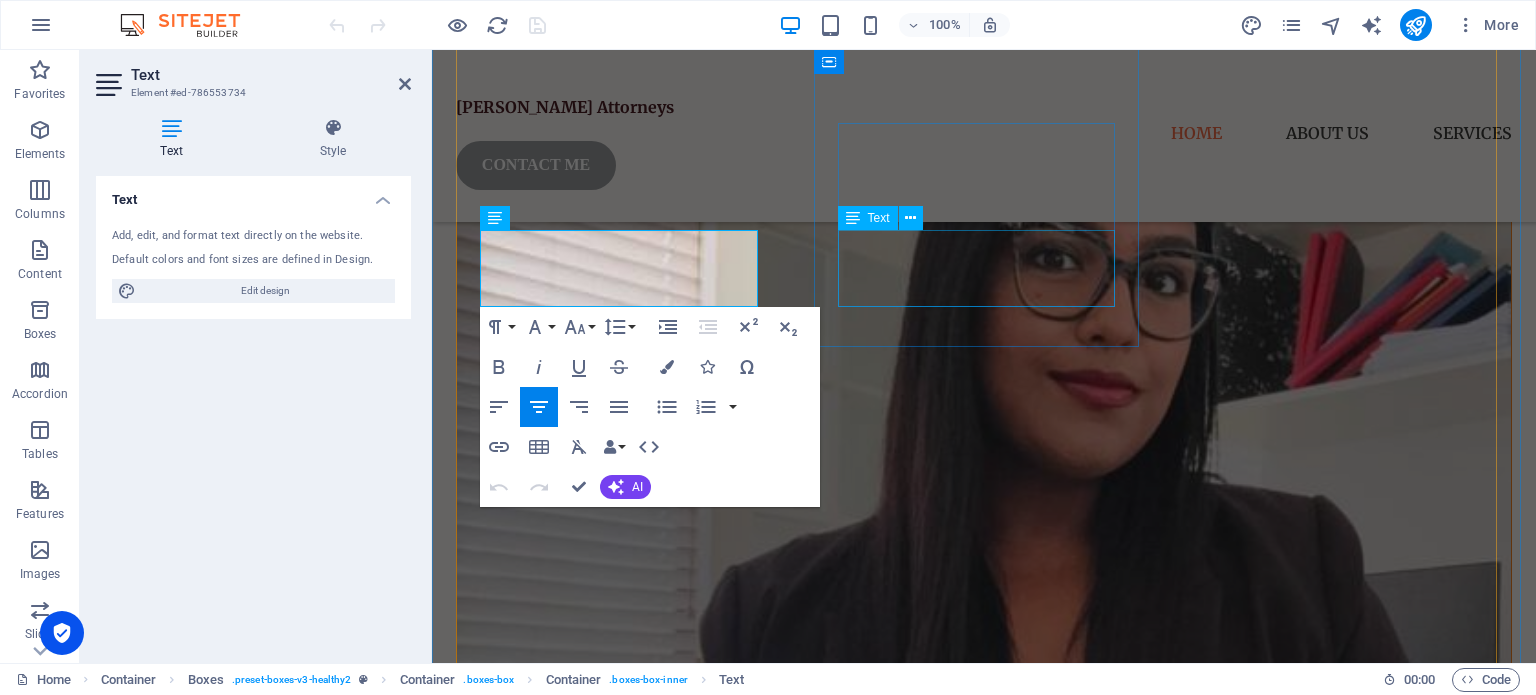 click on "Legal guidance on data privacy, algorithmic accountability, and digital identity." at bounding box center [621, 2488] 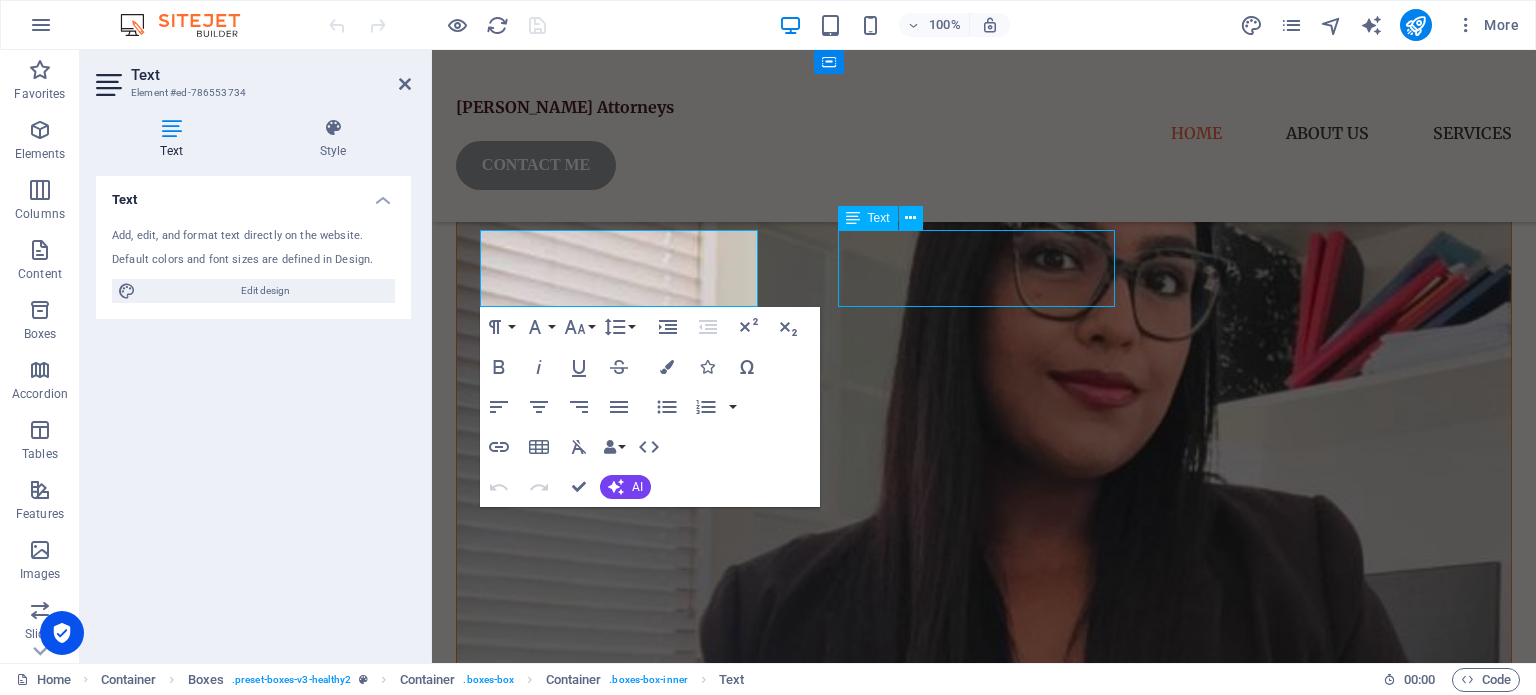 scroll, scrollTop: 2000, scrollLeft: 0, axis: vertical 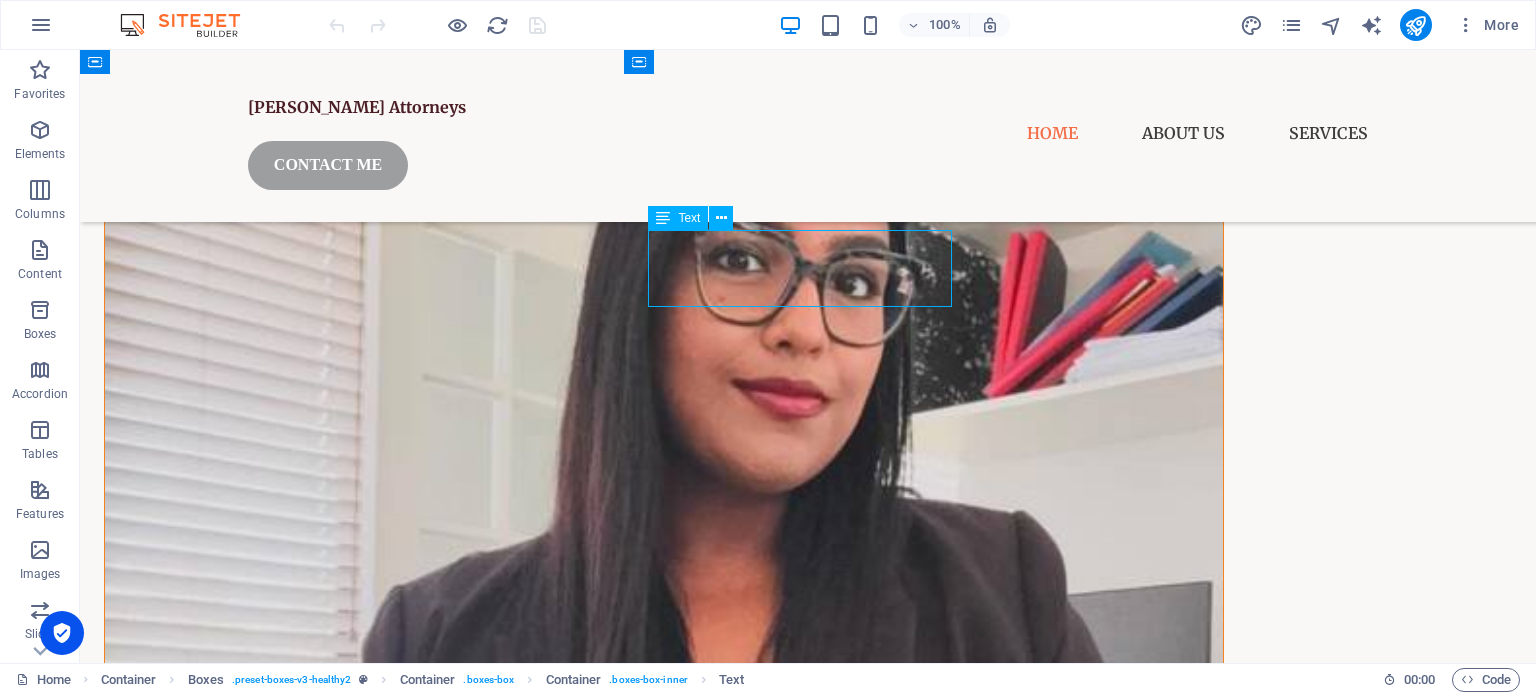 drag, startPoint x: 829, startPoint y: 291, endPoint x: 784, endPoint y: 266, distance: 51.47815 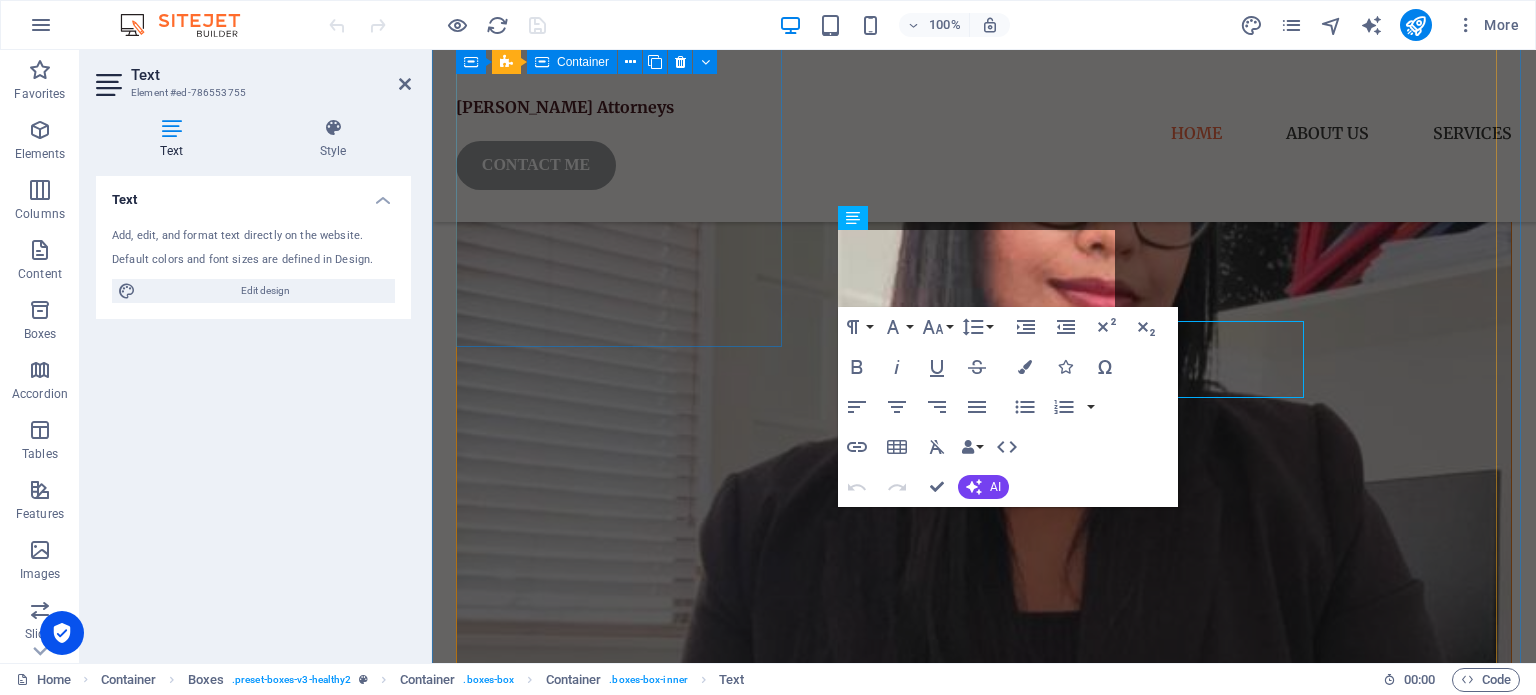 scroll, scrollTop: 1908, scrollLeft: 0, axis: vertical 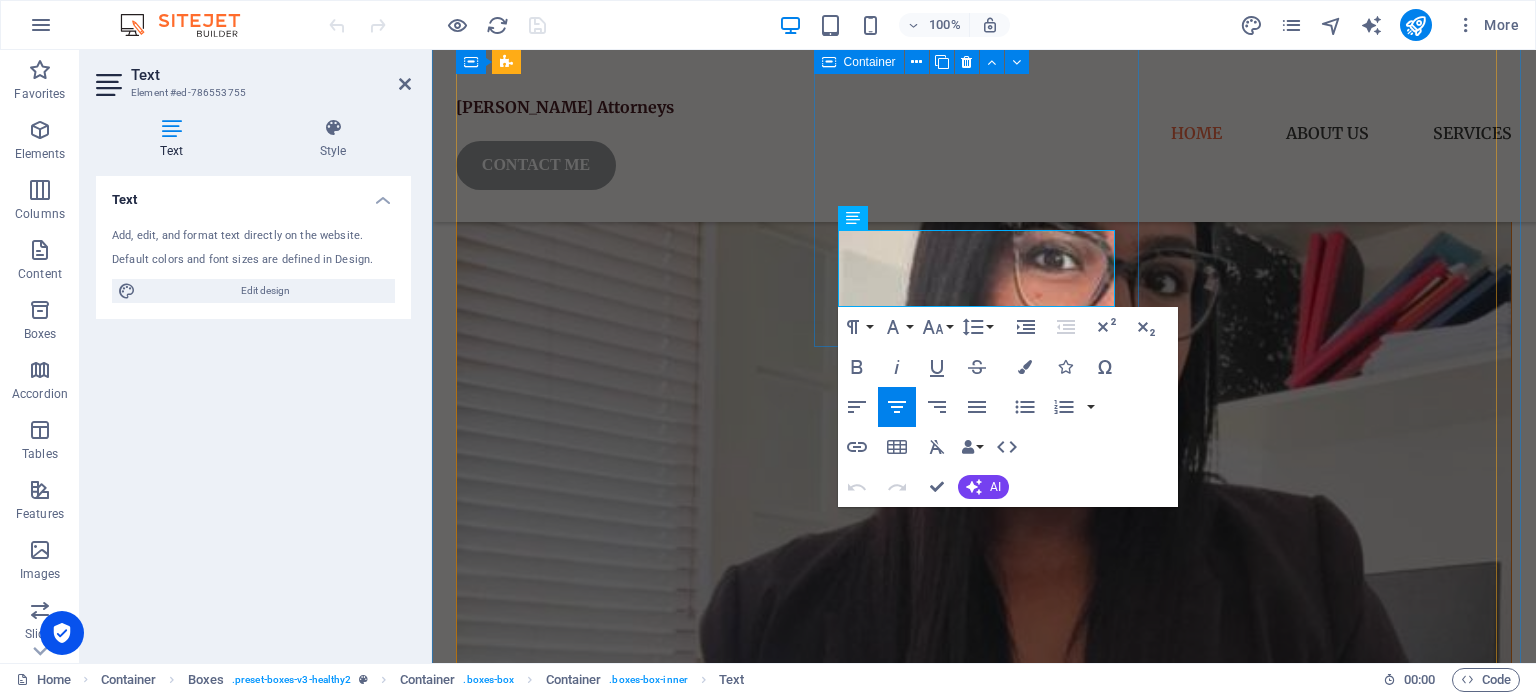 drag, startPoint x: 972, startPoint y: 283, endPoint x: 826, endPoint y: 227, distance: 156.37135 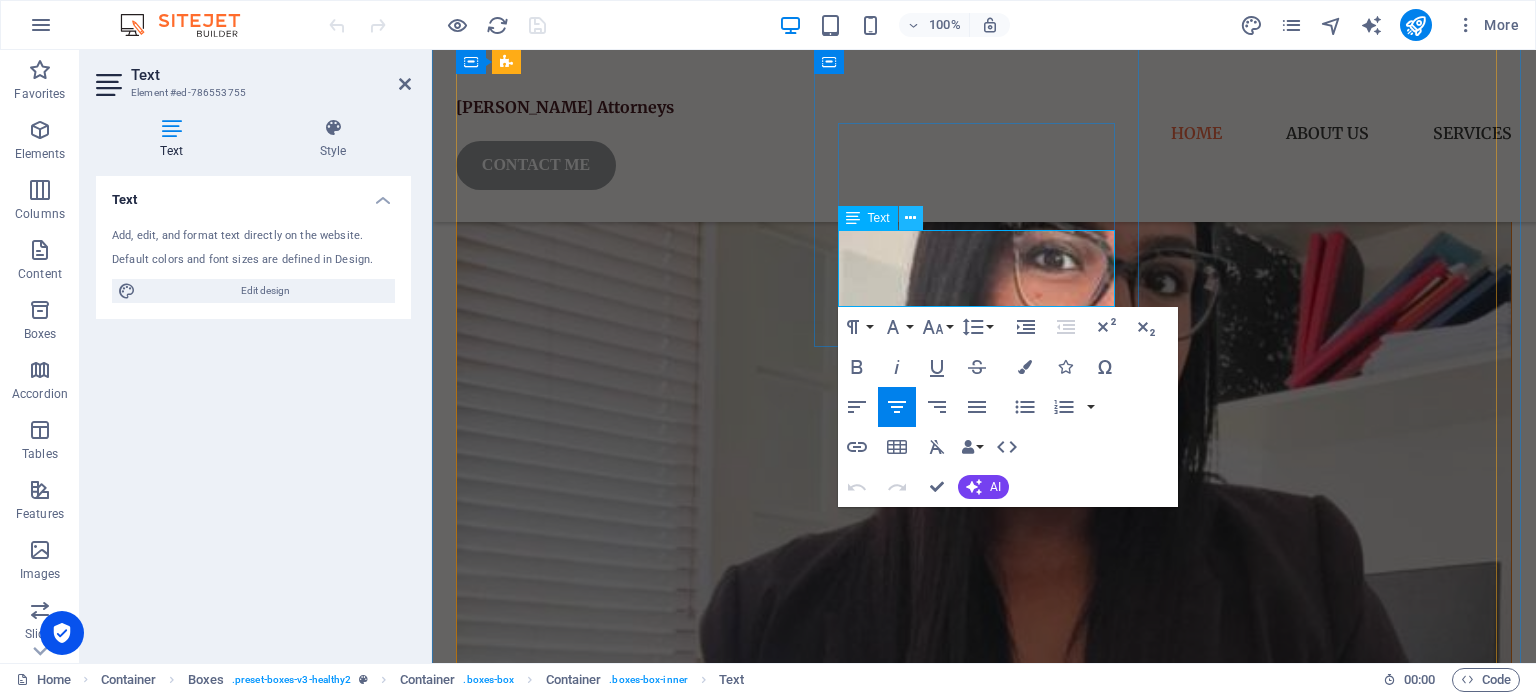 copy on "Legal guidance on data privacy, algorithmic accountability, and digital identity." 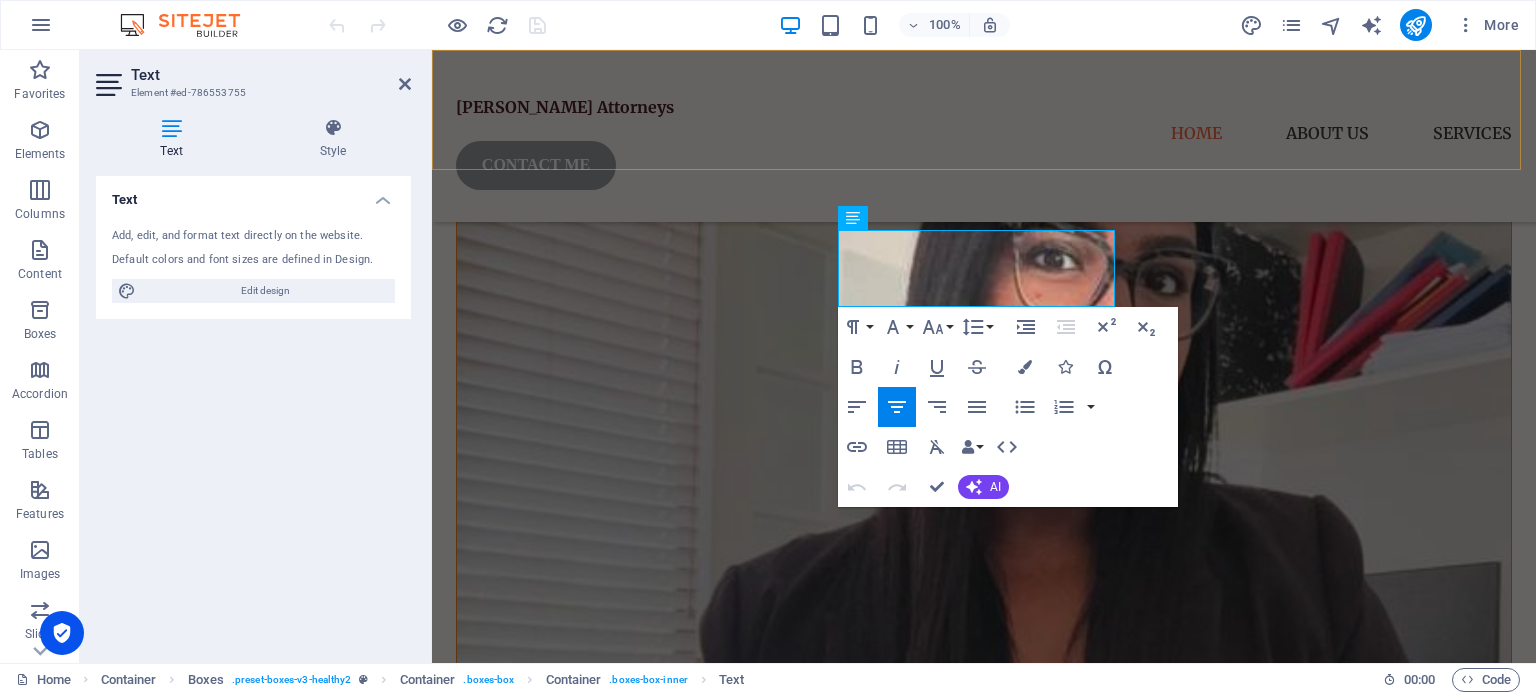click on "Seshni Moodley Attorneys Home About Us Services CONTACT ME" at bounding box center [984, 136] 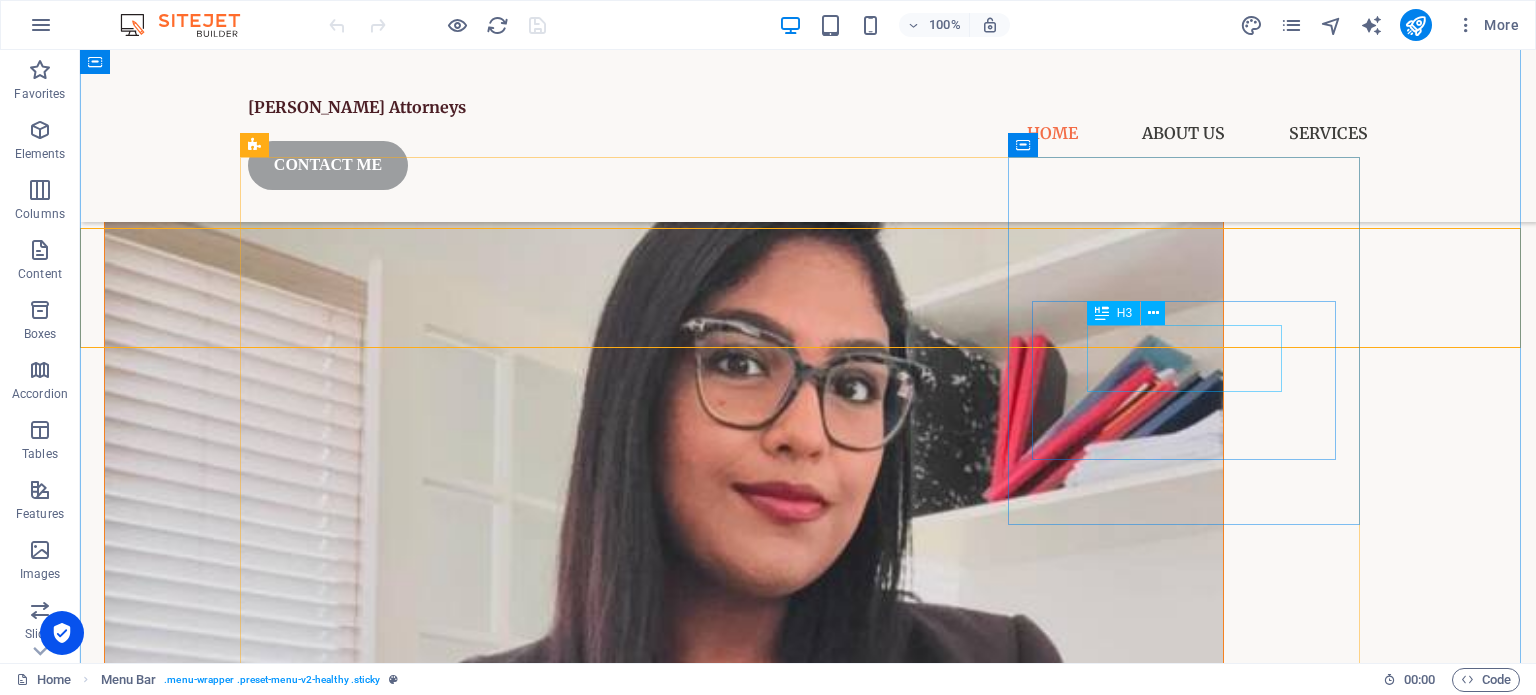 scroll, scrollTop: 1900, scrollLeft: 0, axis: vertical 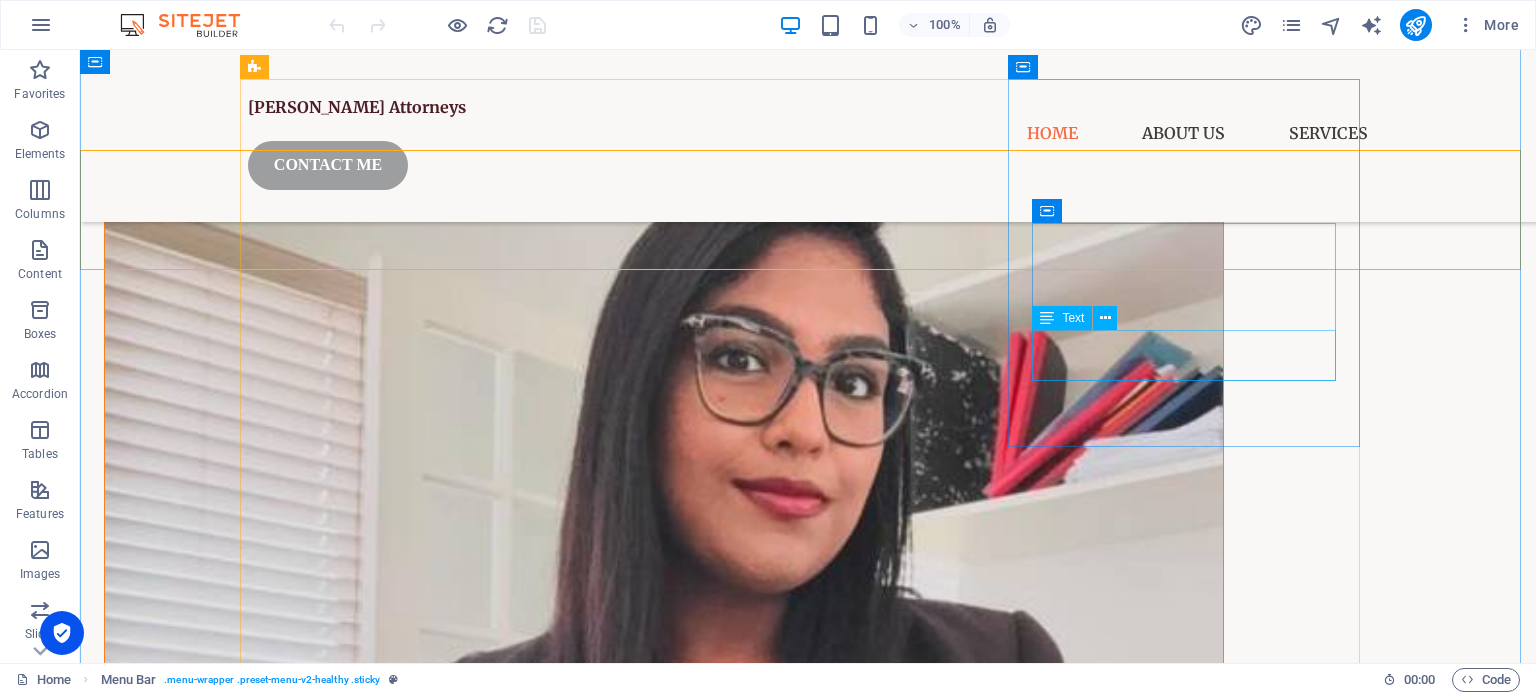 click on "Custody disputes, divorce proceedings, and mediation services." at bounding box center (424, 2987) 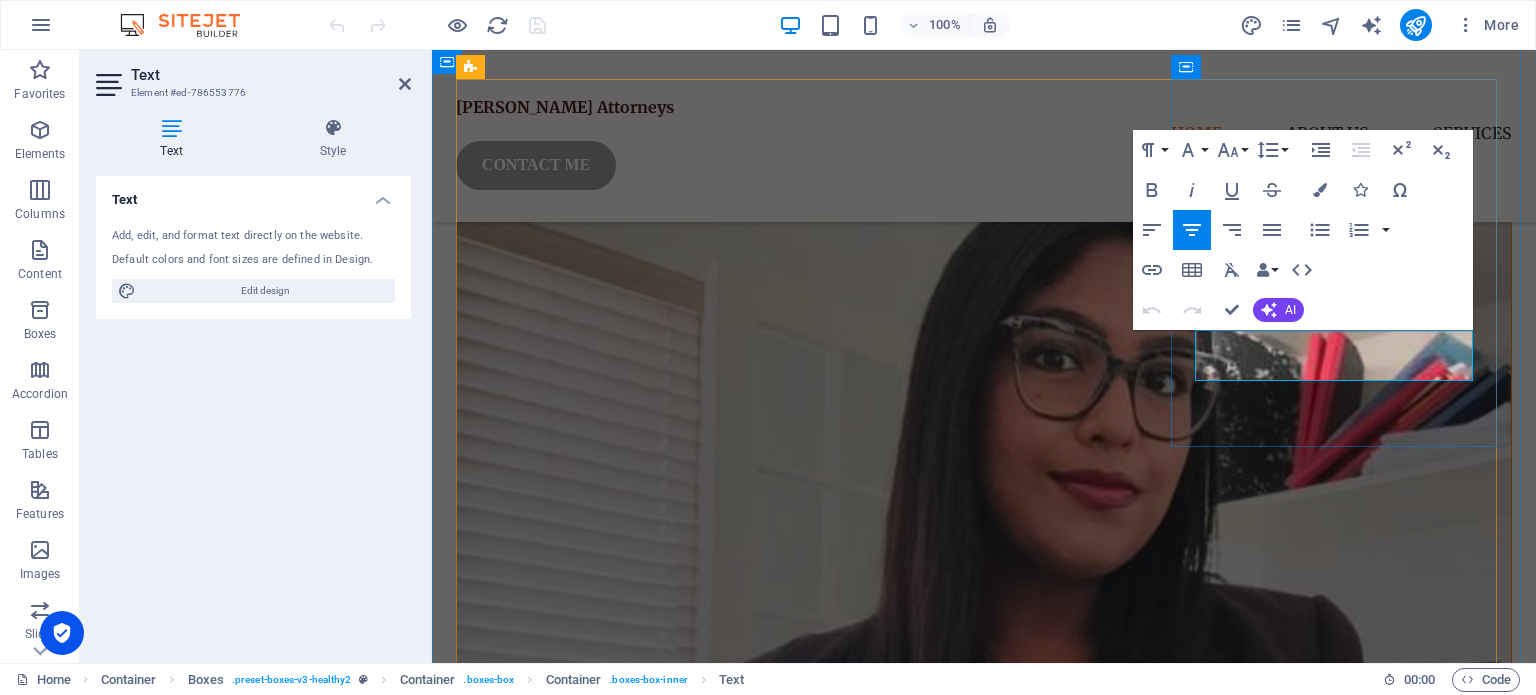 click on "Custody disputes, divorce proceedings, and mediation services." at bounding box center (621, 2959) 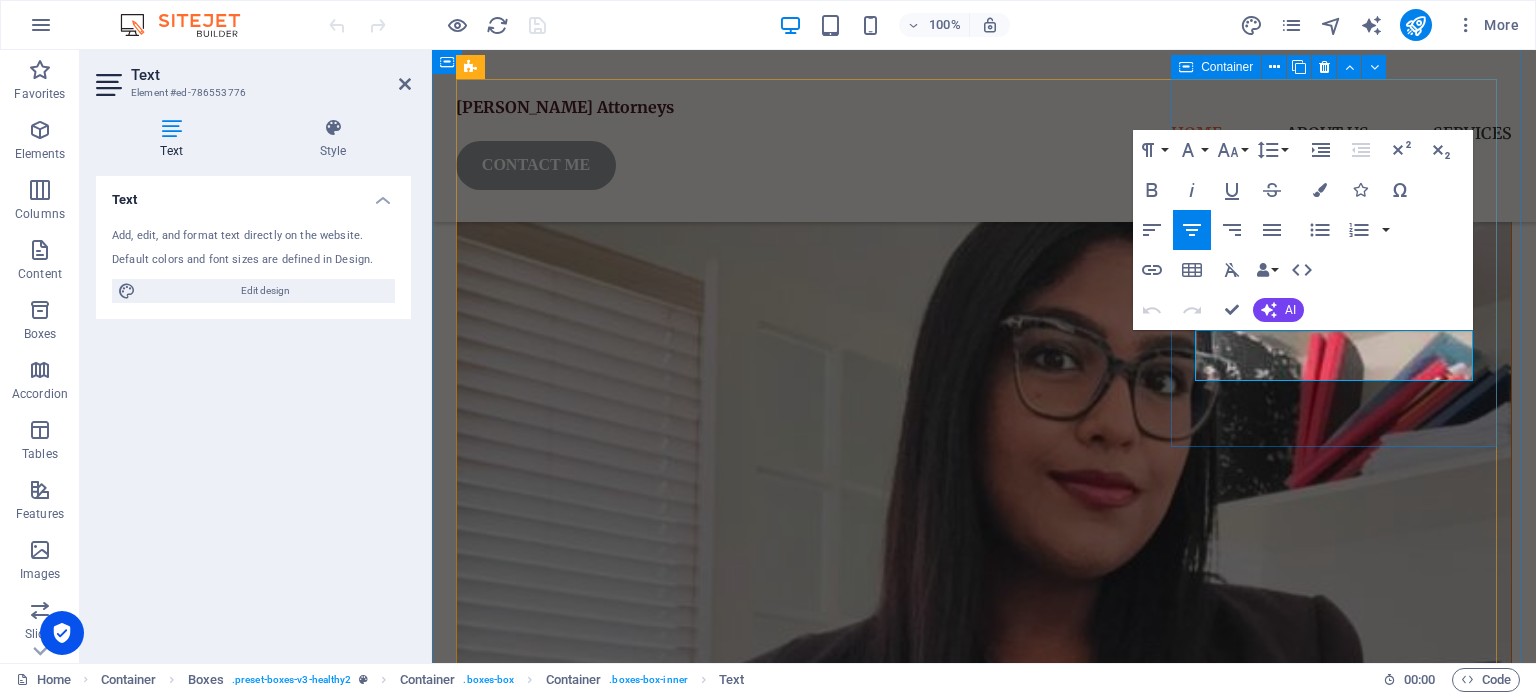 drag, startPoint x: 1396, startPoint y: 371, endPoint x: 1176, endPoint y: 325, distance: 224.75764 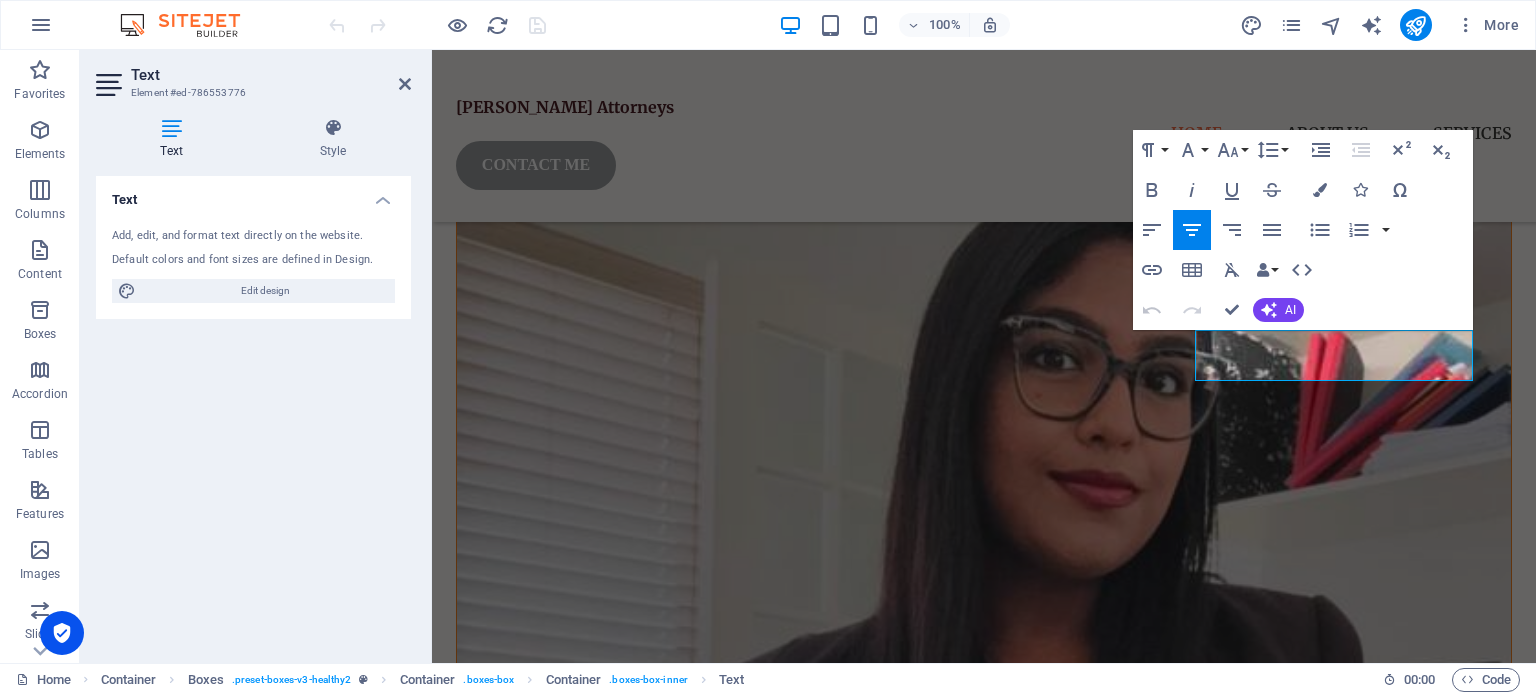 copy on "Custody disputes, divorce proceedings, and mediation service" 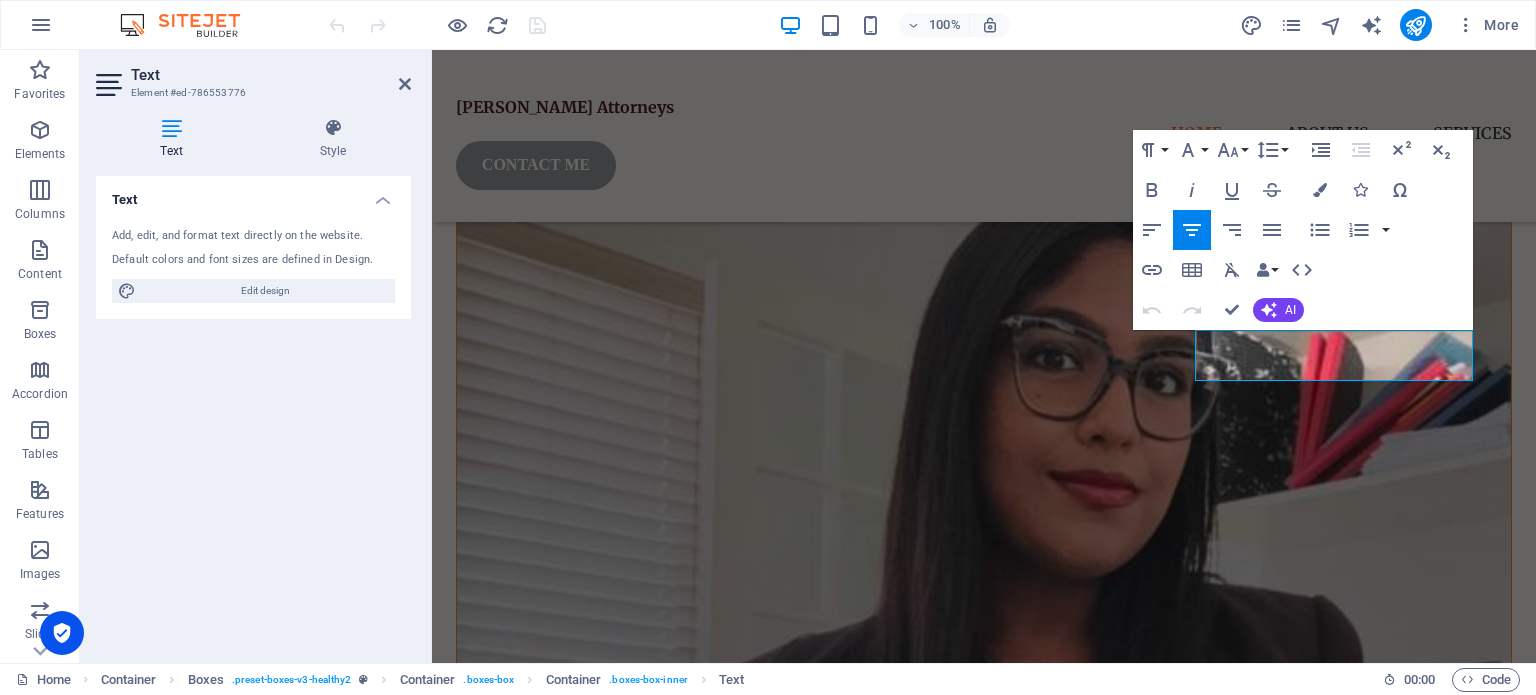 click on "Text Add, edit, and format text directly on the website. Default colors and font sizes are defined in Design. Edit design Alignment Left aligned Centered Right aligned" at bounding box center (253, 411) 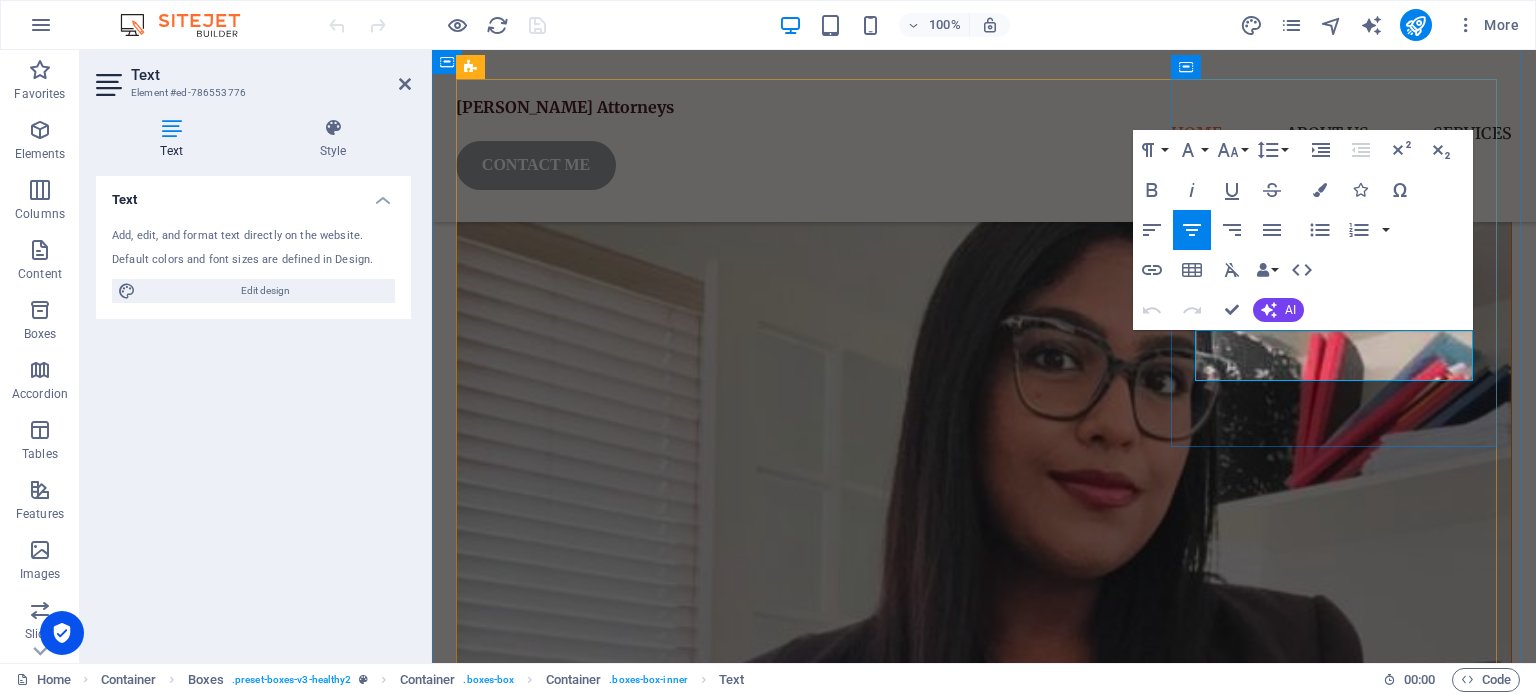 click on "Custody disputes, divorce proceedings, and mediation services." at bounding box center [621, 2959] 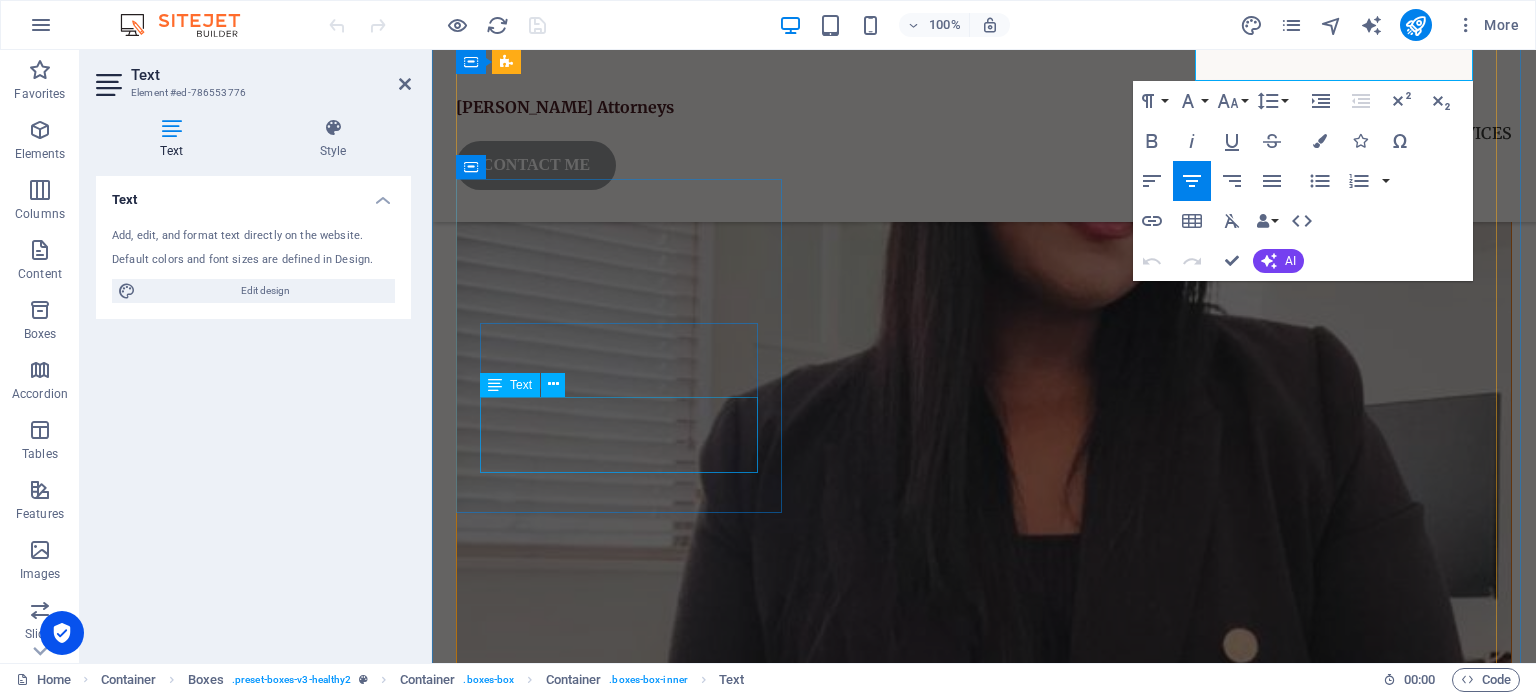 scroll, scrollTop: 2108, scrollLeft: 0, axis: vertical 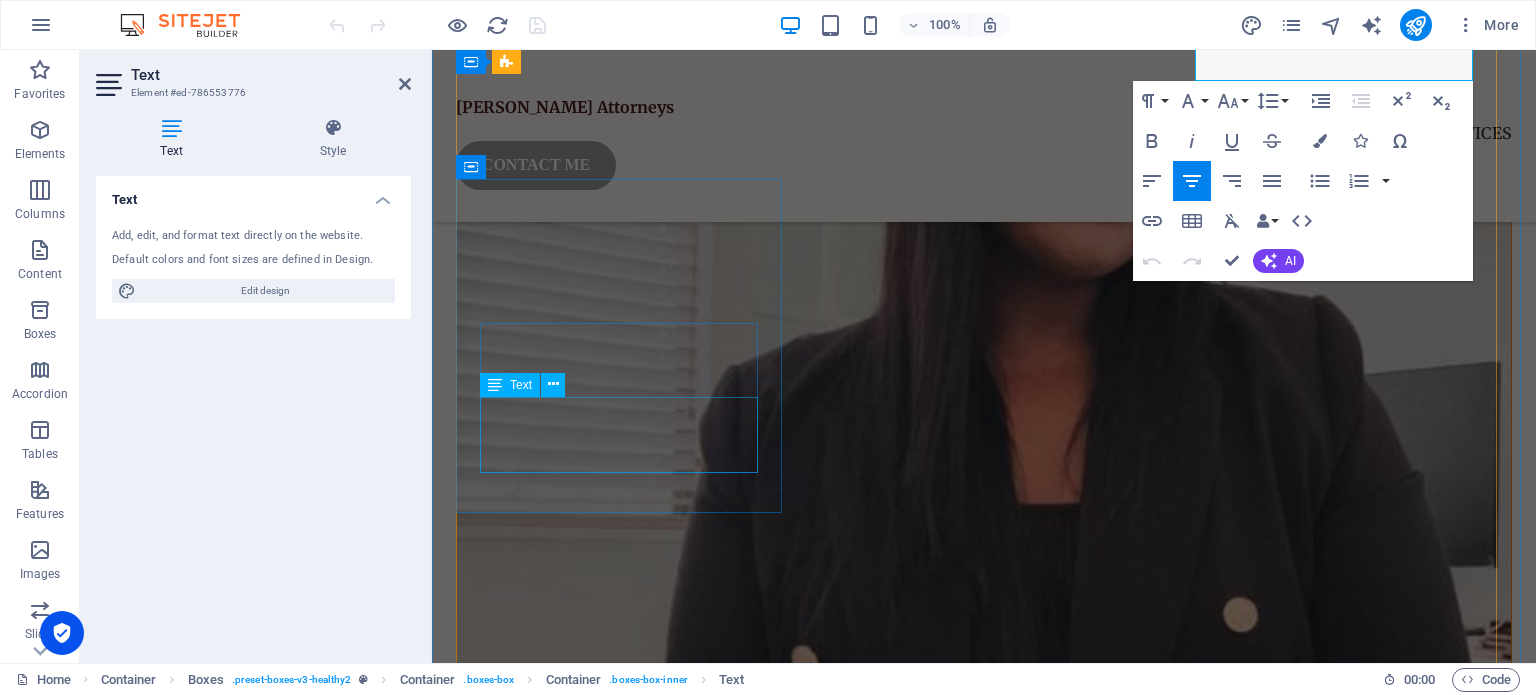 click on "Advocacy for vulnerable groups, constitutional protections, and international law" at bounding box center (621, 2997) 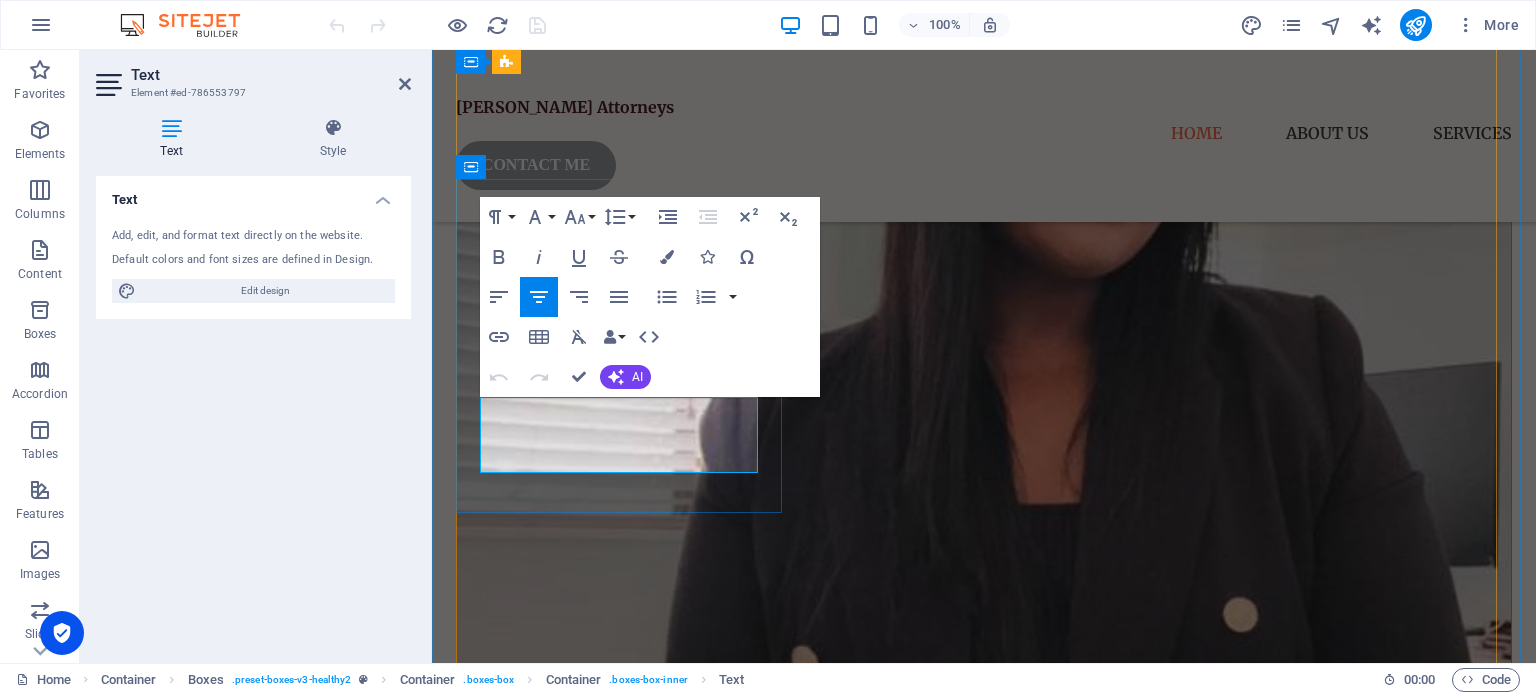 click on "Advocacy for vulnerable groups, constitutional protections, and international law" at bounding box center [621, 2997] 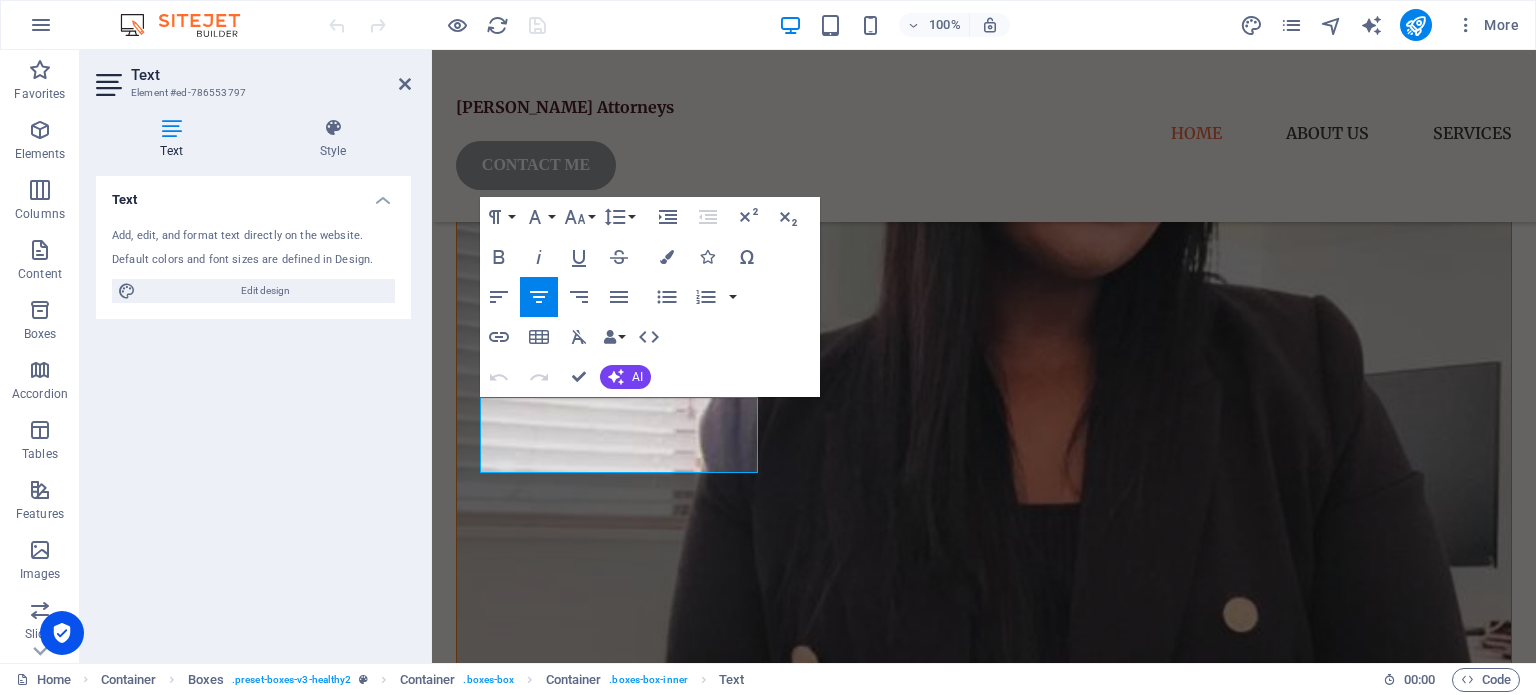 copy on "Advocacy for vulnerable groups, constitutional protections, and international law" 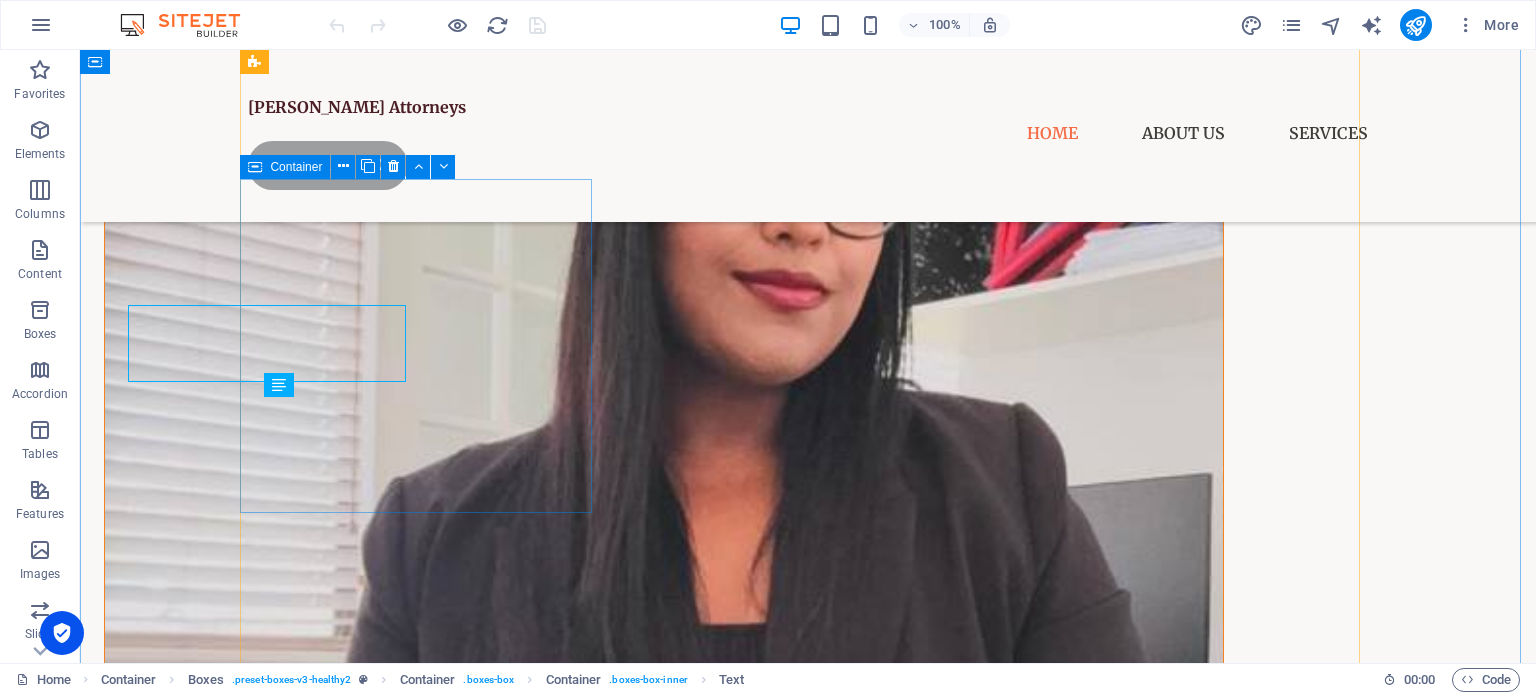 scroll, scrollTop: 2200, scrollLeft: 0, axis: vertical 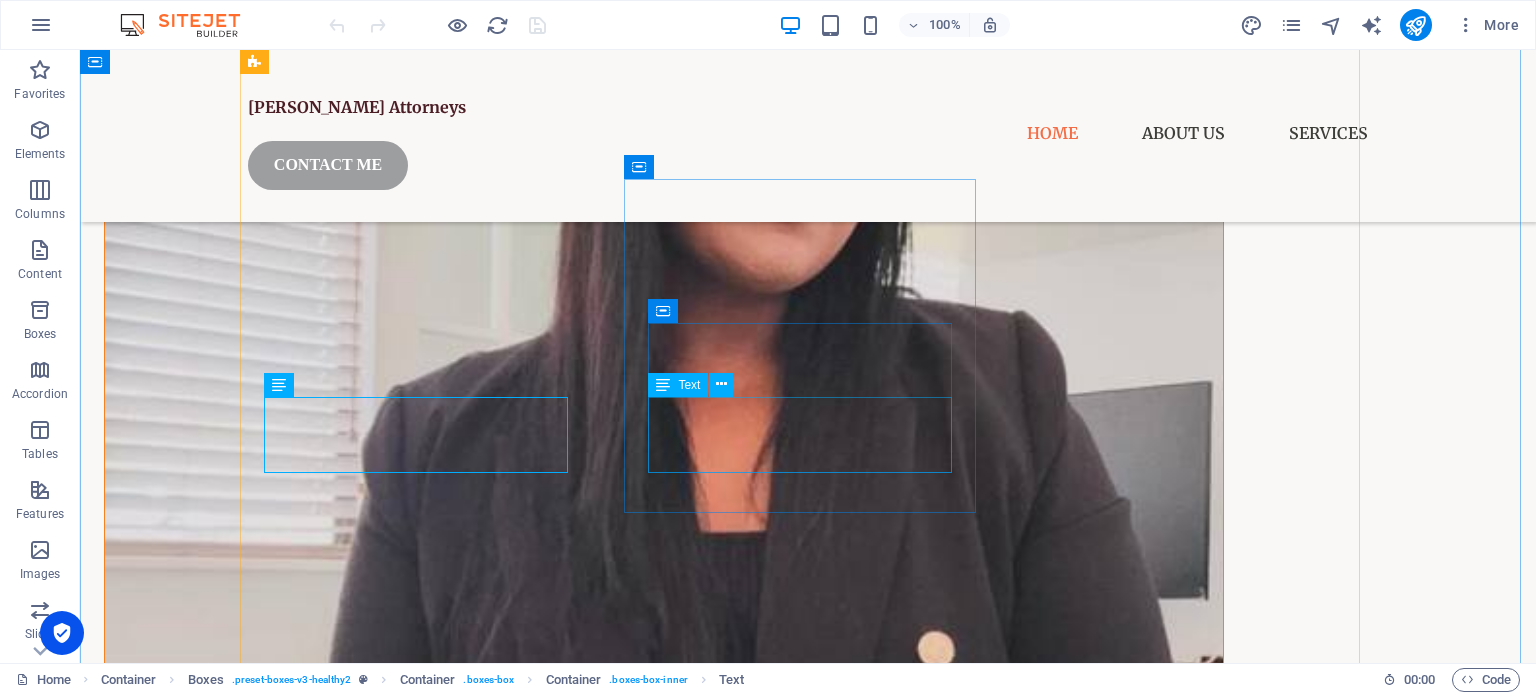 click on "Finding, analyzing, and applying legal information to support arguments, decisions, or case strategies" at bounding box center [424, 3375] 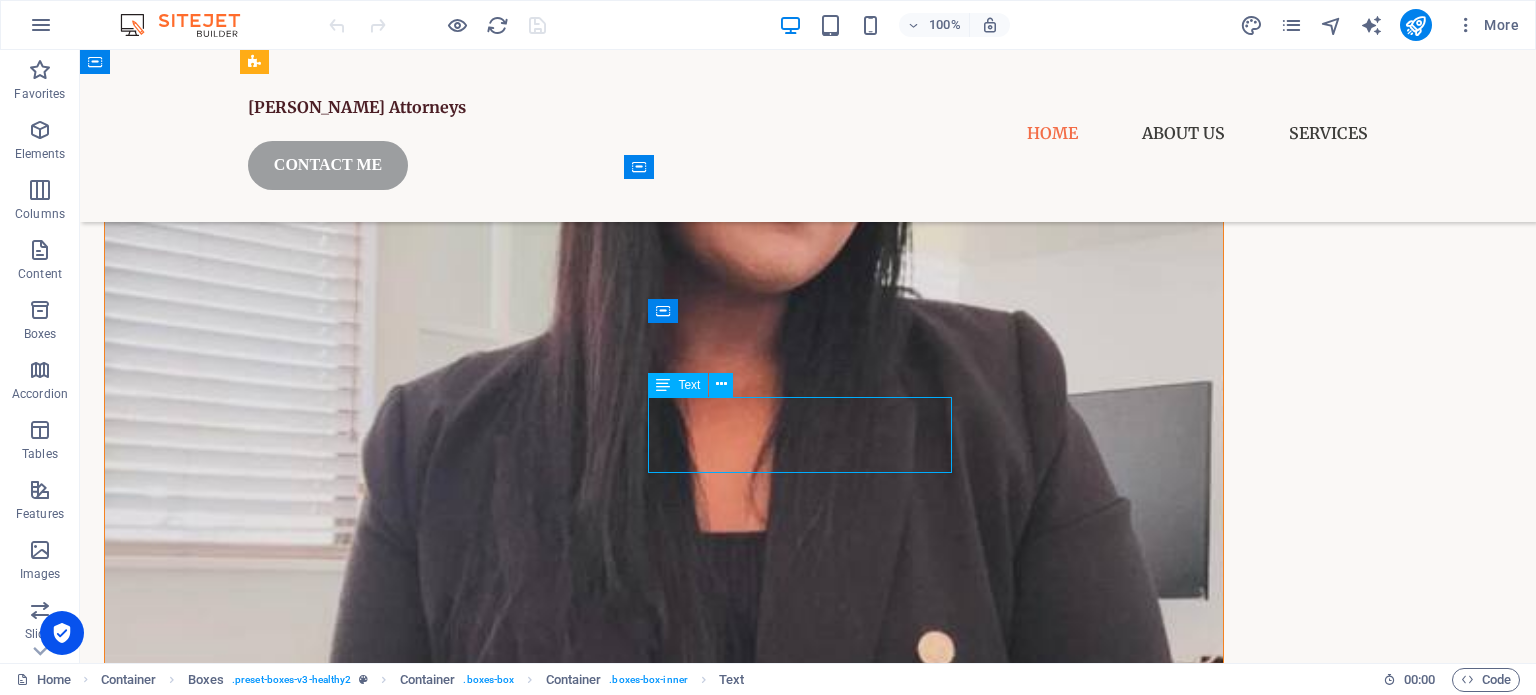 click on "Finding, analyzing, and applying legal information to support arguments, decisions, or case strategies" at bounding box center (424, 3375) 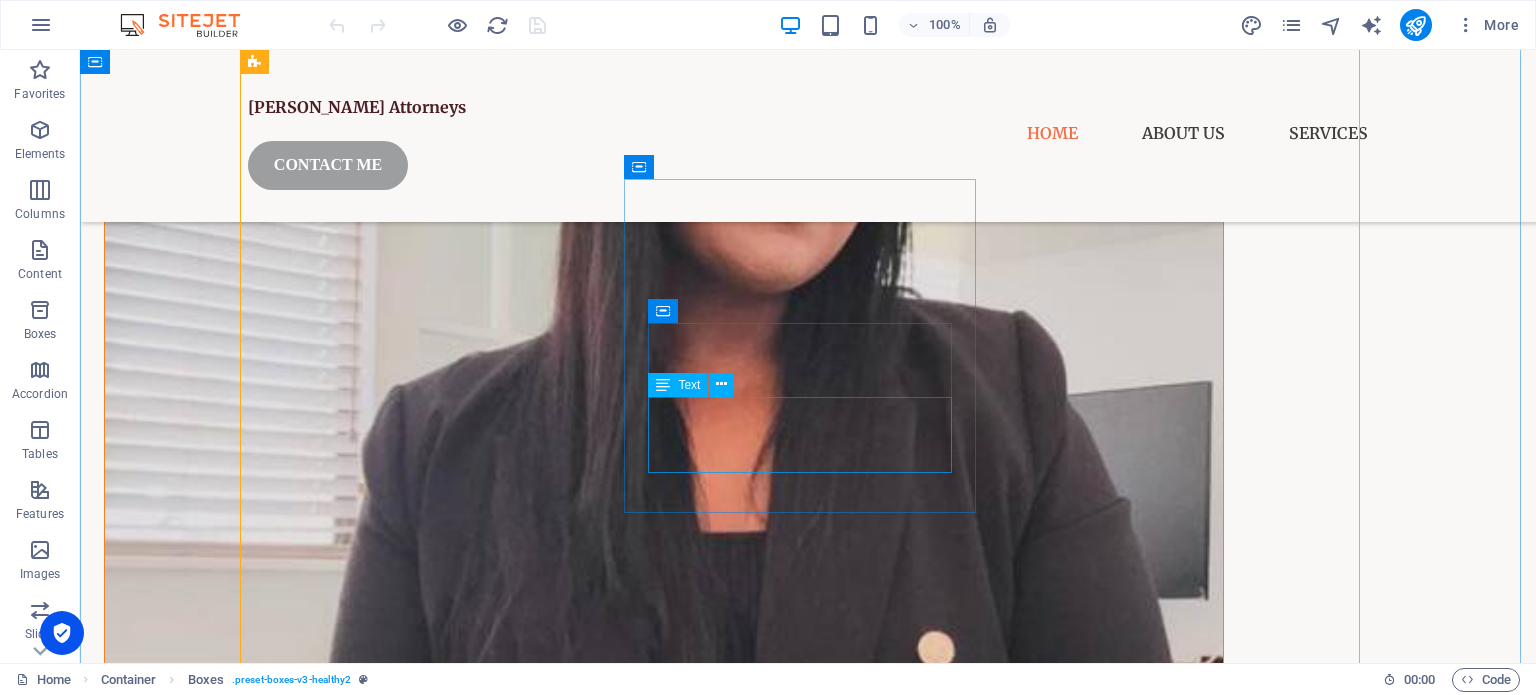 click on "Finding, analyzing, and applying legal information to support arguments, decisions, or case strategies" at bounding box center (424, 3375) 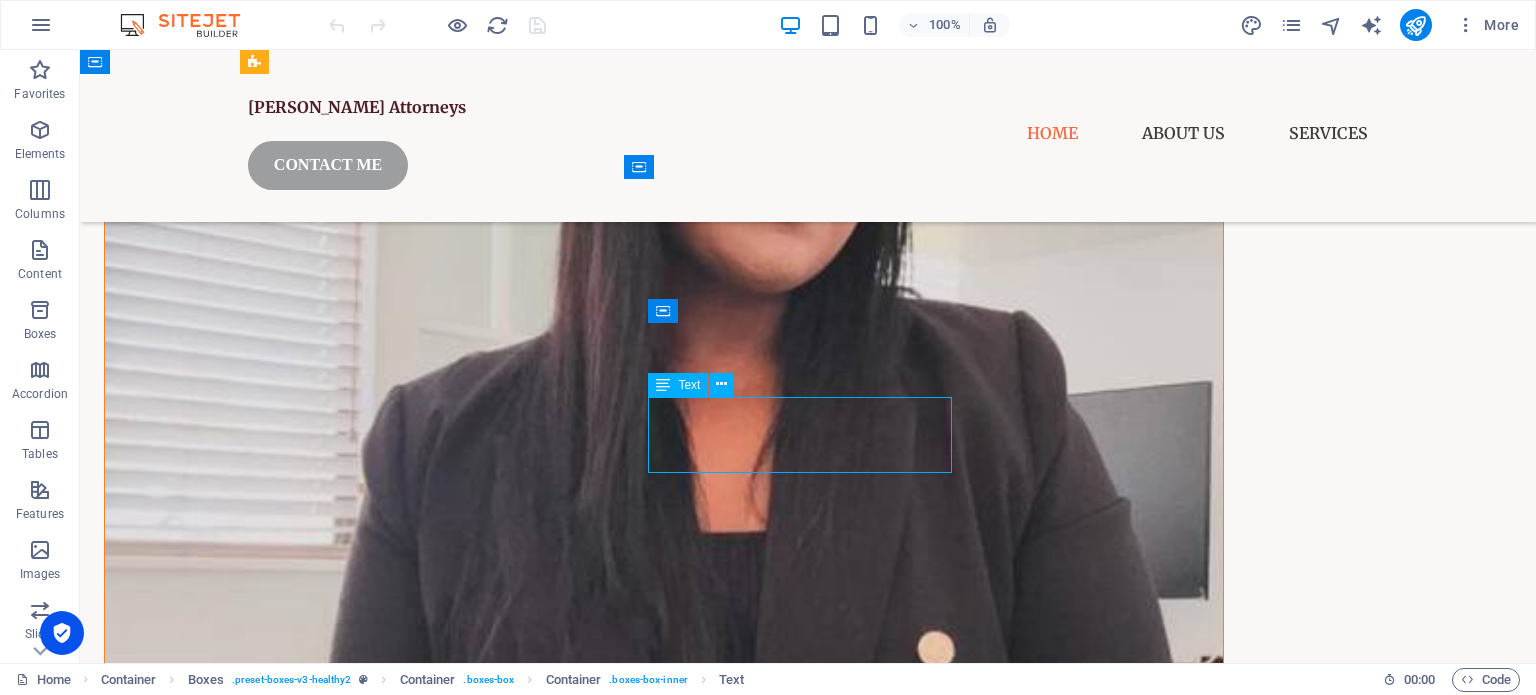 click on "Finding, analyzing, and applying legal information to support arguments, decisions, or case strategies" at bounding box center (424, 3375) 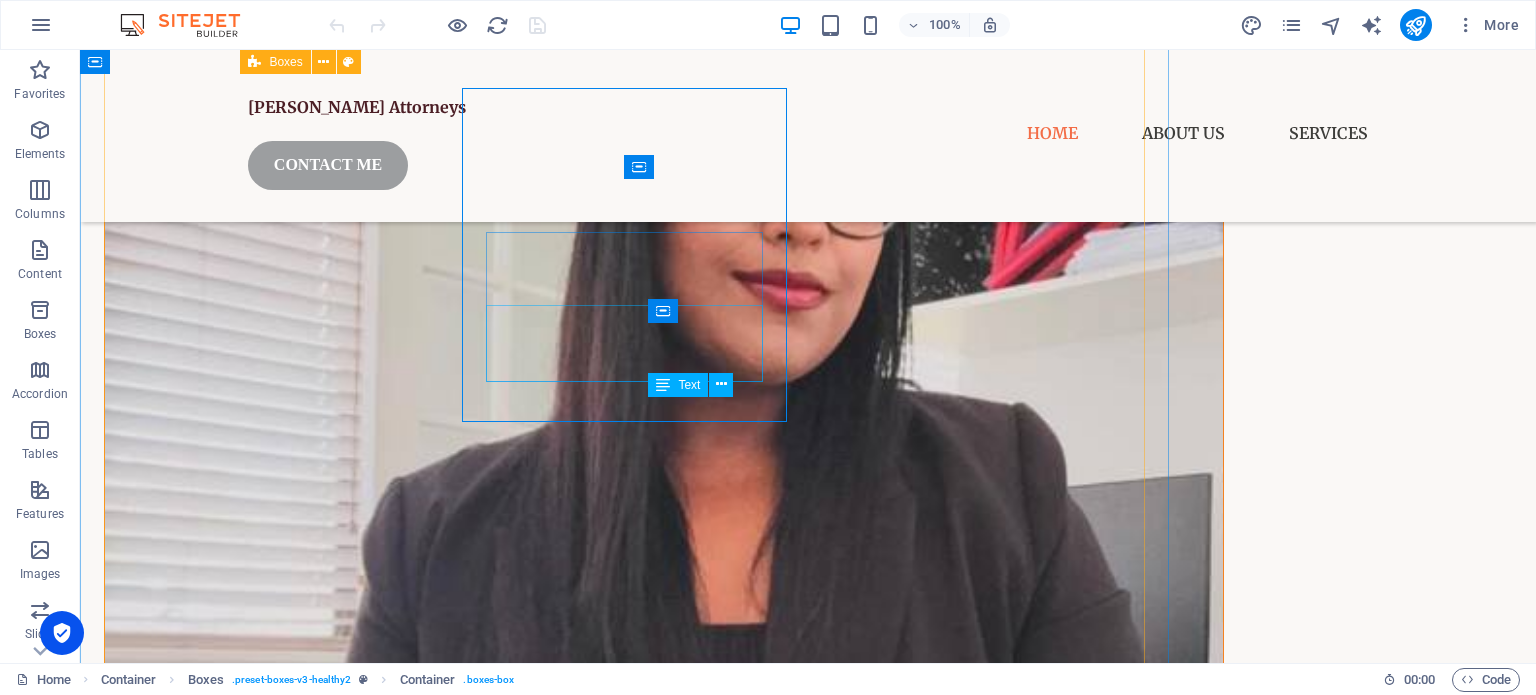 scroll, scrollTop: 2200, scrollLeft: 0, axis: vertical 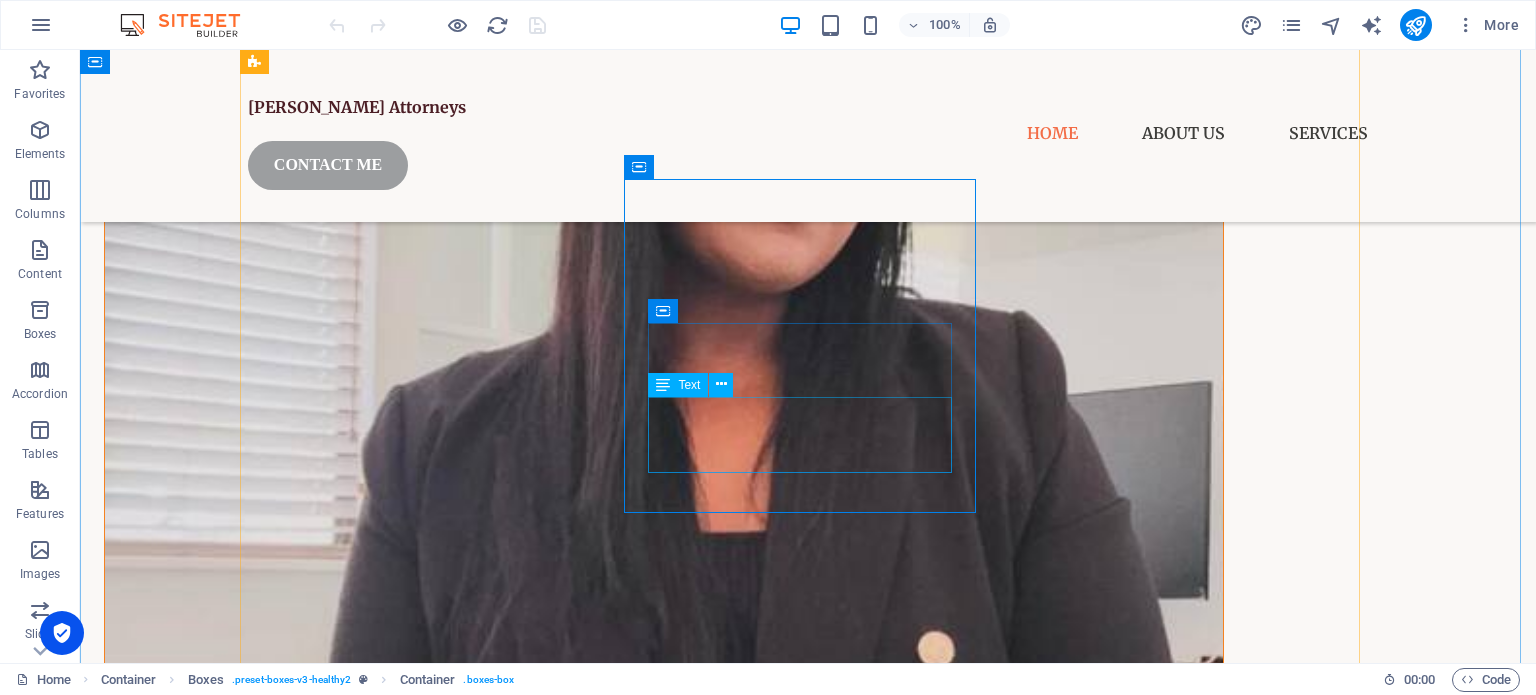 drag, startPoint x: 917, startPoint y: 466, endPoint x: 907, endPoint y: 460, distance: 11.661903 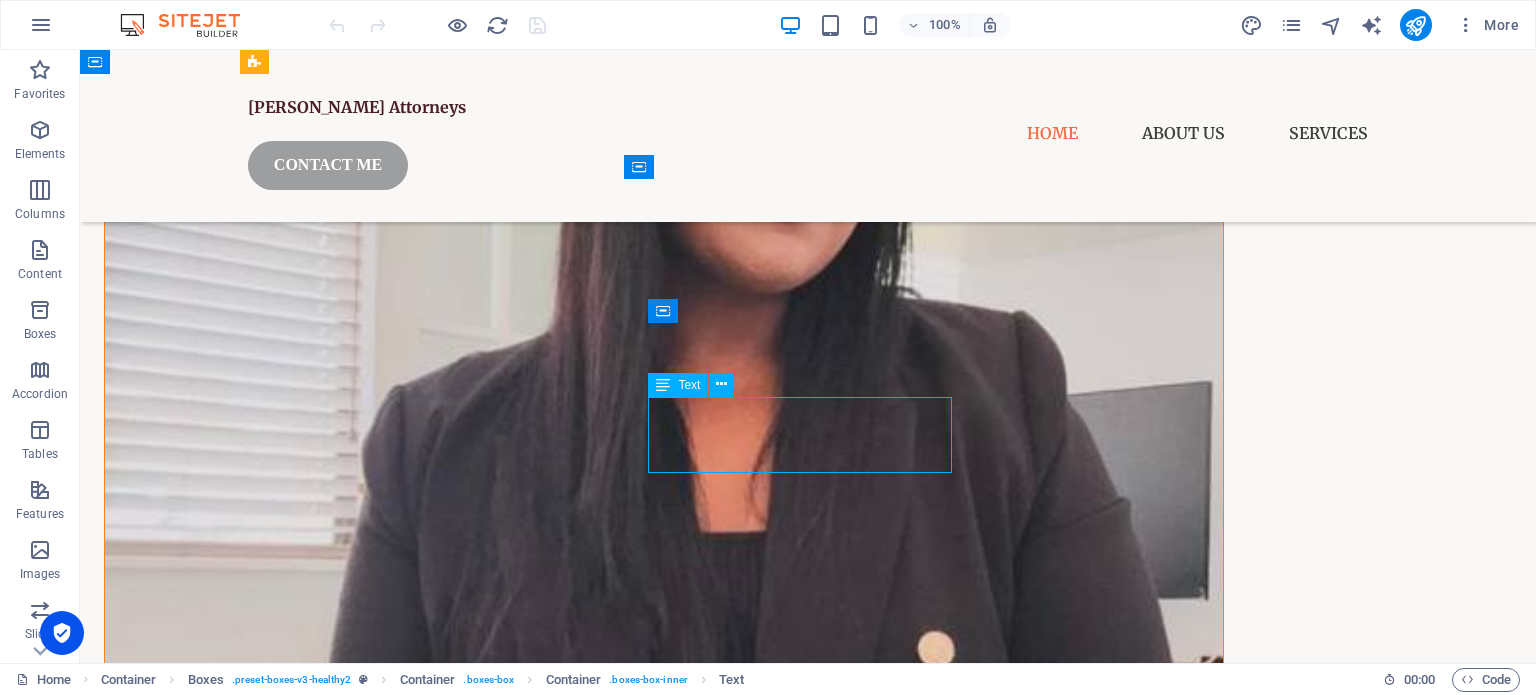 click on "Finding, analyzing, and applying legal information to support arguments, decisions, or case strategies" at bounding box center (424, 3375) 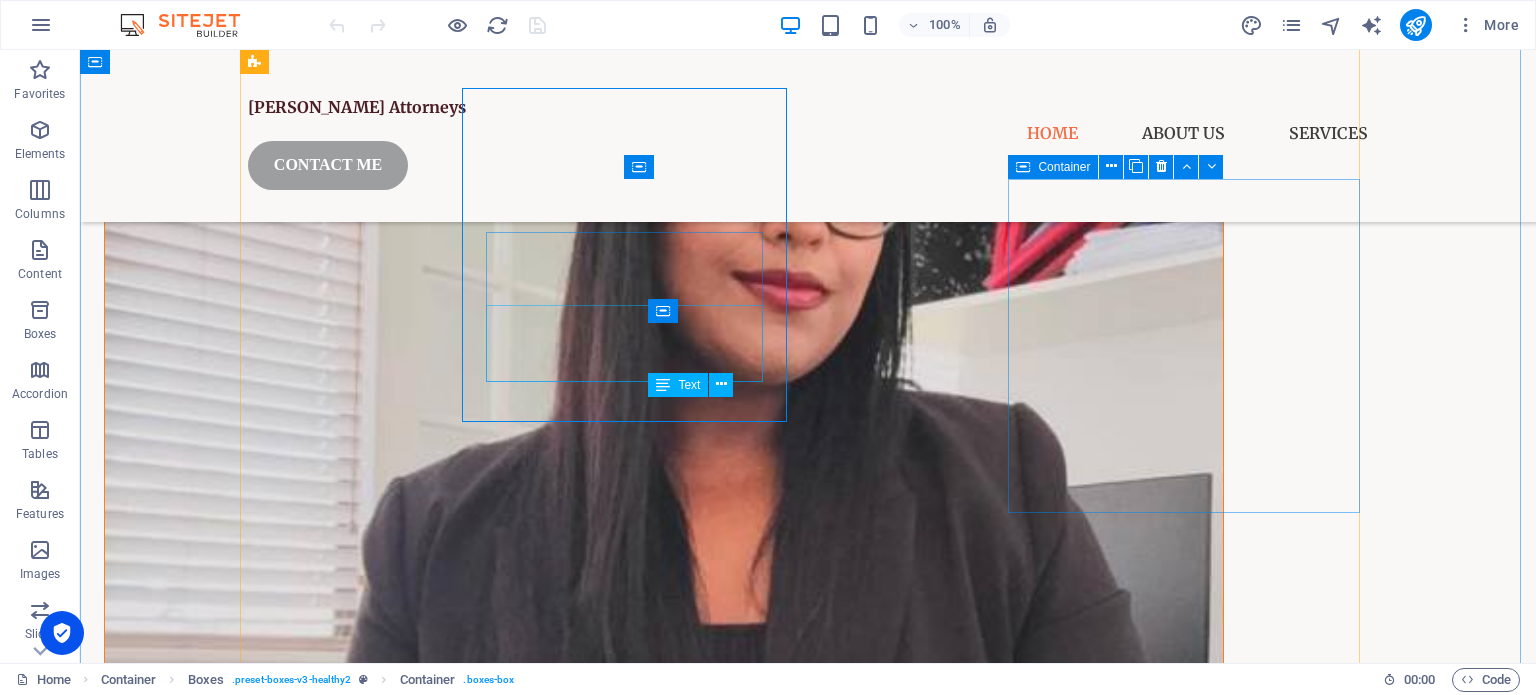 scroll, scrollTop: 2200, scrollLeft: 0, axis: vertical 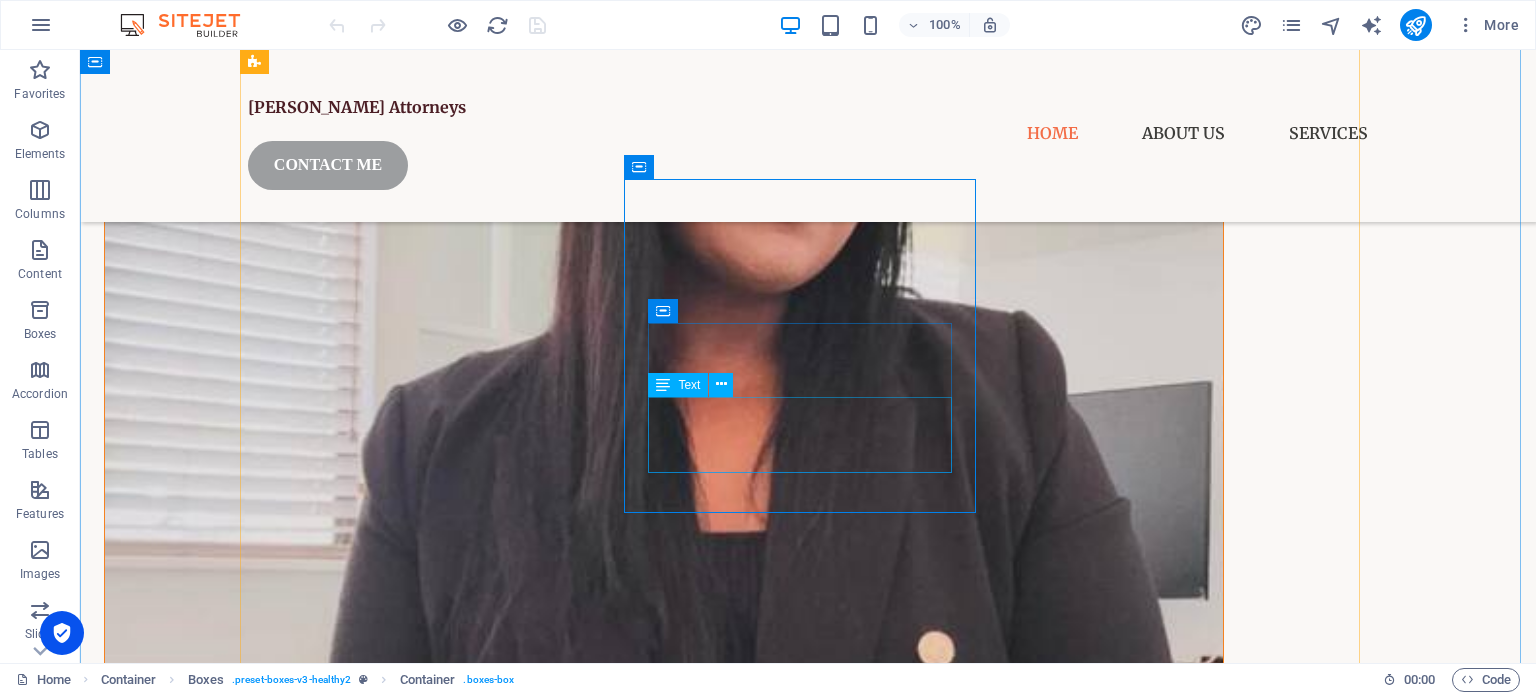 click on "Finding, analyzing, and applying legal information to support arguments, decisions, or case strategies" at bounding box center (424, 3375) 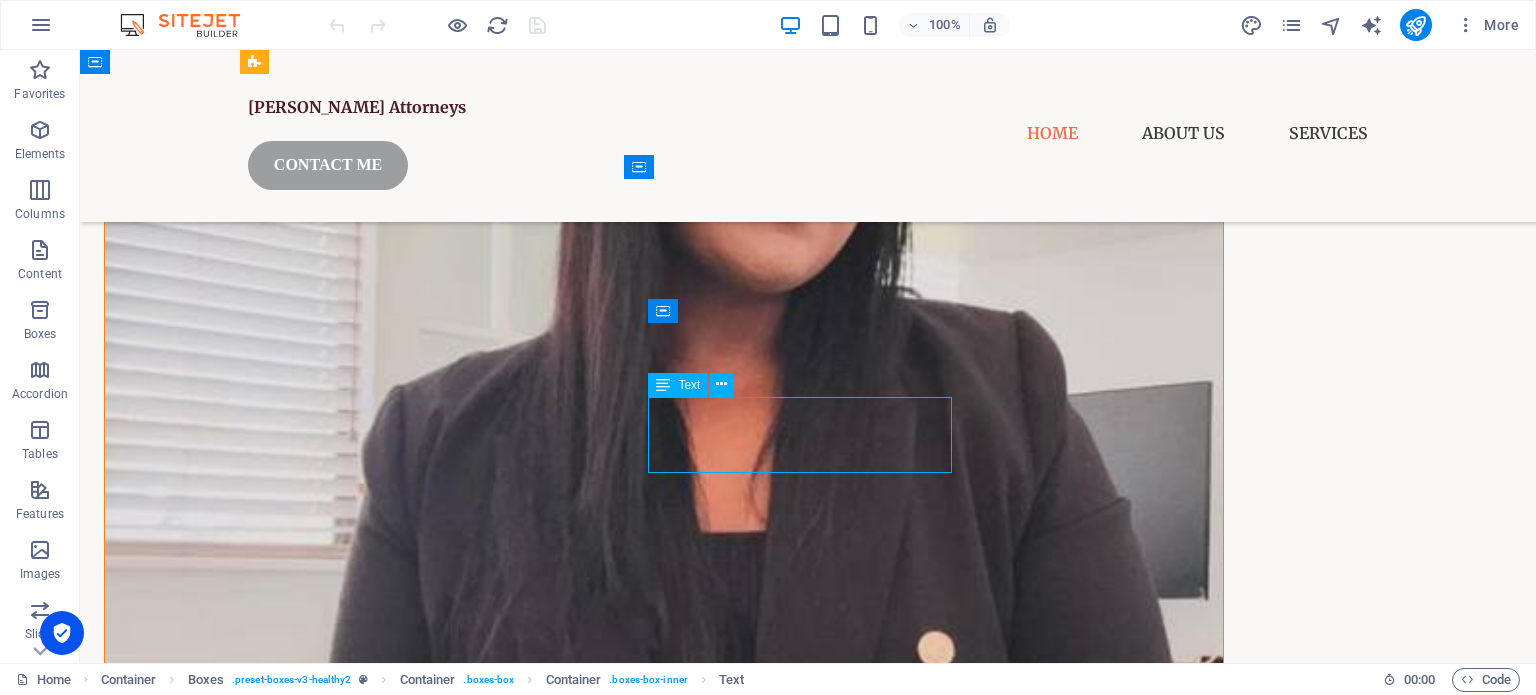 click on "Finding, analyzing, and applying legal information to support arguments, decisions, or case strategies" at bounding box center [424, 3375] 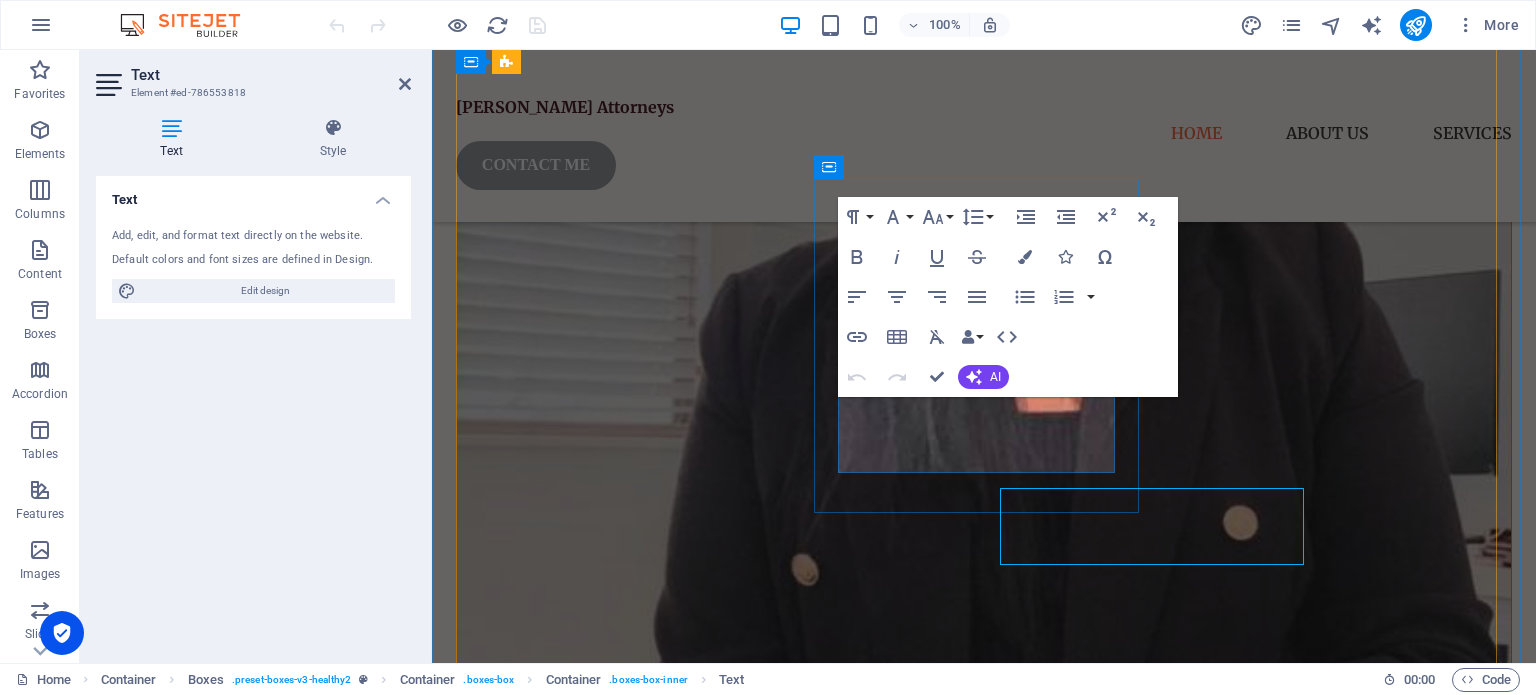 scroll, scrollTop: 2108, scrollLeft: 0, axis: vertical 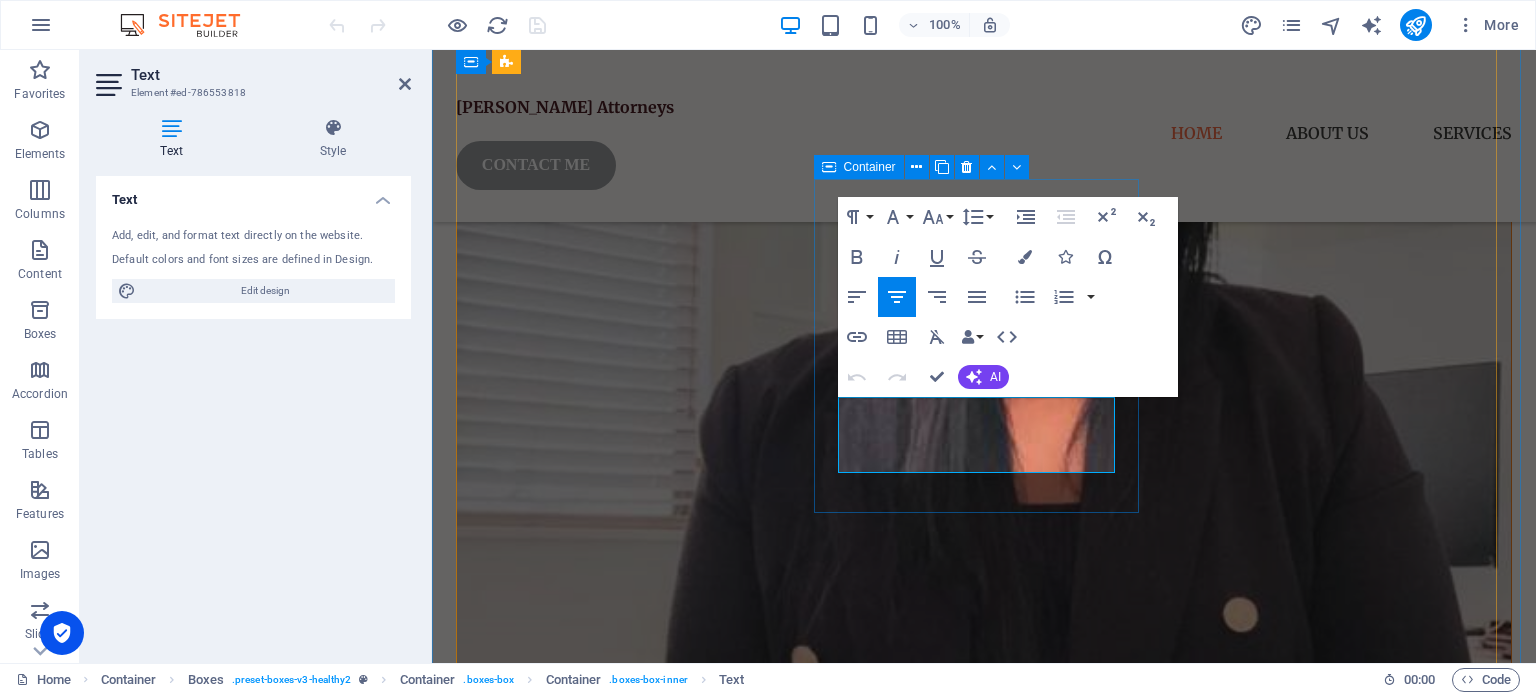 drag, startPoint x: 849, startPoint y: 409, endPoint x: 1132, endPoint y: 494, distance: 295.4894 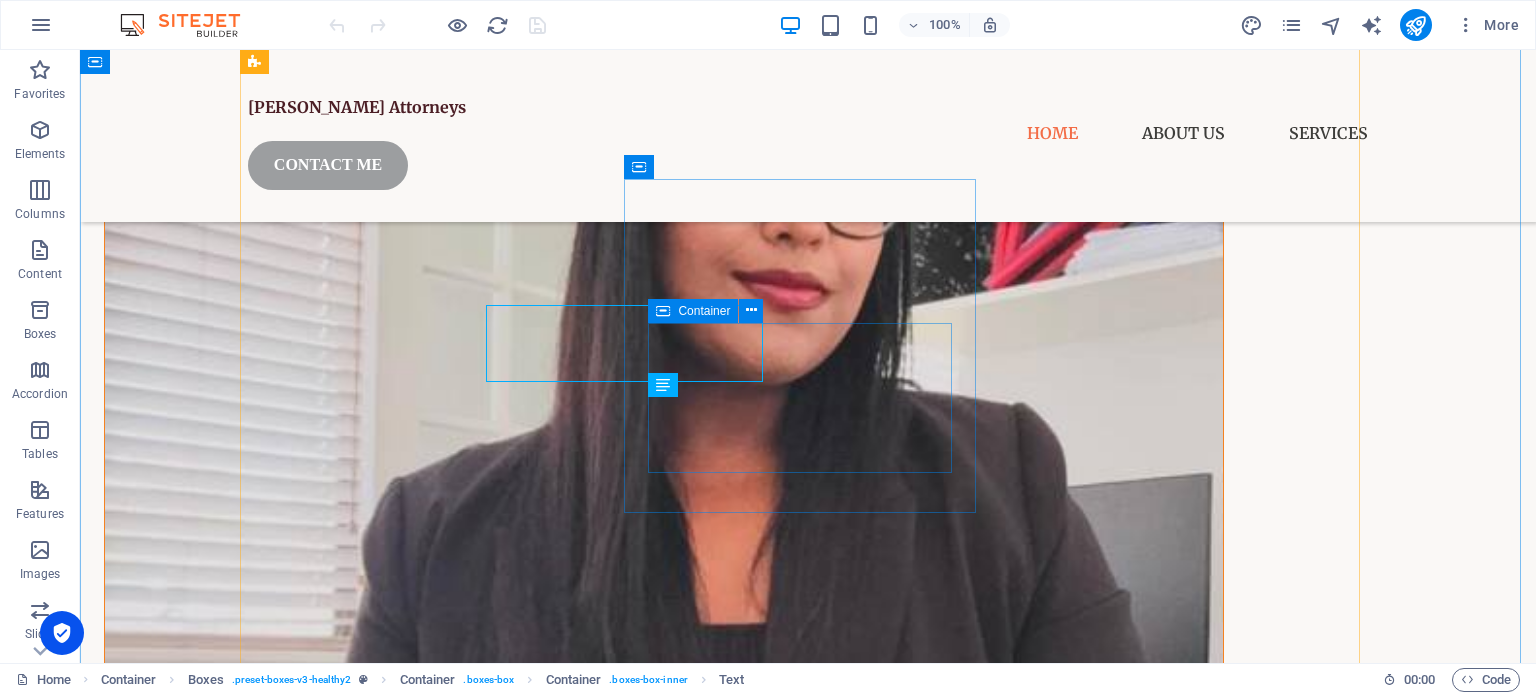 scroll, scrollTop: 2200, scrollLeft: 0, axis: vertical 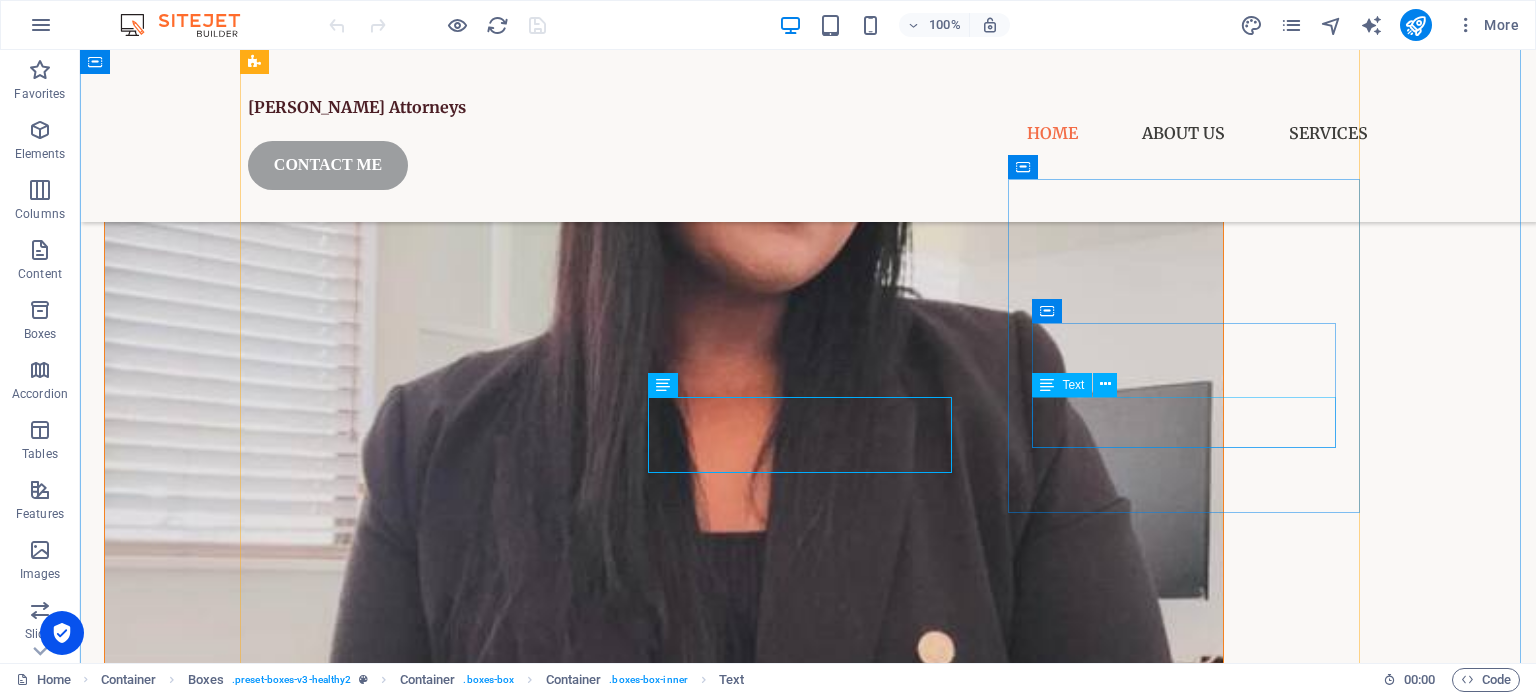 click on "Courtroom advocacy for criminal, family, and commercial legal disputes." at bounding box center [424, 3712] 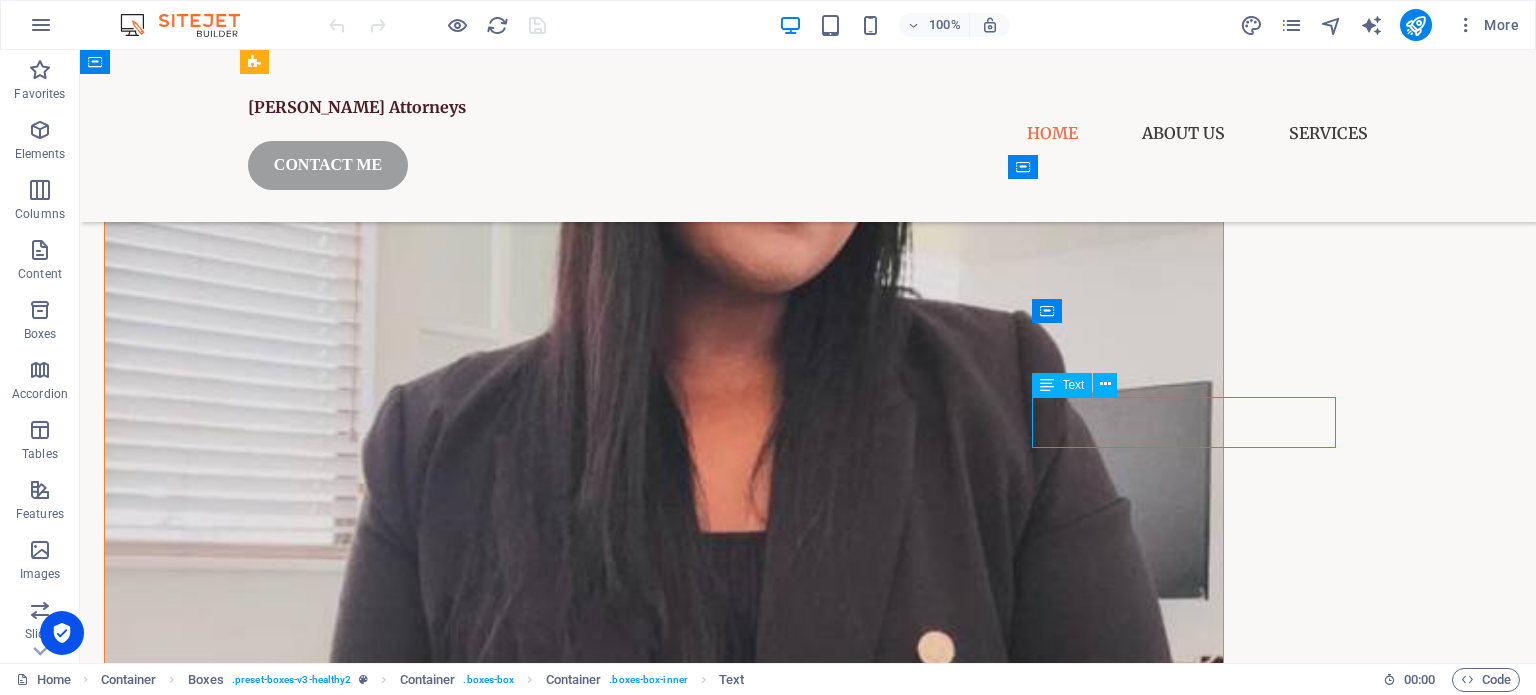 click on "Courtroom advocacy for criminal, family, and commercial legal disputes." at bounding box center [424, 3712] 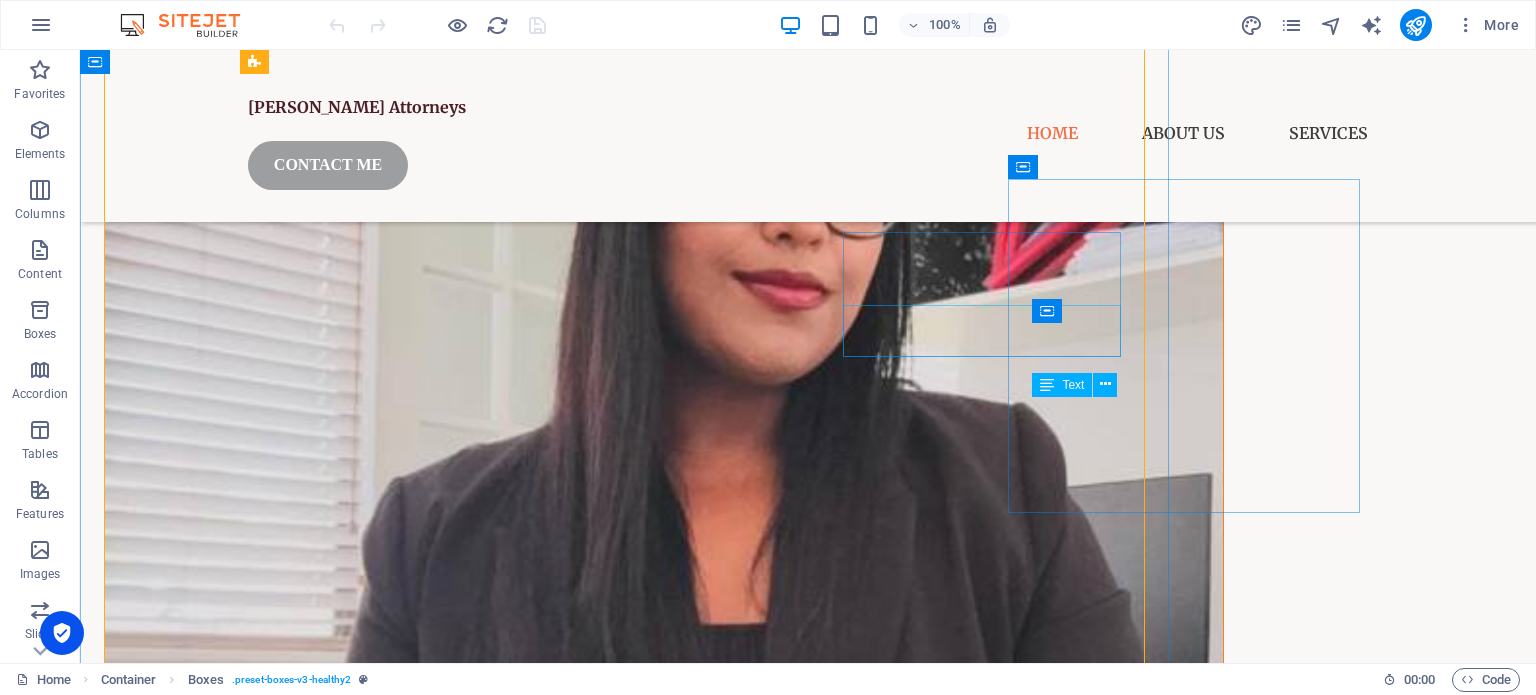 scroll, scrollTop: 2200, scrollLeft: 0, axis: vertical 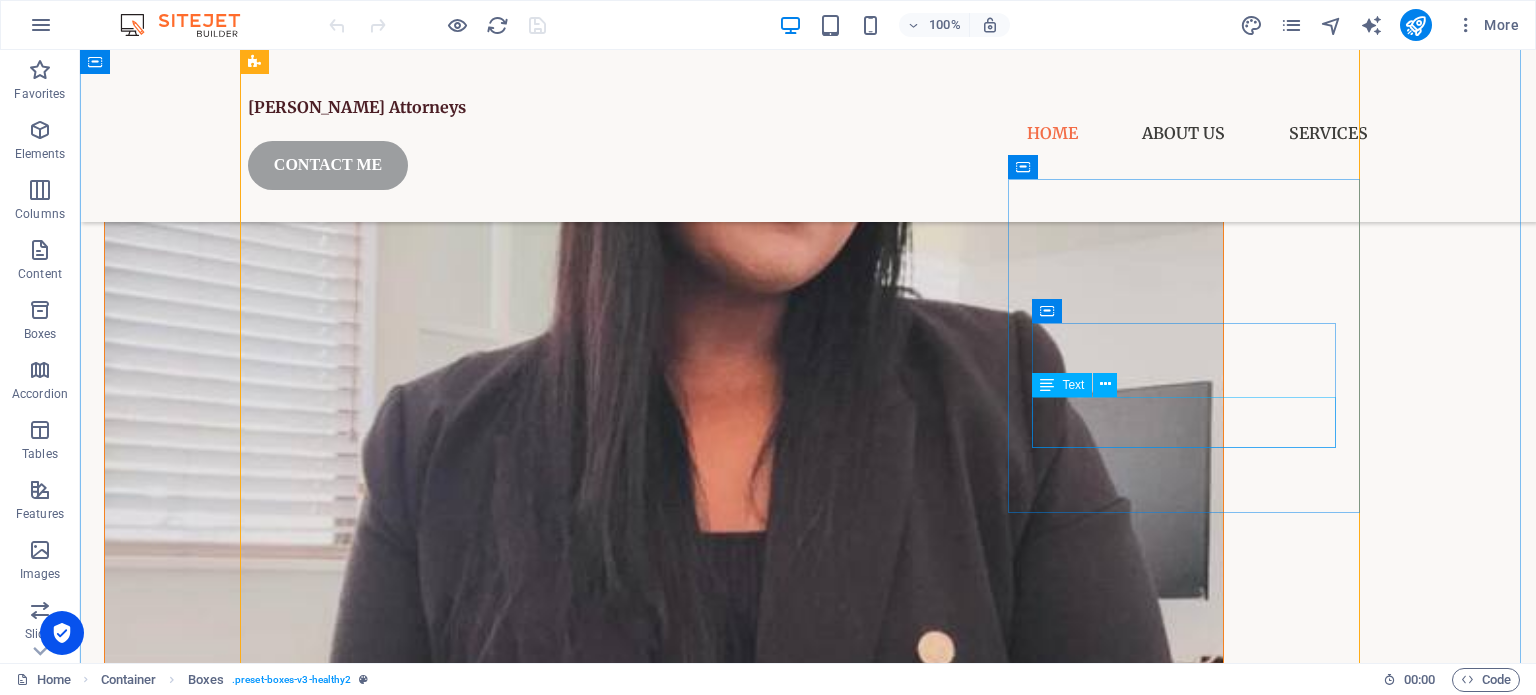 click on "Courtroom advocacy for criminal, family, and commercial legal disputes." at bounding box center [424, 3712] 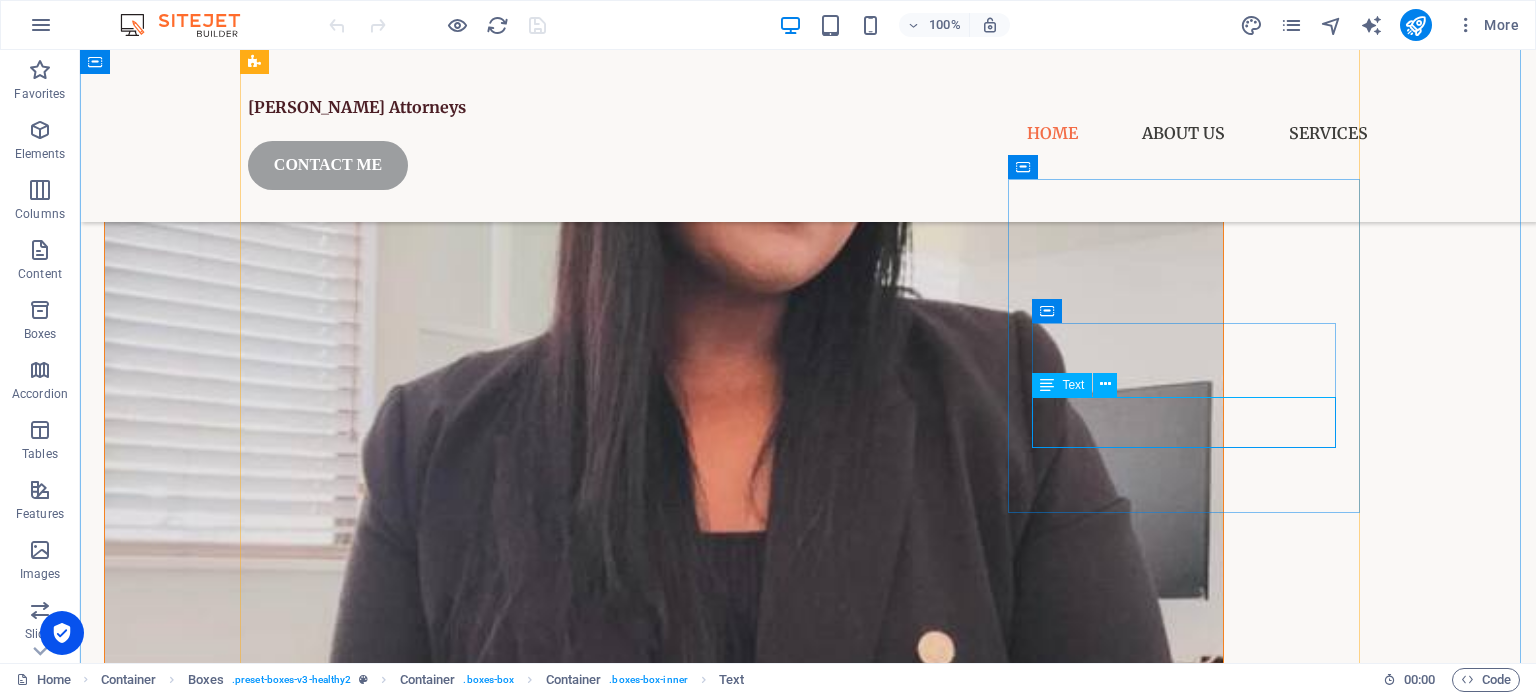 click on "Courtroom advocacy for criminal, family, and commercial legal disputes." at bounding box center [424, 3712] 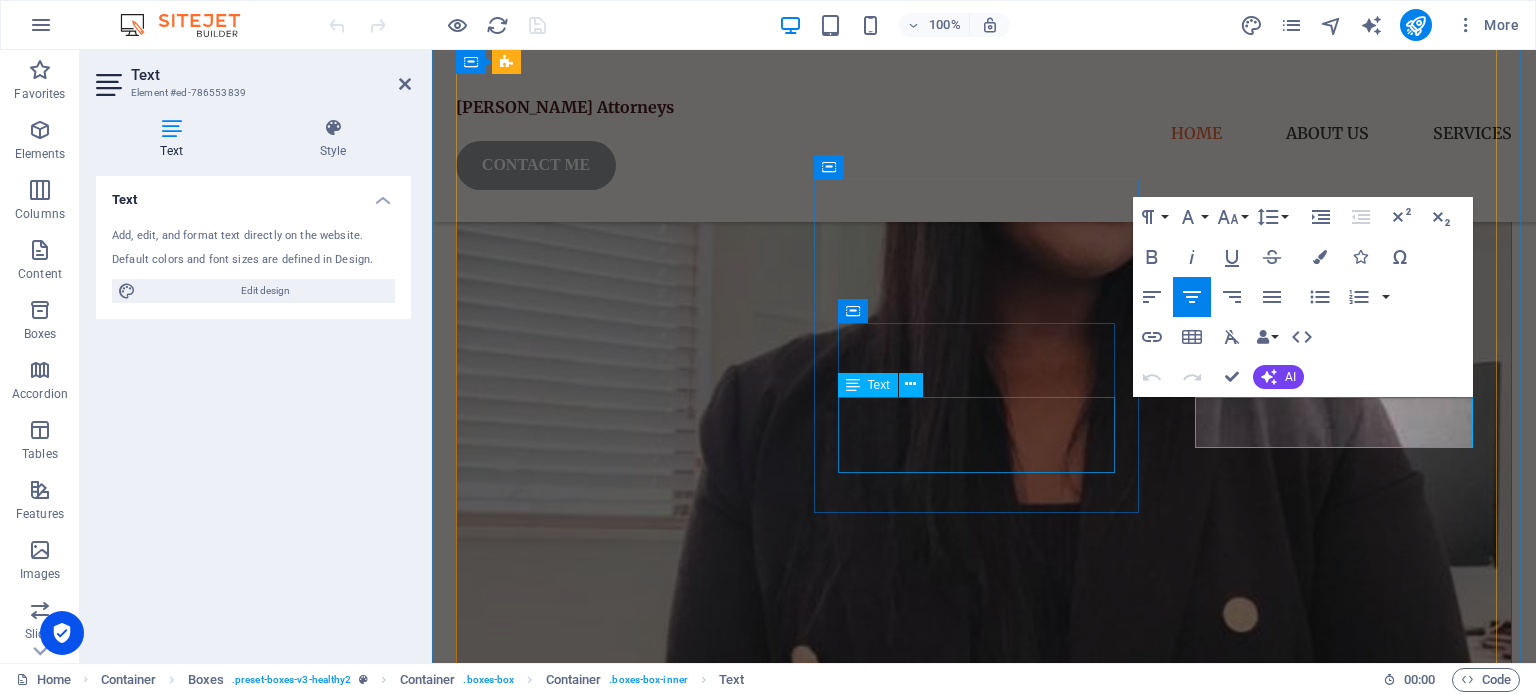 click on "Finding, analyzing, and applying legal information to support arguments, decisions, or case strategies" at bounding box center (621, 3347) 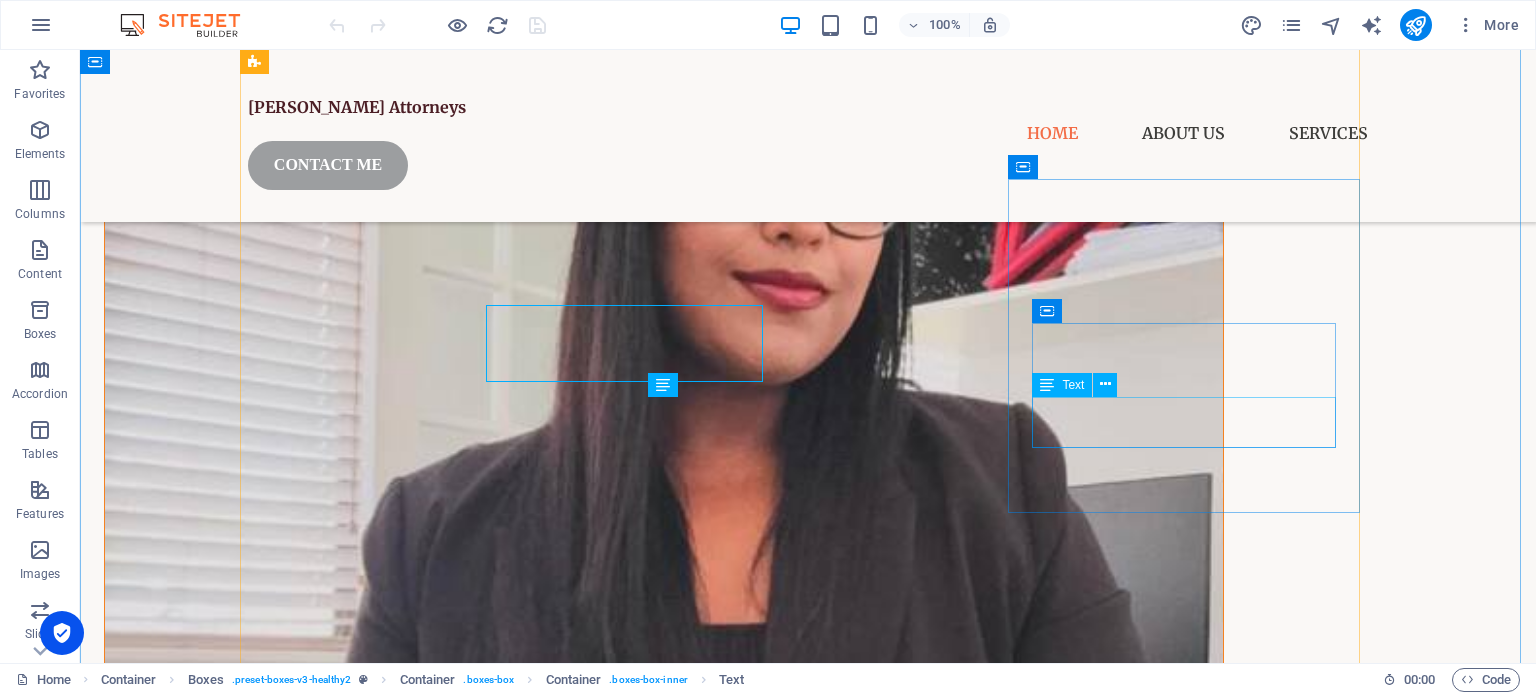 scroll, scrollTop: 2200, scrollLeft: 0, axis: vertical 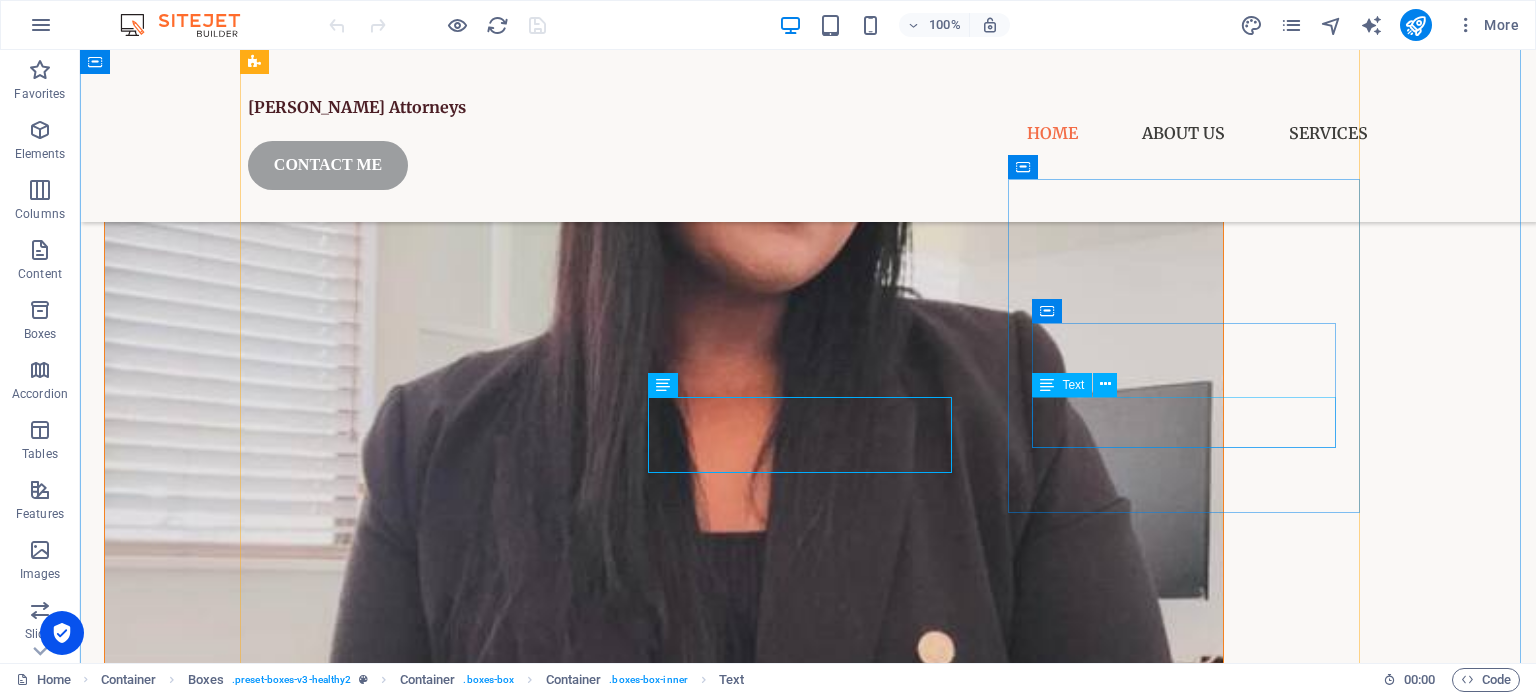 click on "Courtroom advocacy for criminal, family, and commercial legal disputes." at bounding box center [424, 3712] 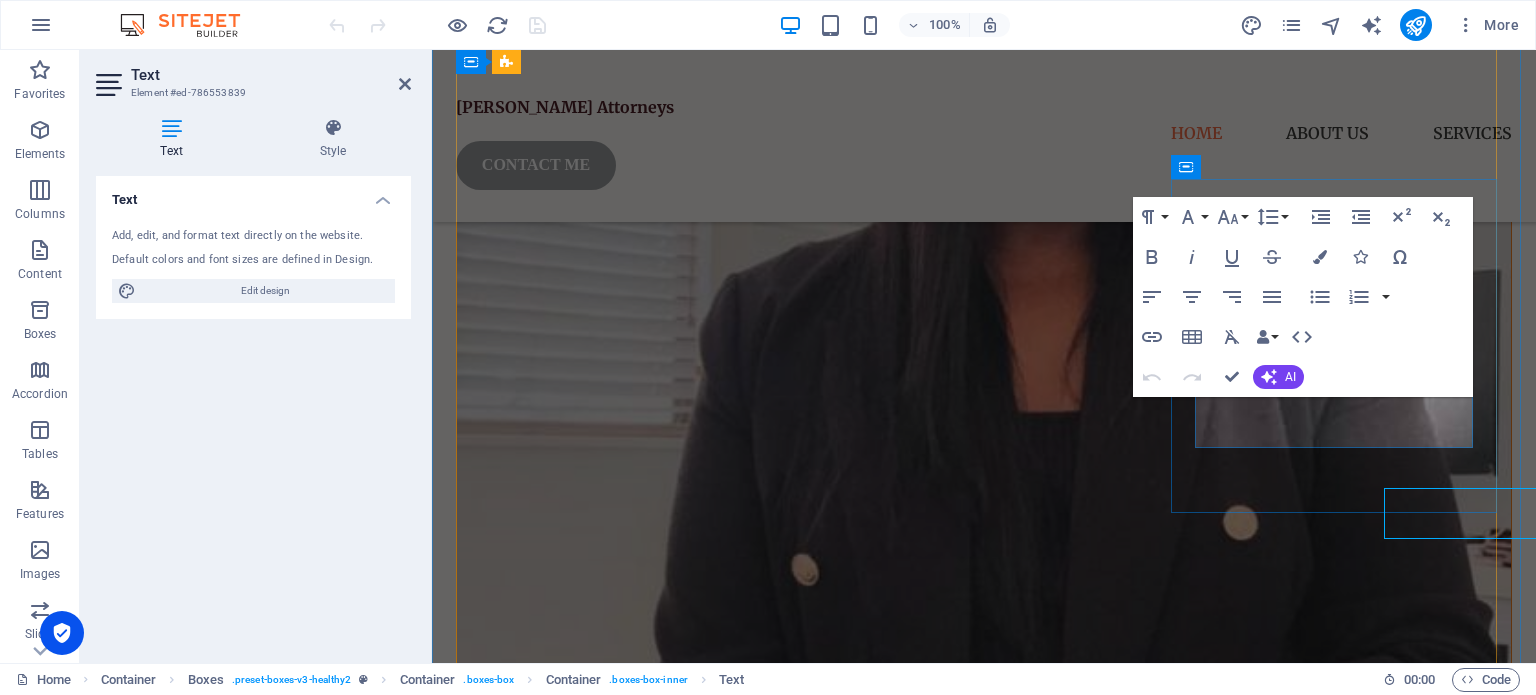 scroll, scrollTop: 2108, scrollLeft: 0, axis: vertical 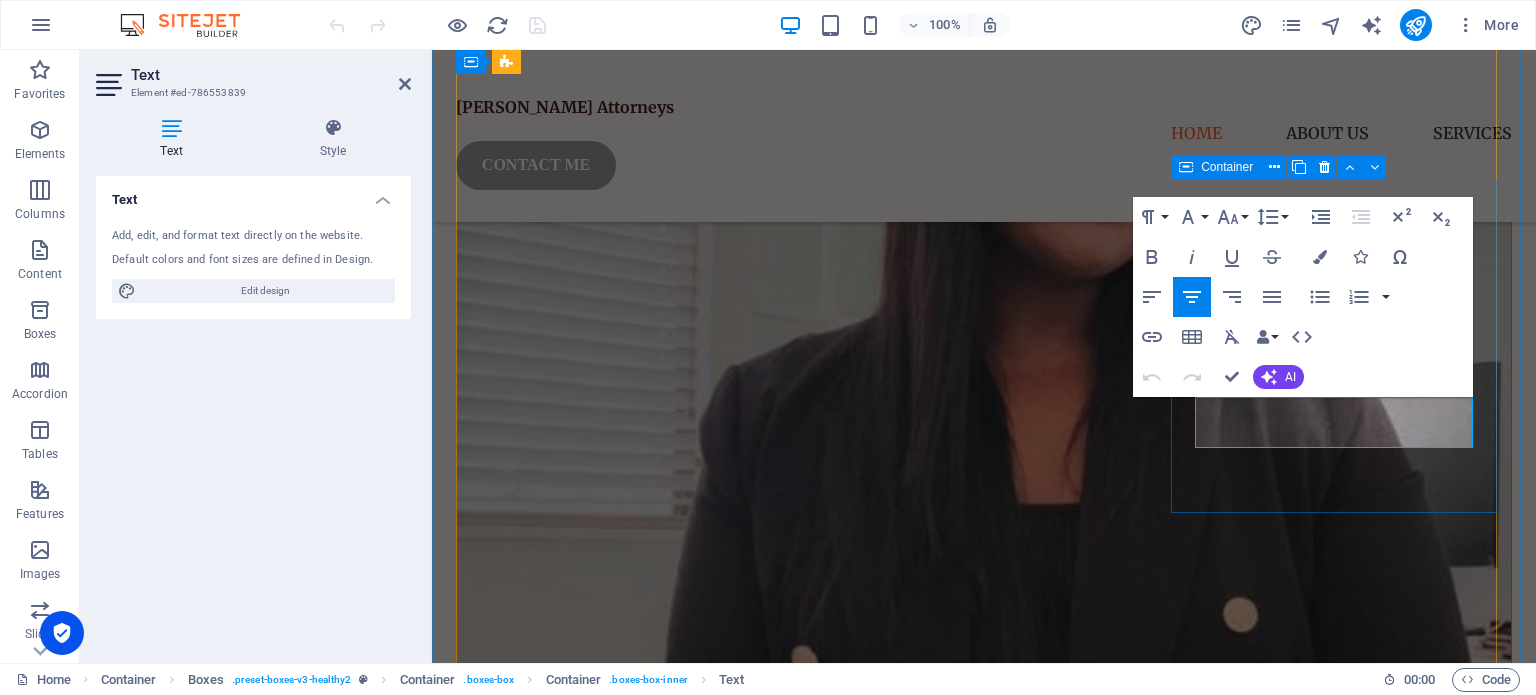 drag, startPoint x: 1214, startPoint y: 413, endPoint x: 1479, endPoint y: 445, distance: 266.92508 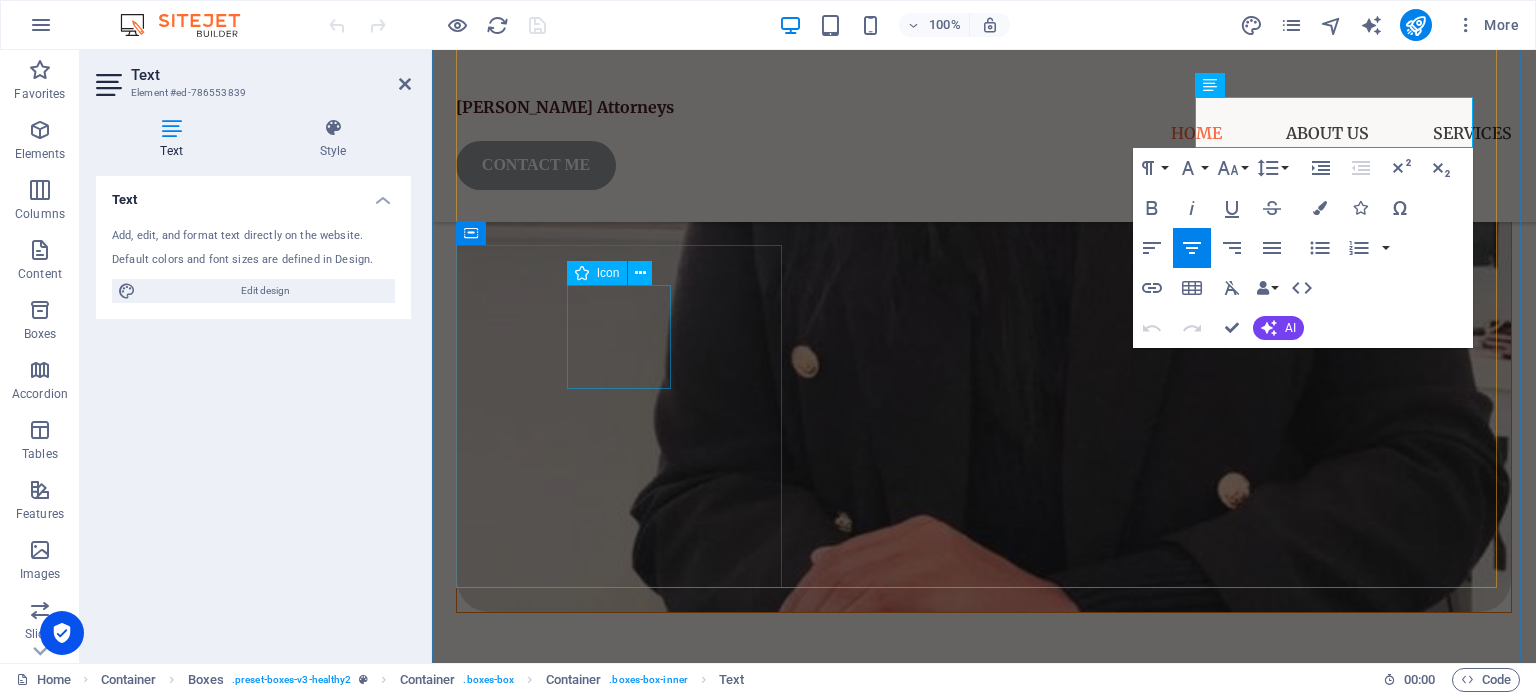 click at bounding box center [621, 3559] 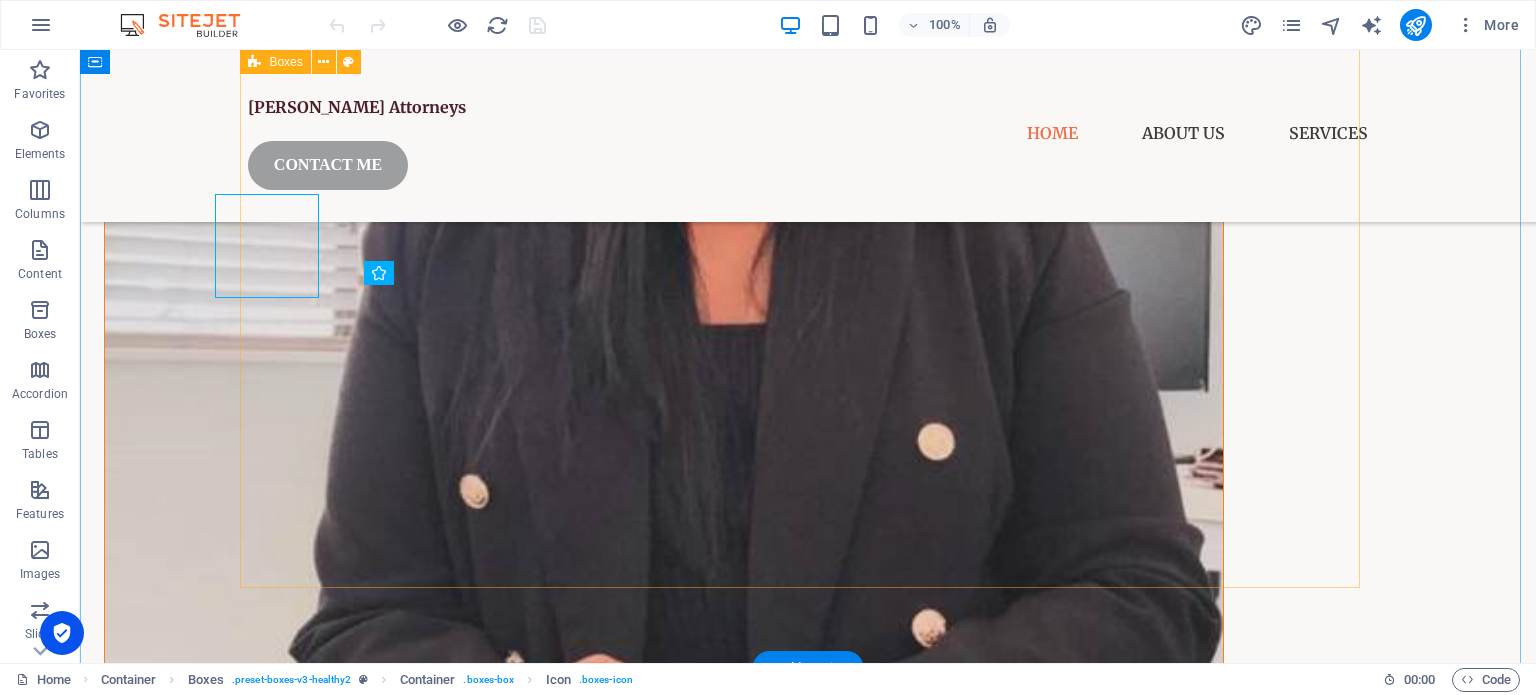 scroll, scrollTop: 2500, scrollLeft: 0, axis: vertical 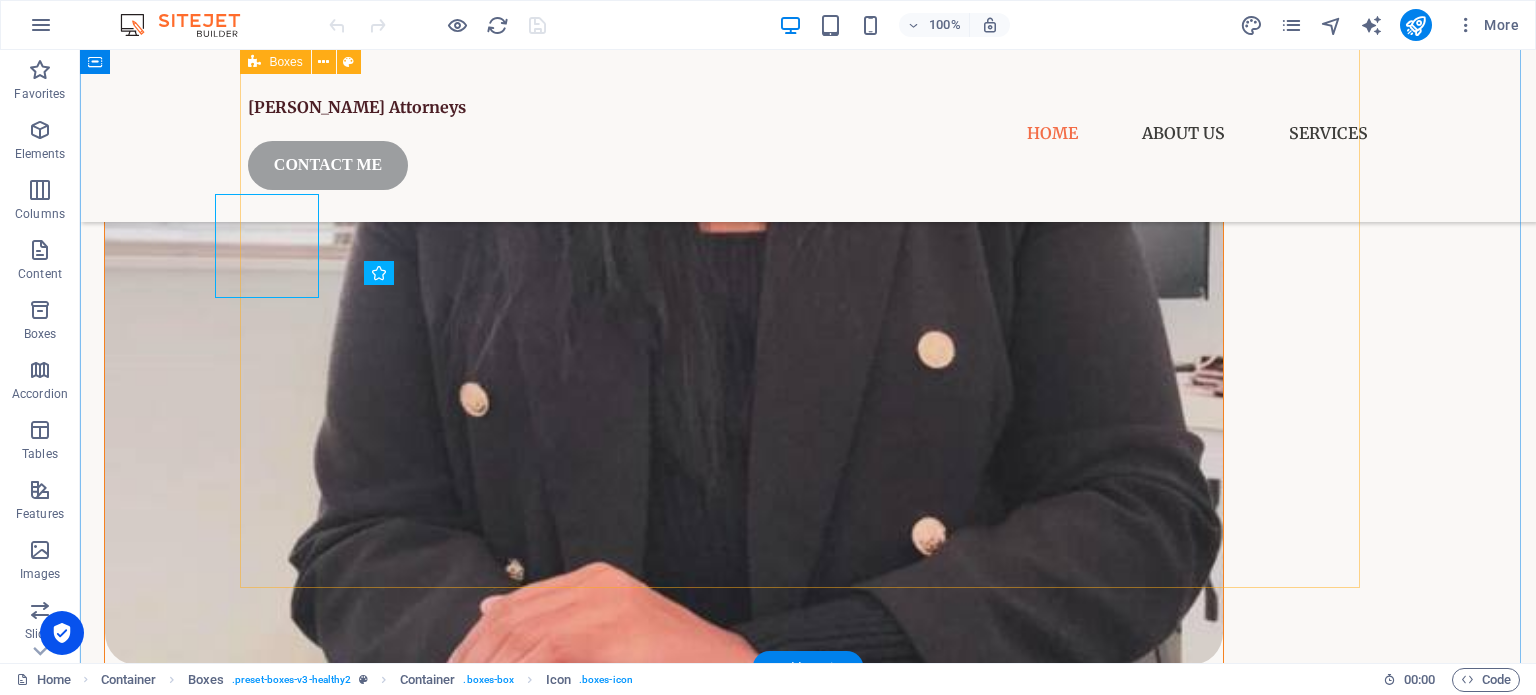click on "Contract Law Drafting, reviewing, and negotiating legal agreements for individuals and businesses Digital Rights & Cyber Law Legal guidance on data privacy, algorithmic accountability, and digital identity. Family Law Custody disputes, divorce proceedings, and mediation services. Human Rights Advocacy for vulnerable groups, constitutional protections, and international law Legal Research Finding, analyzing, and applying legal information to support arguments, decisions, or case strategies Litigation Courtroom advocacy for criminal, family, and commercial legal disputes. Policy Development Creating and refining rules to guide decisions and governance." at bounding box center (808, 2585) 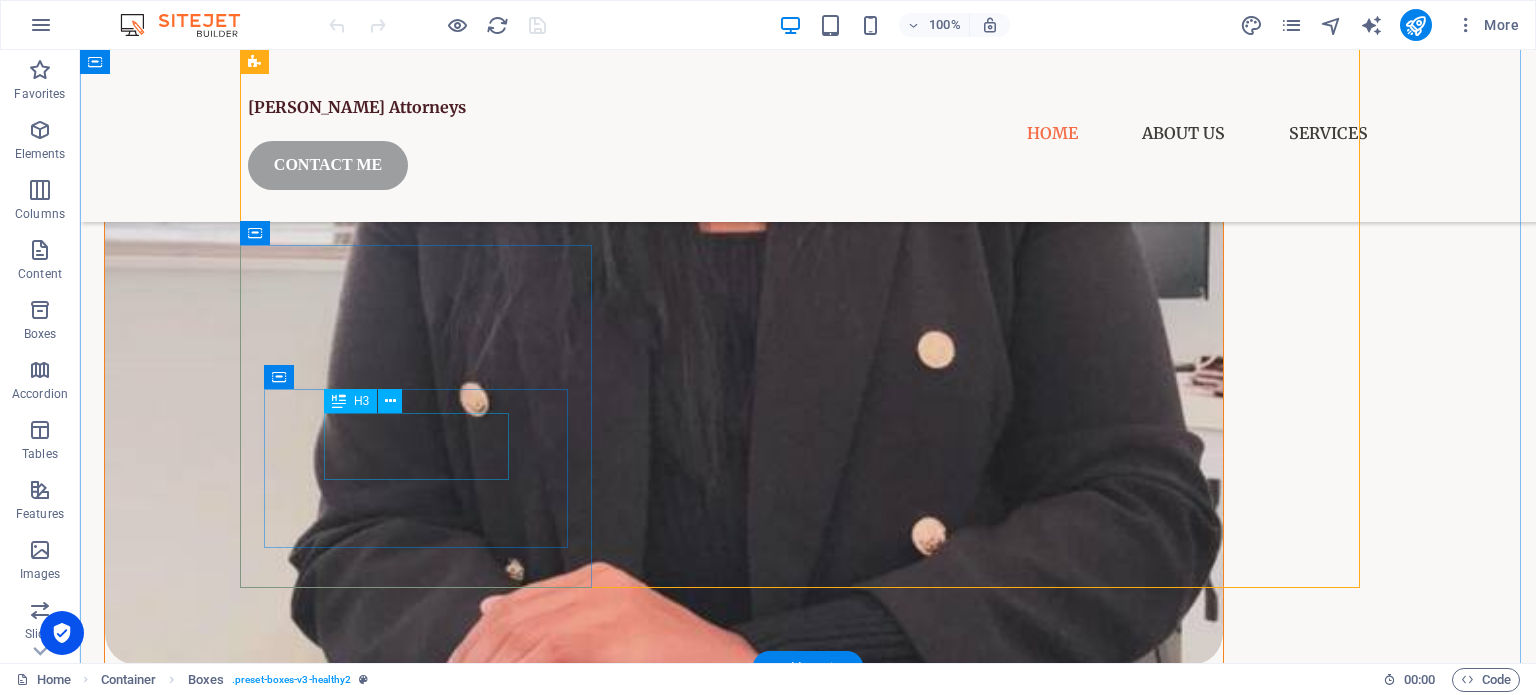 click on "Policy Development" at bounding box center (424, 3679) 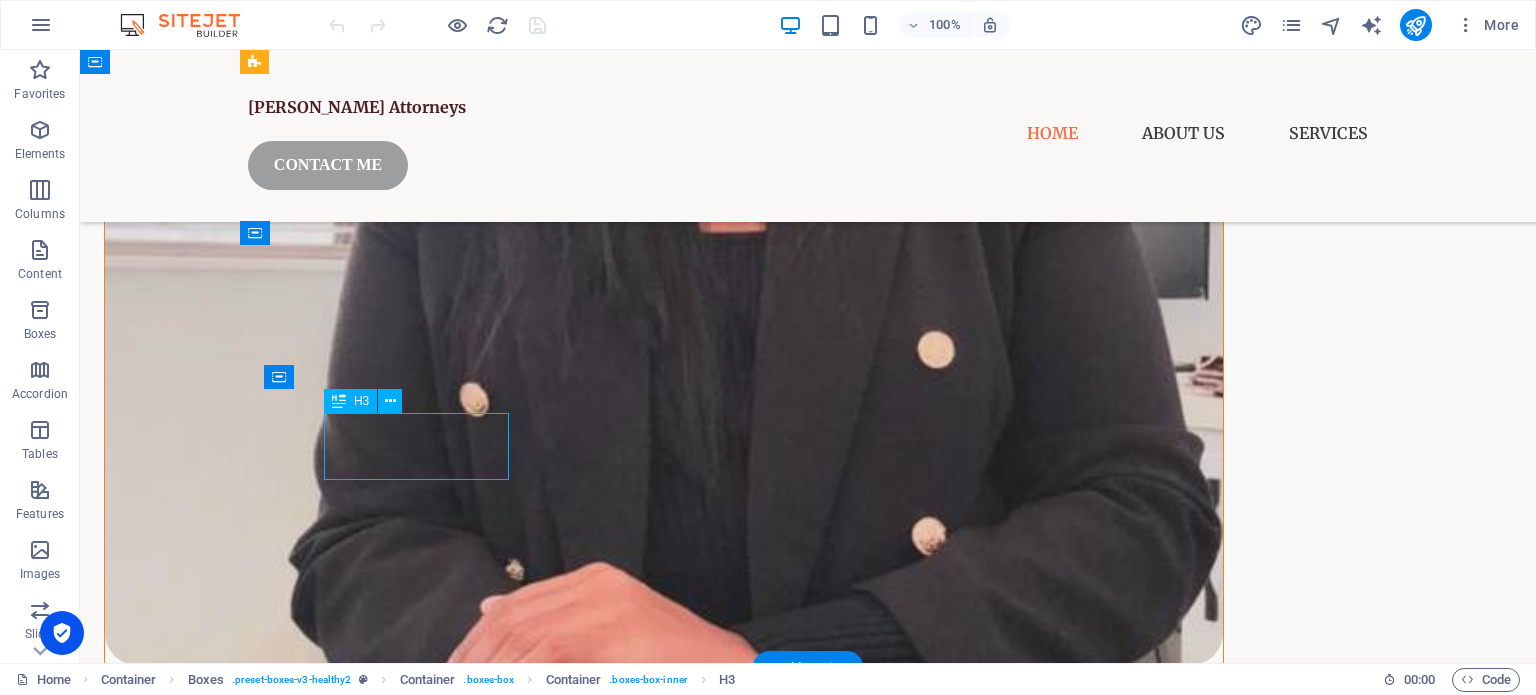 click on "Policy Development" at bounding box center [424, 3679] 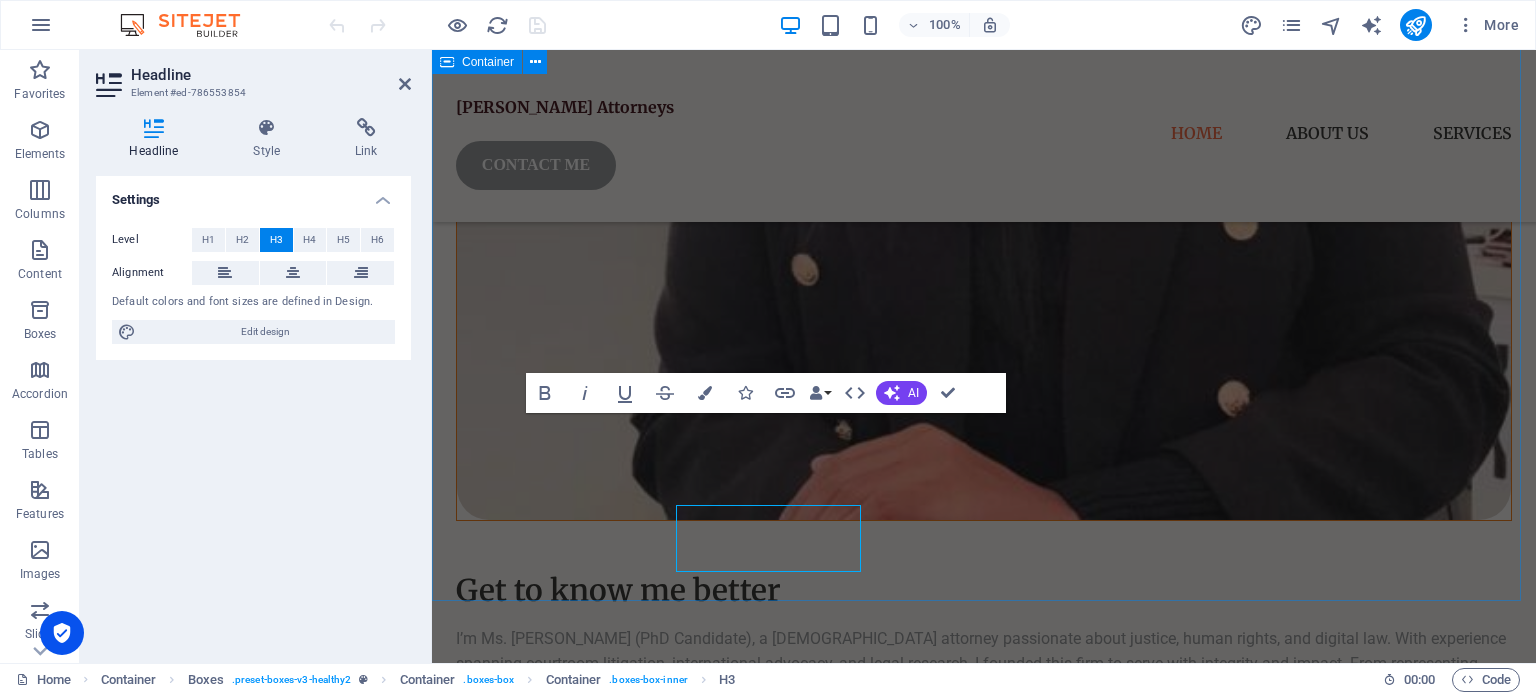 scroll, scrollTop: 2408, scrollLeft: 0, axis: vertical 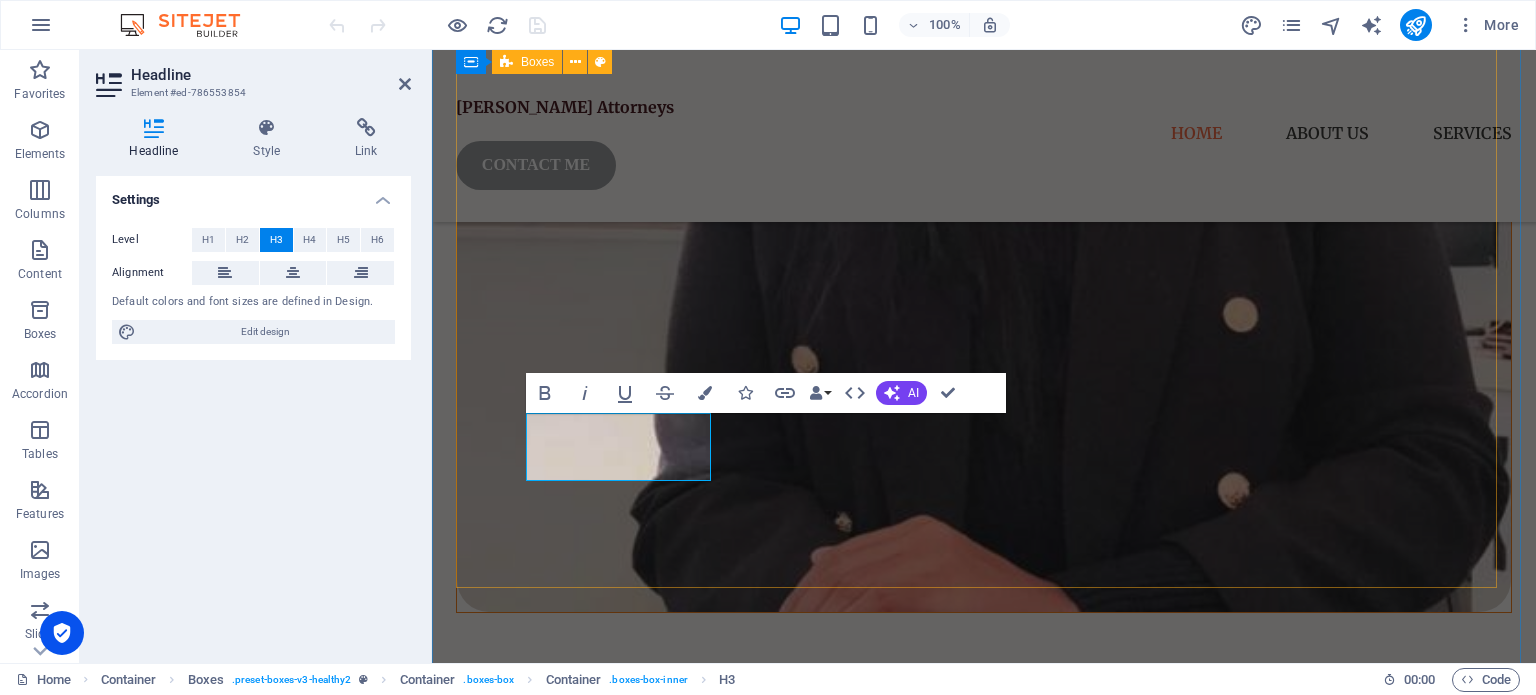 click on "Contract Law Drafting, reviewing, and negotiating legal agreements for individuals and businesses Digital Rights & Cyber Law Legal guidance on data privacy, algorithmic accountability, and digital identity. Family Law Custody disputes, divorce proceedings, and mediation services. Human Rights Advocacy for vulnerable groups, constitutional protections, and international law Legal Research Finding, analyzing, and applying legal information to support arguments, decisions, or case strategies Litigation Courtroom advocacy for criminal, family, and commercial legal disputes. Policy Development Creating and refining rules to guide decisions and governance." at bounding box center (984, 2545) 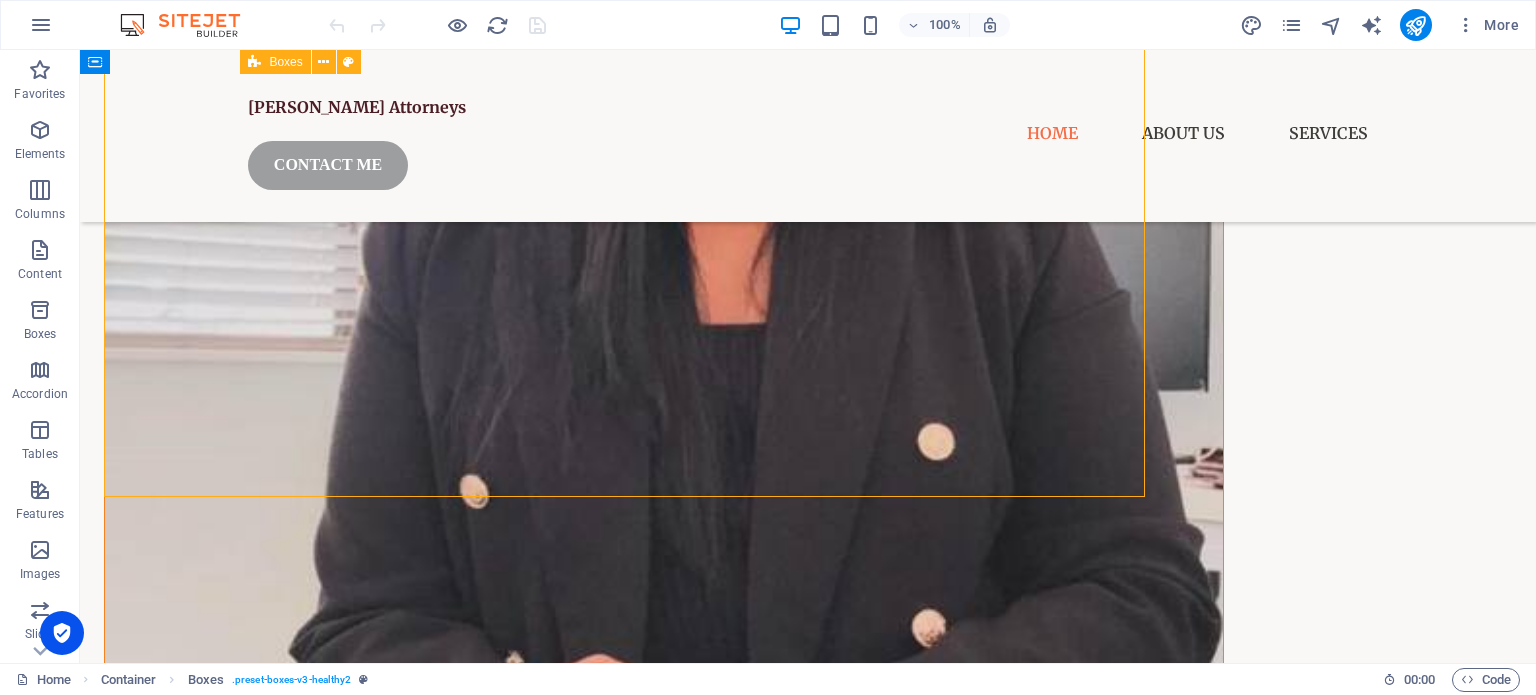 scroll, scrollTop: 2500, scrollLeft: 0, axis: vertical 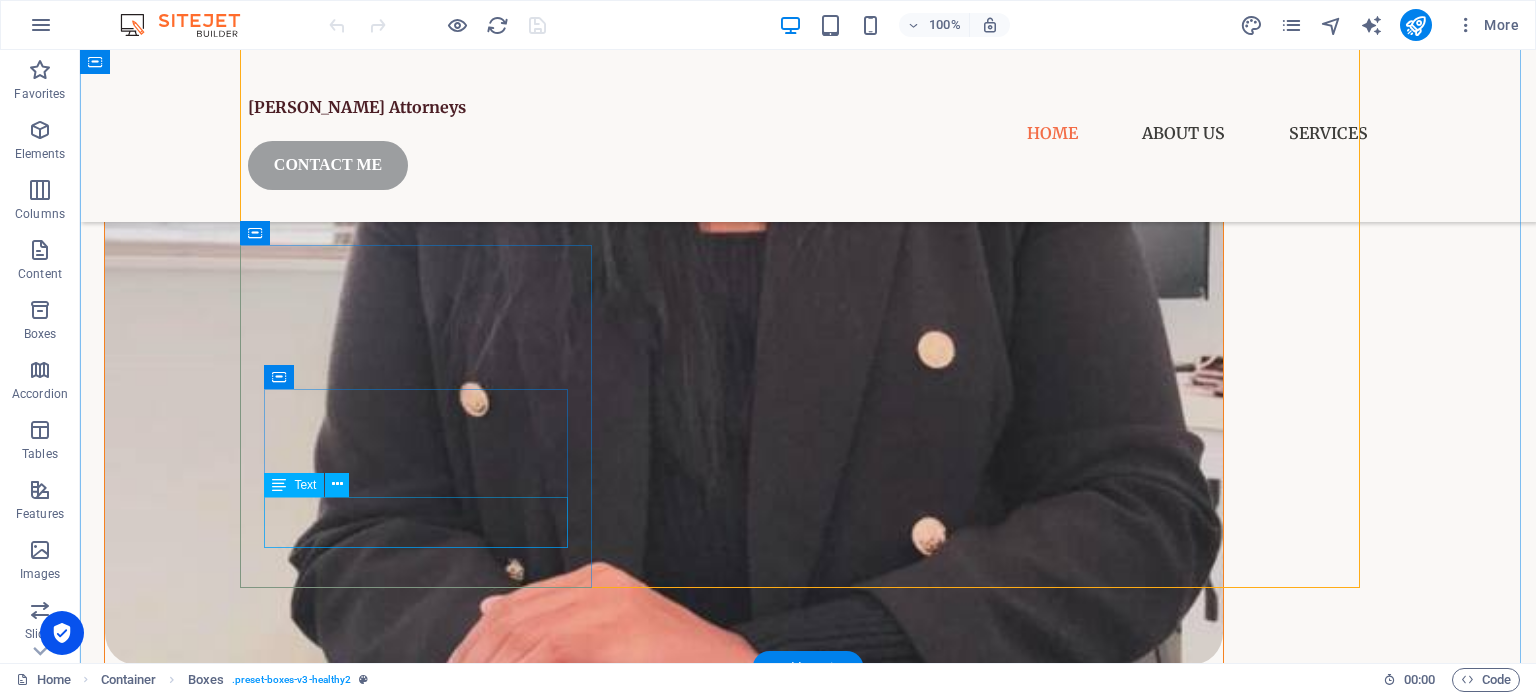 click on "Creating and refining rules to guide decisions and governance." at bounding box center (424, 3737) 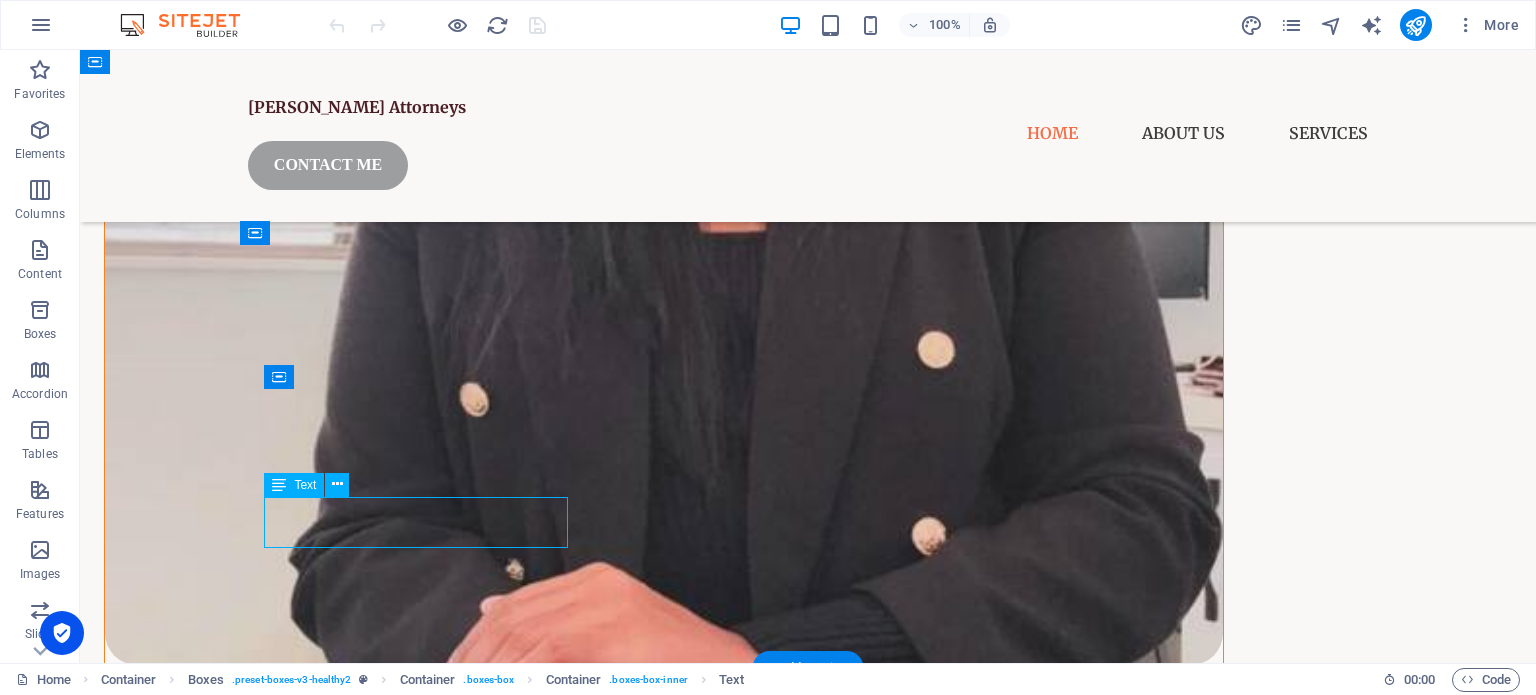 click on "Creating and refining rules to guide decisions and governance." at bounding box center [424, 3737] 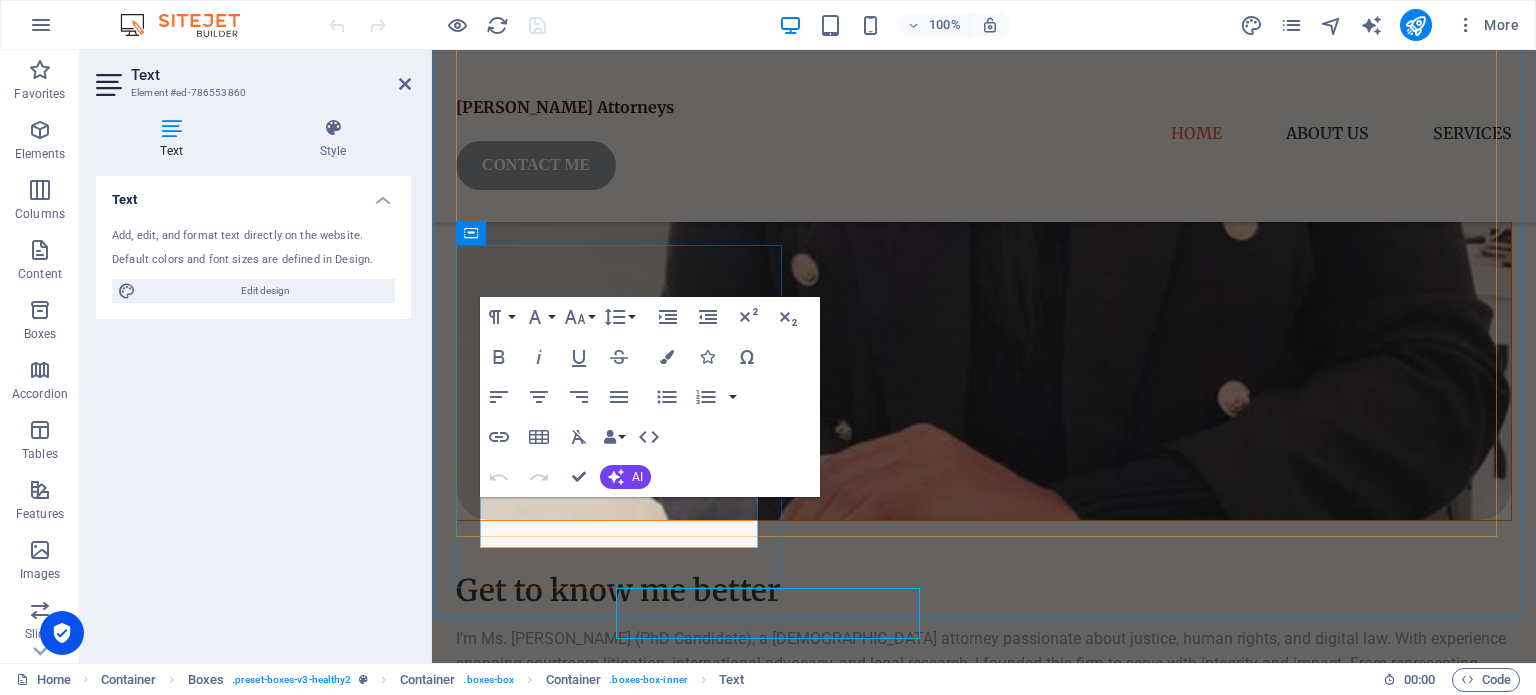 scroll, scrollTop: 2408, scrollLeft: 0, axis: vertical 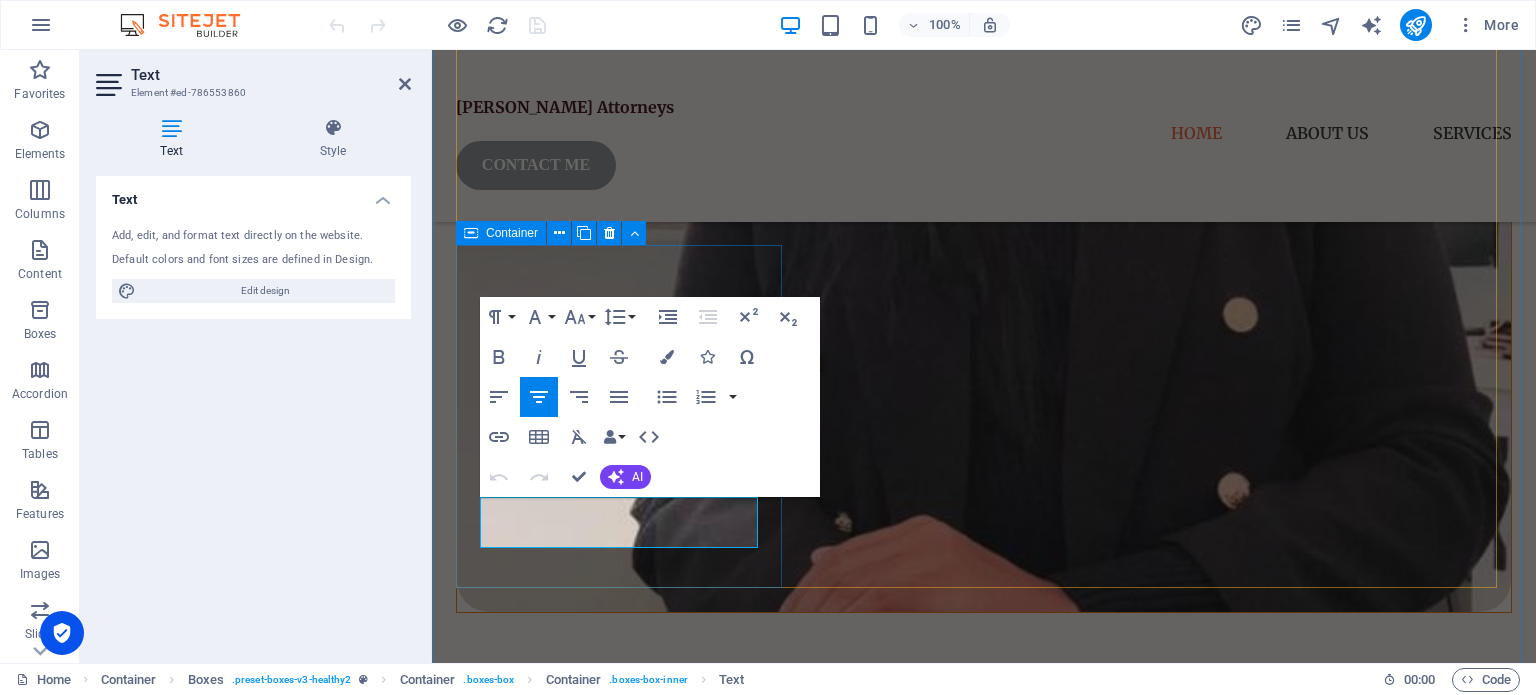 drag, startPoint x: 711, startPoint y: 536, endPoint x: 473, endPoint y: 478, distance: 244.9653 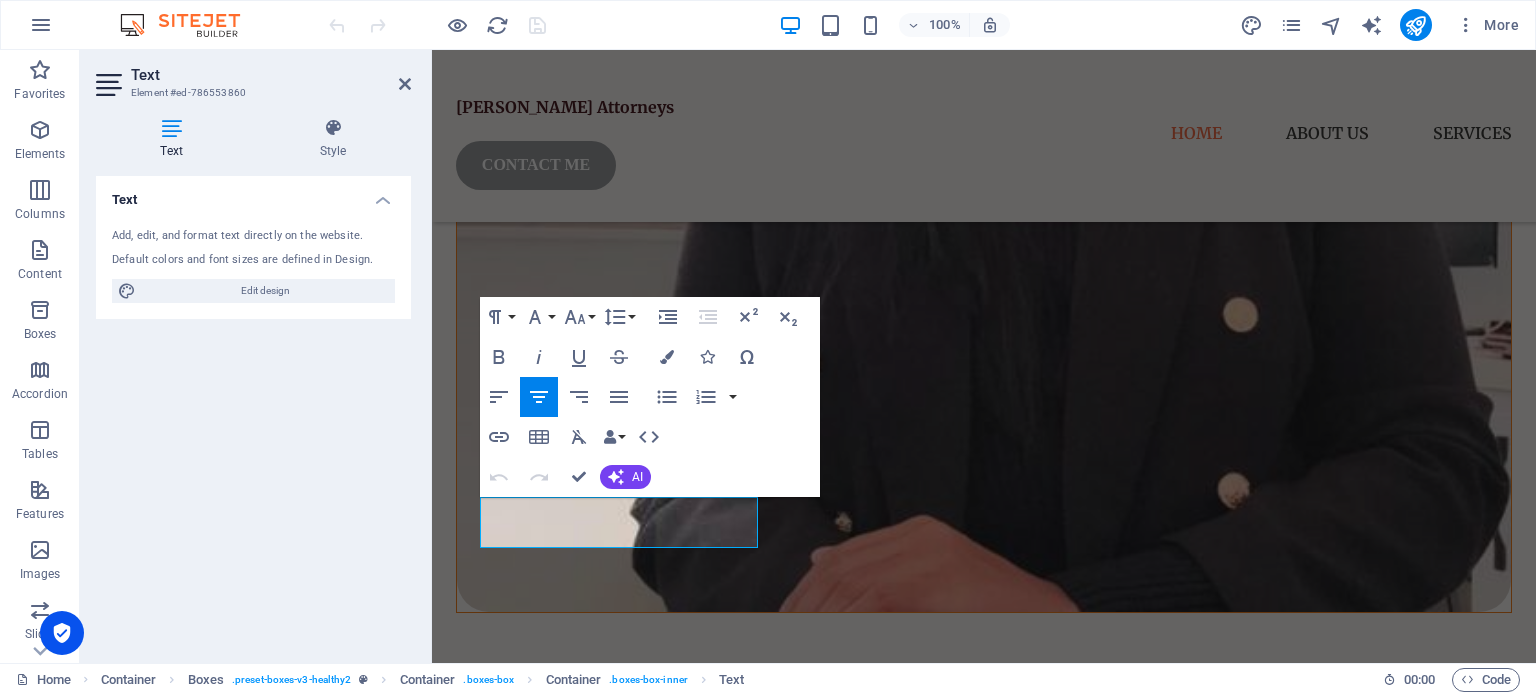 click on "Text Add, edit, and format text directly on the website. Default colors and font sizes are defined in Design. Edit design Alignment Left aligned Centered Right aligned" at bounding box center [253, 411] 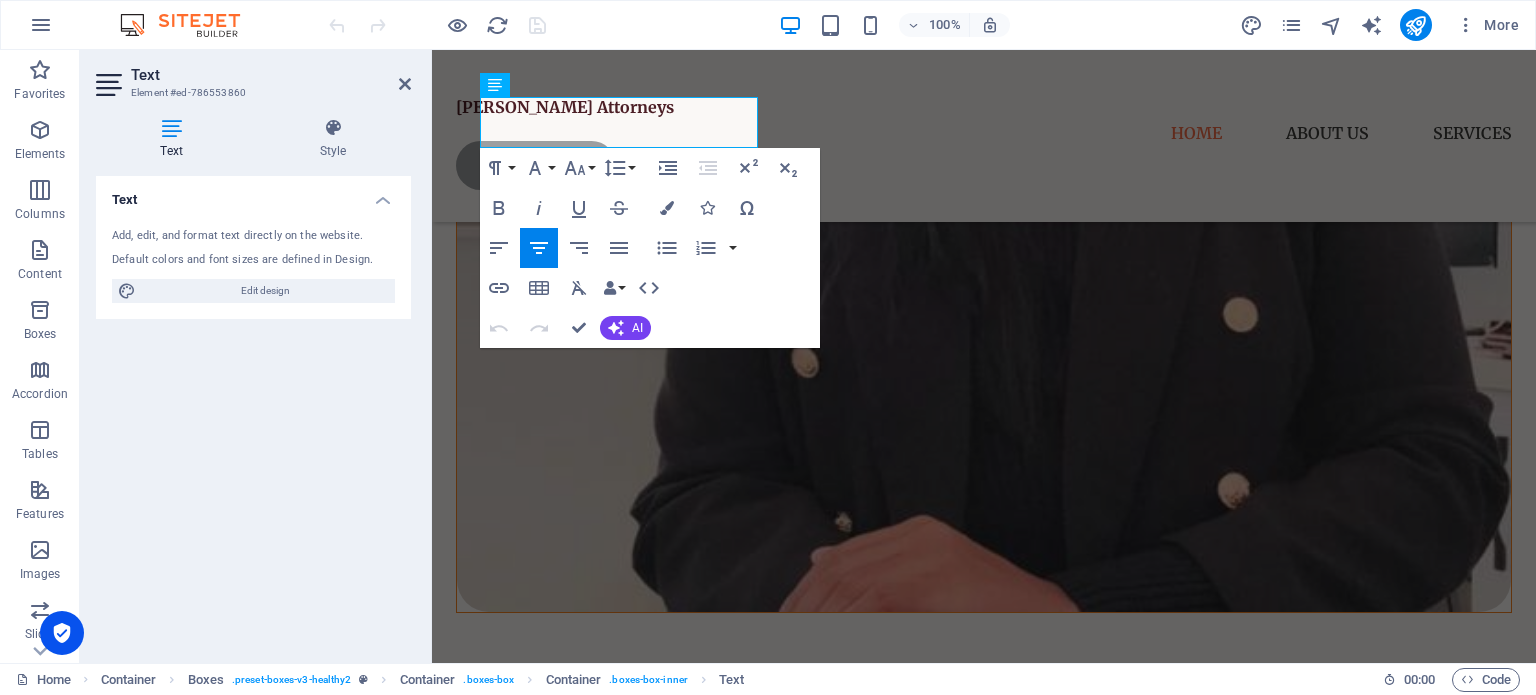 scroll, scrollTop: 2808, scrollLeft: 0, axis: vertical 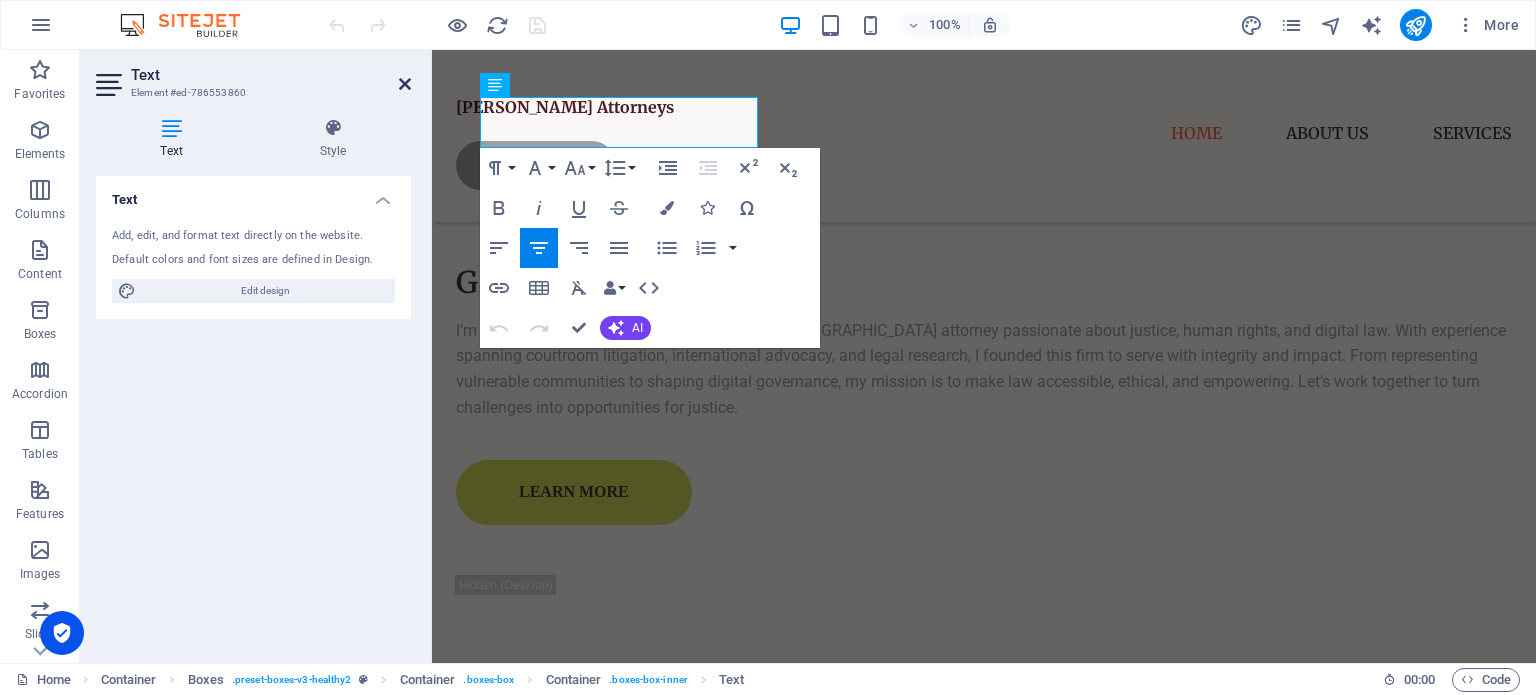 click at bounding box center [405, 84] 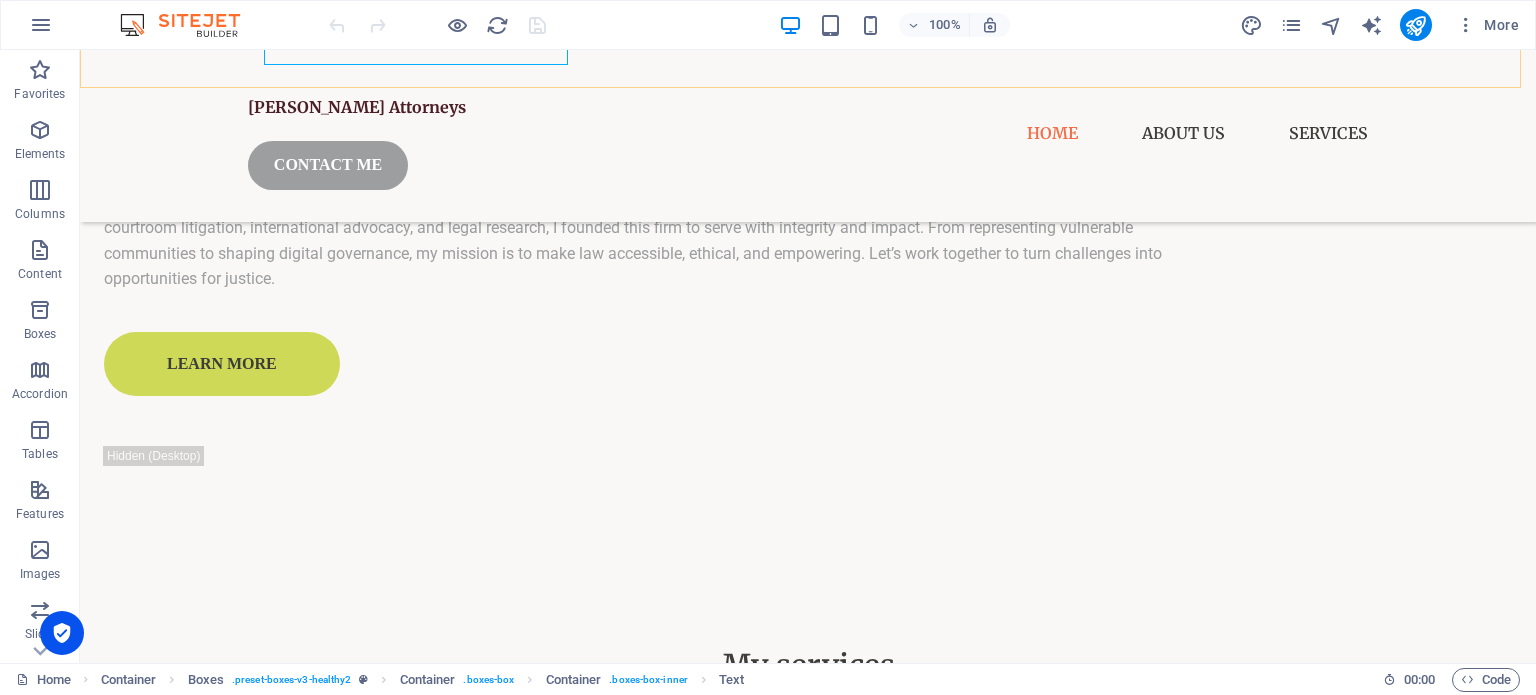scroll, scrollTop: 3100, scrollLeft: 0, axis: vertical 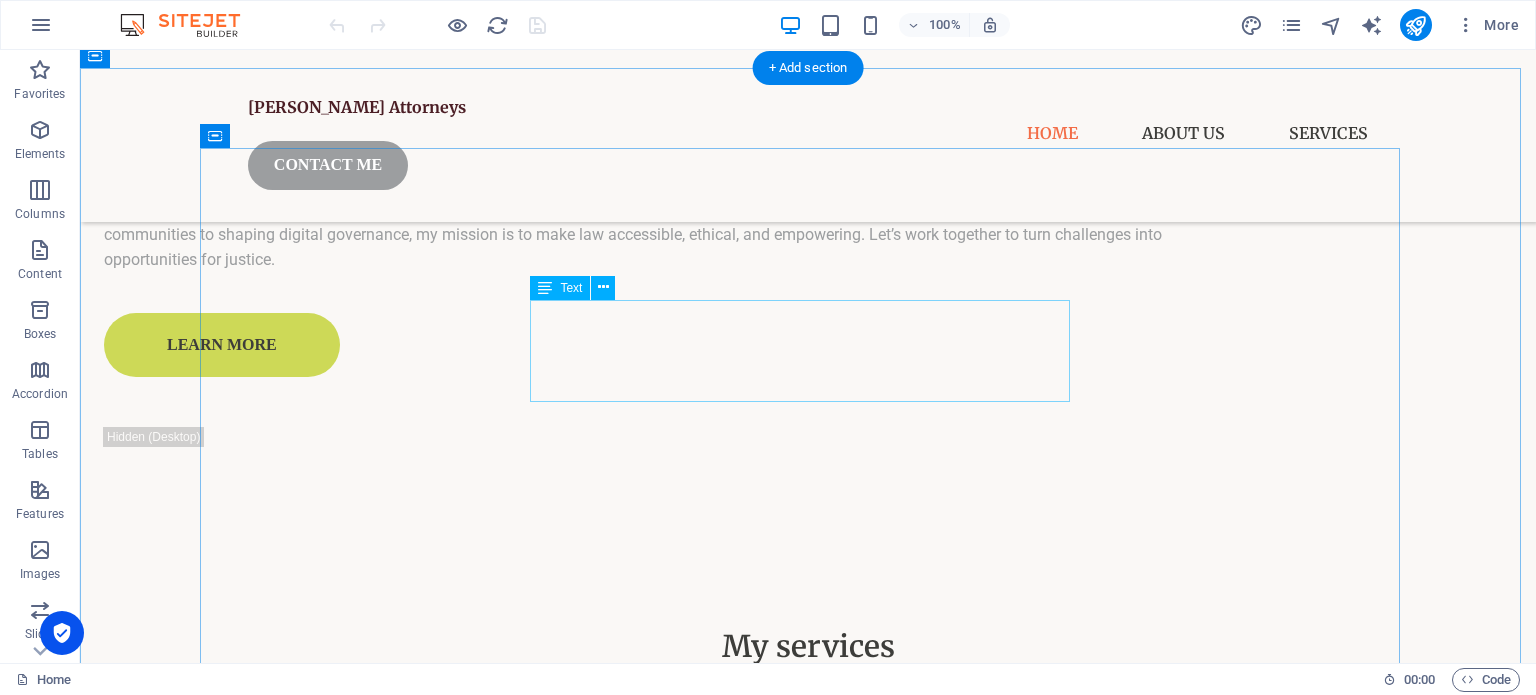 click on "Stay informed, empowered, and ahead. Join me every week as I unpack key legal issues—from human rights and digital law to courtroom strategy and policy reform. Follow for expert insights, practical guidance, and thought-provoking commentary that makes the law accessible to a" at bounding box center (808, 3579) 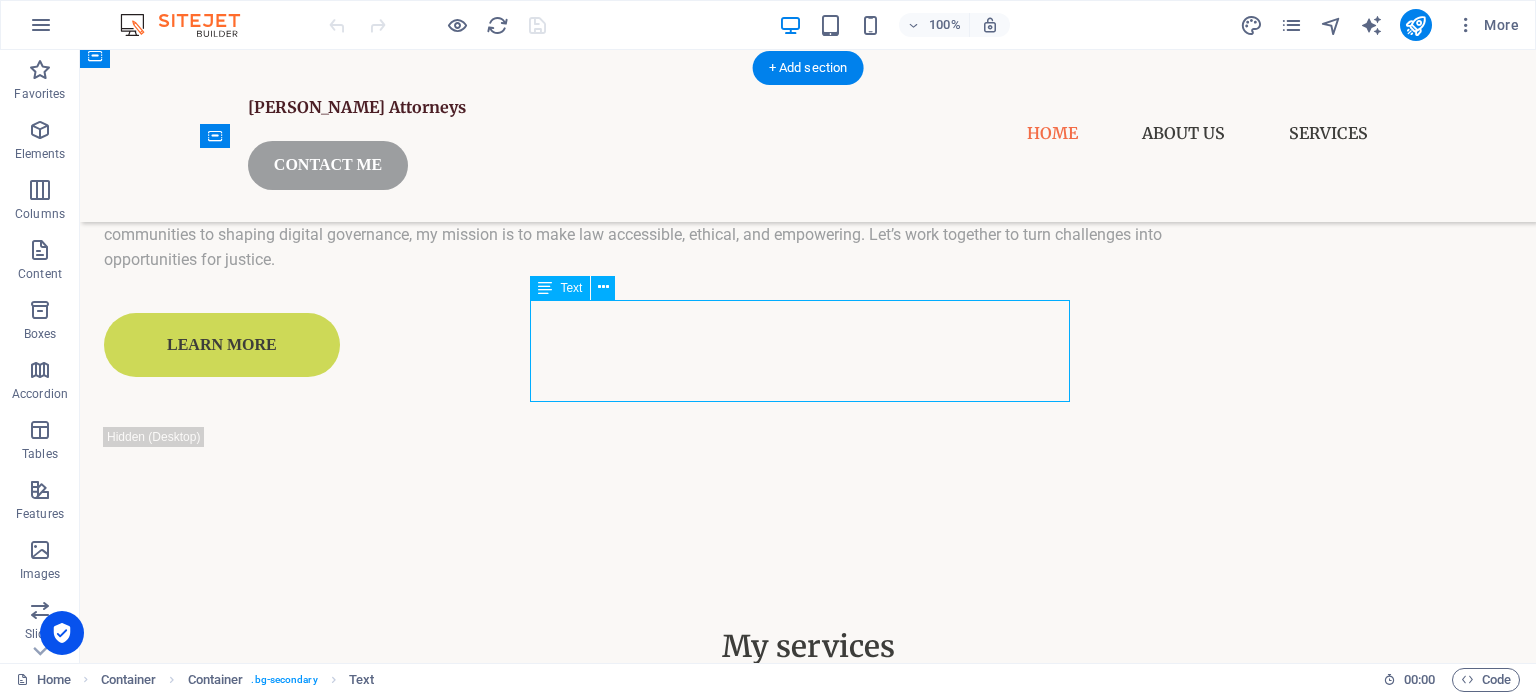click on "Stay informed, empowered, and ahead. Join me every week as I unpack key legal issues—from human rights and digital law to courtroom strategy and policy reform. Follow for expert insights, practical guidance, and thought-provoking commentary that makes the law accessible to a" at bounding box center (808, 3579) 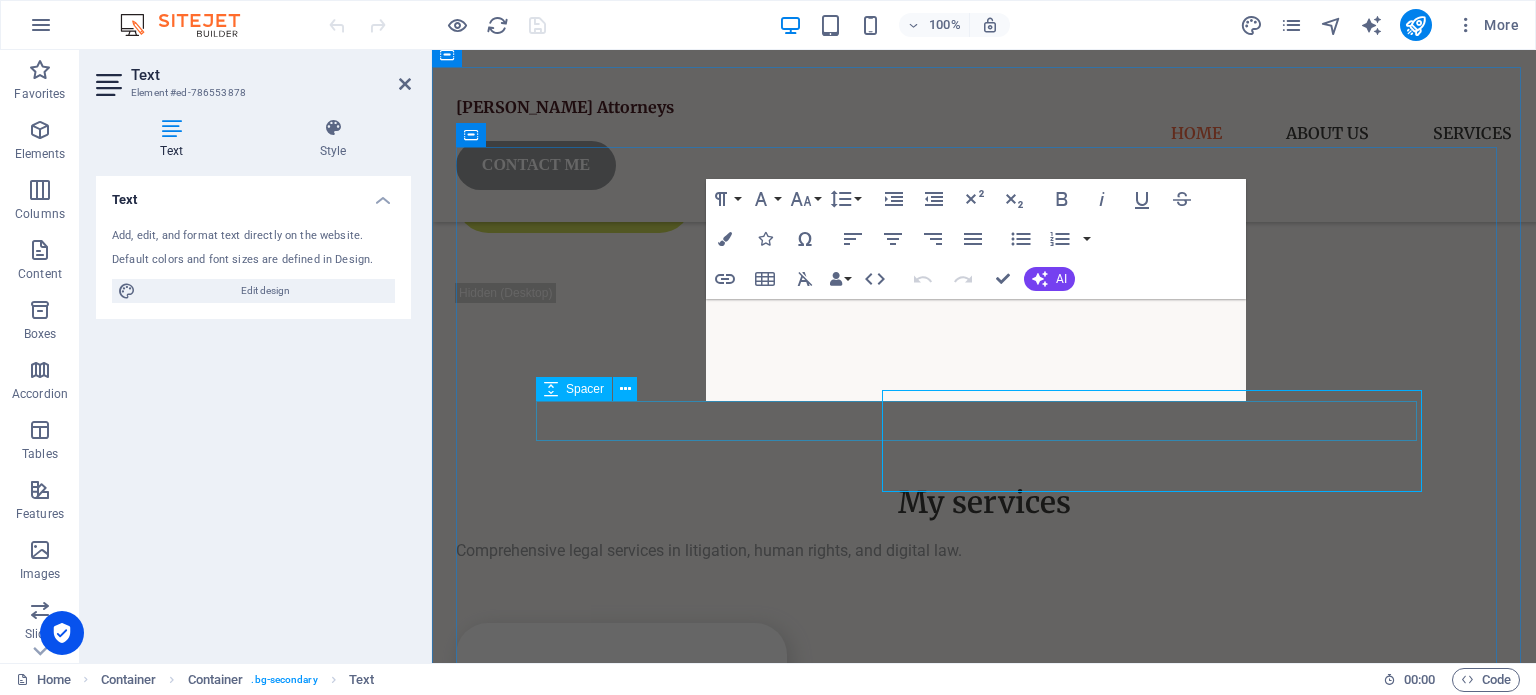 scroll, scrollTop: 3009, scrollLeft: 0, axis: vertical 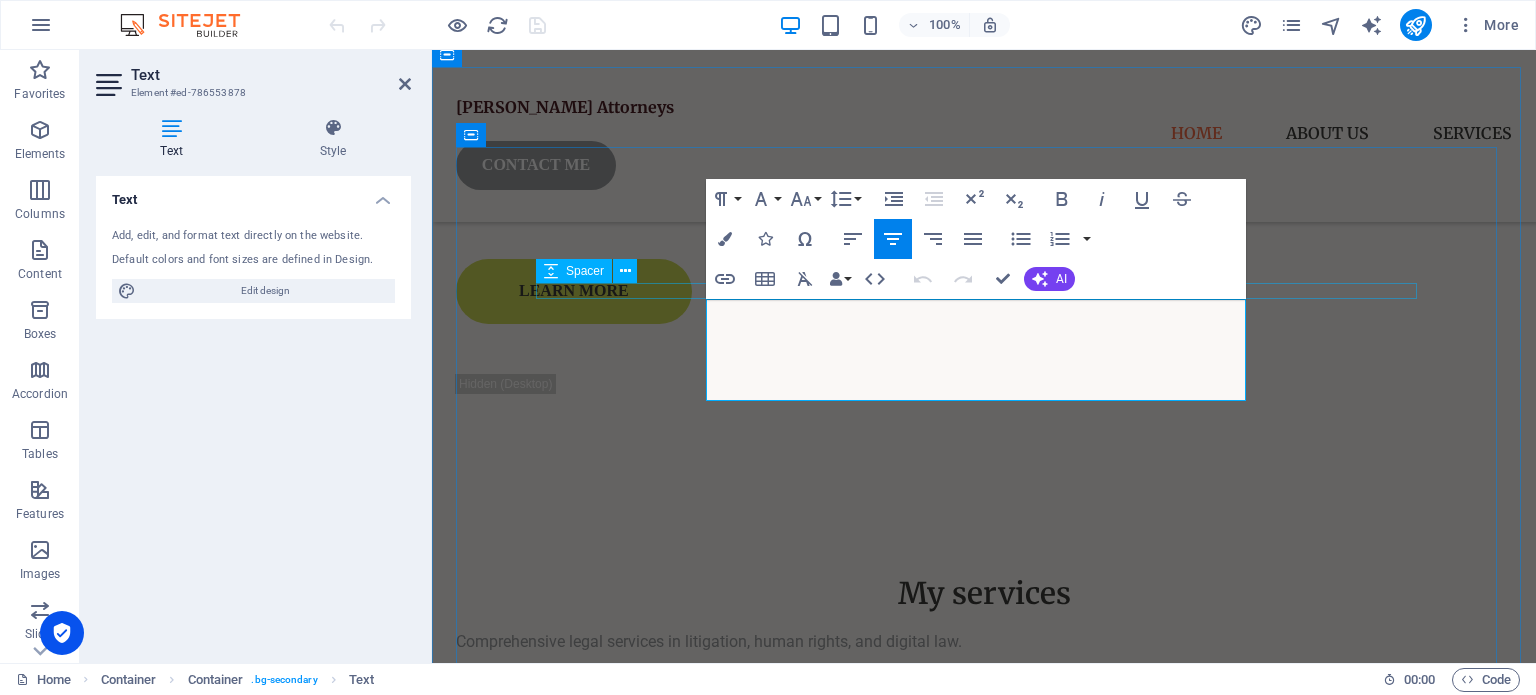 drag, startPoint x: 1196, startPoint y: 380, endPoint x: 692, endPoint y: 294, distance: 511.28467 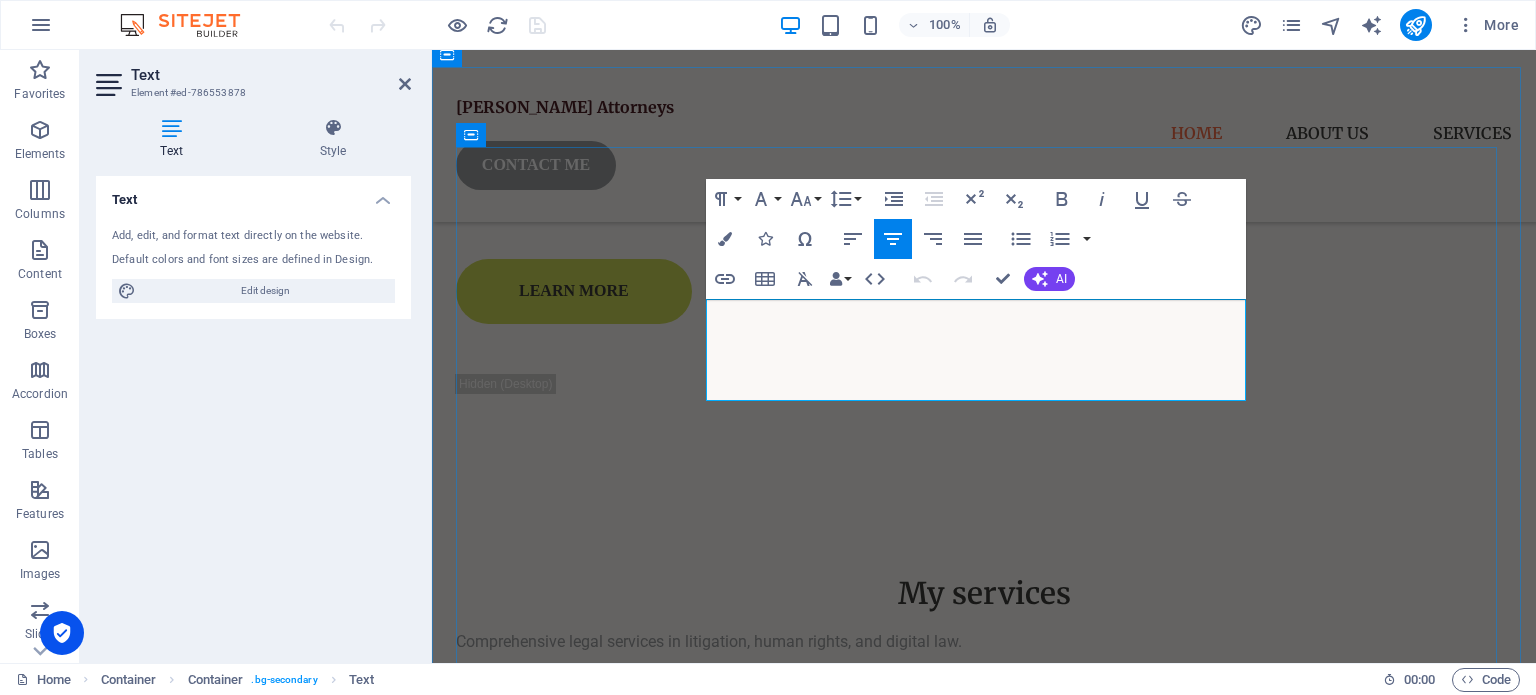 click on "Stay informed, empowered, and ahead. Join me every week as I unpack key legal issues—from human rights and digital law to courtroom strategy and policy reform. Follow for expert insights, practical guidance, and thought-provoking commentary that makes the law accessible to a" at bounding box center (984, 3564) 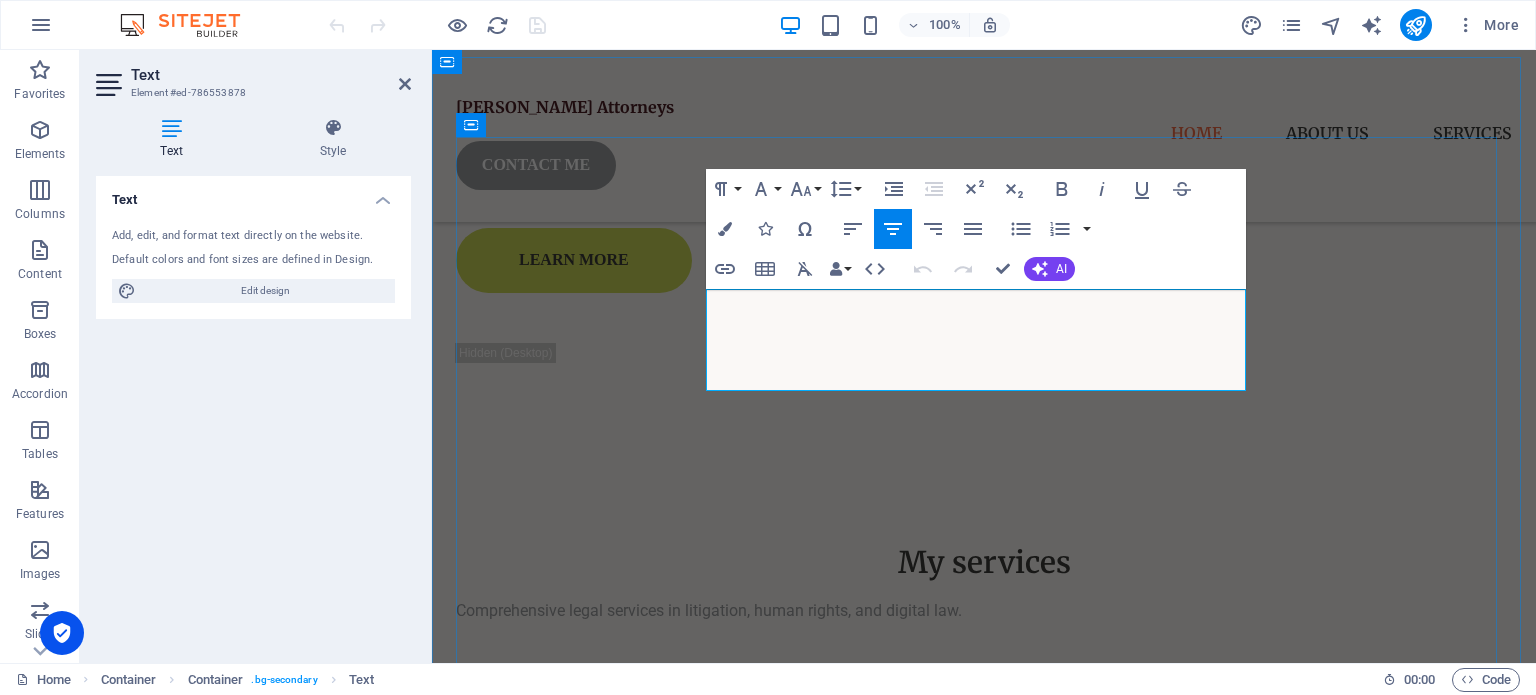 scroll, scrollTop: 3009, scrollLeft: 0, axis: vertical 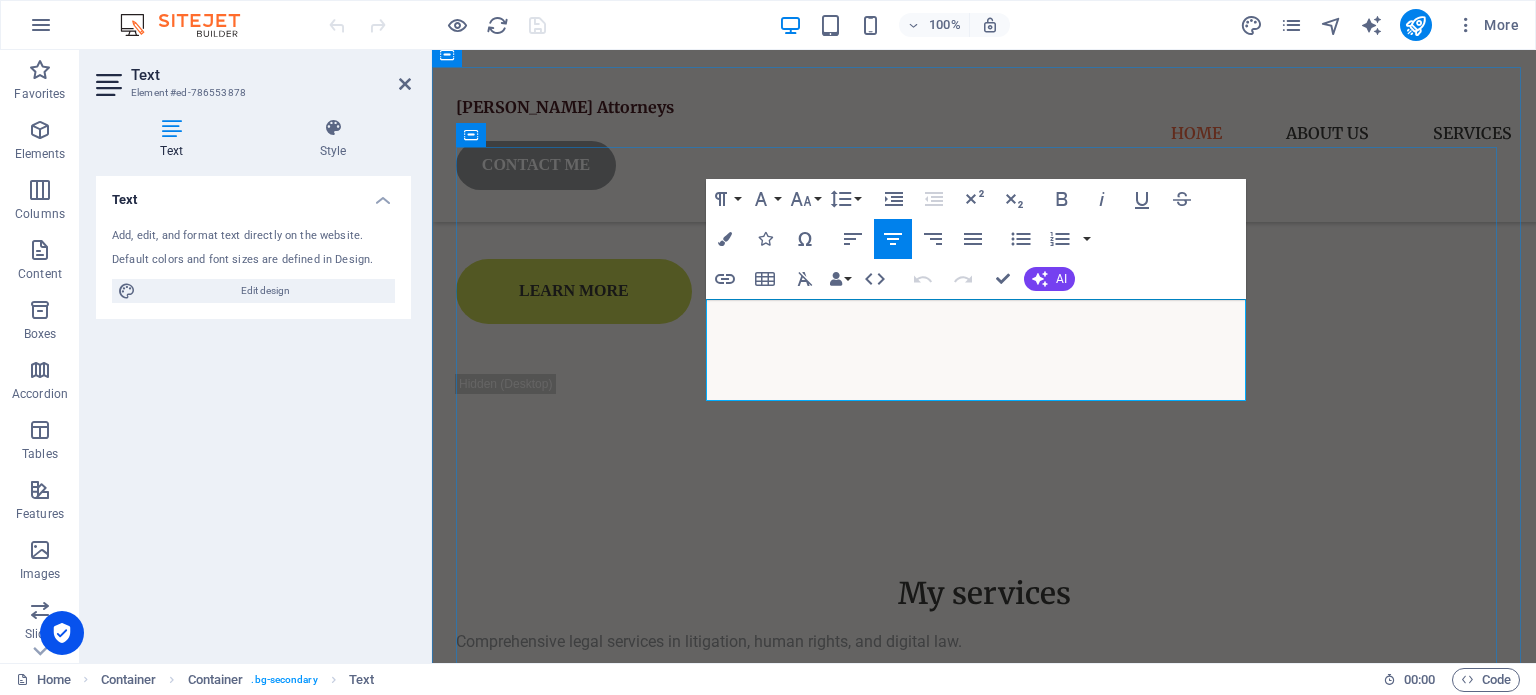 click on "Stay informed, empowered, and ahead. Join me every week as I unpack key legal issues—from human rights and digital law to courtroom strategy and policy reform. Follow for expert insights, practical guidance, and thought-provoking commentary that makes the law accessible to a" at bounding box center (984, 3564) 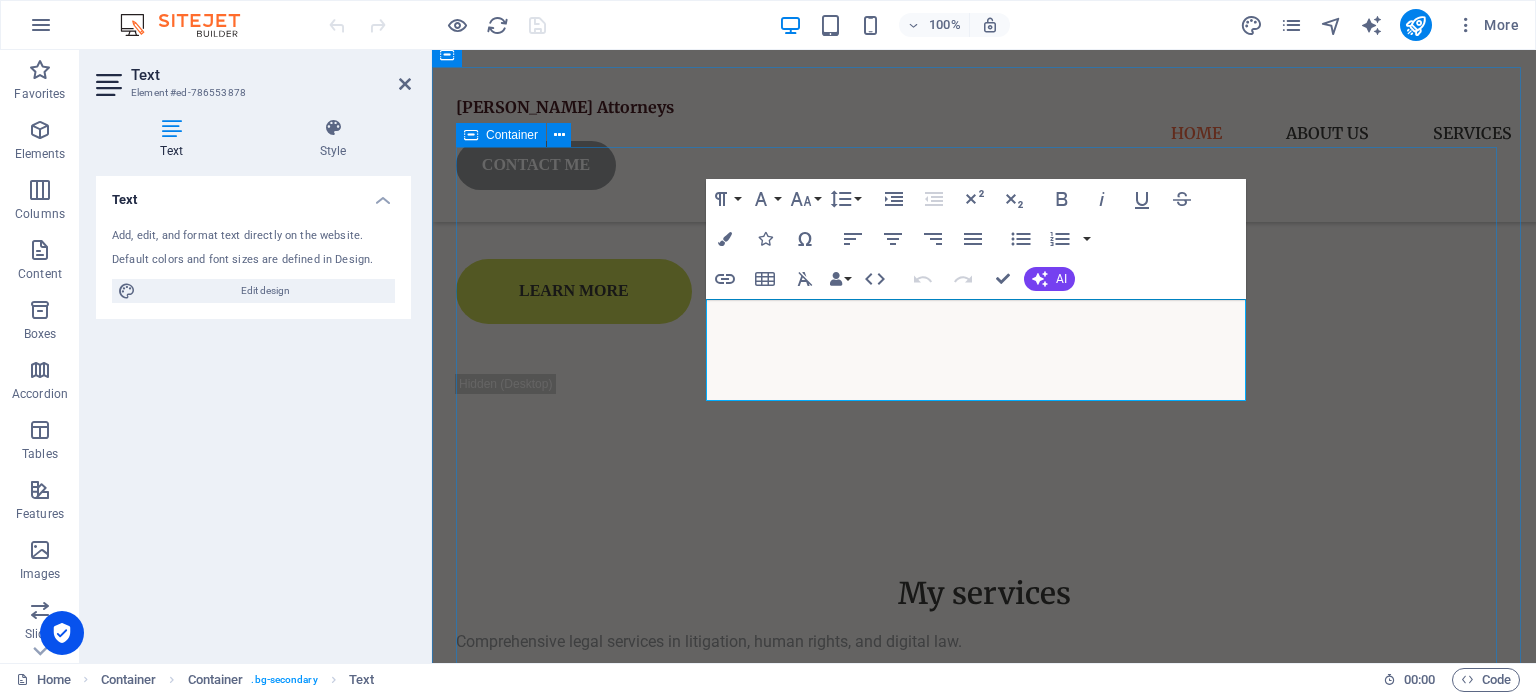 scroll, scrollTop: 3209, scrollLeft: 0, axis: vertical 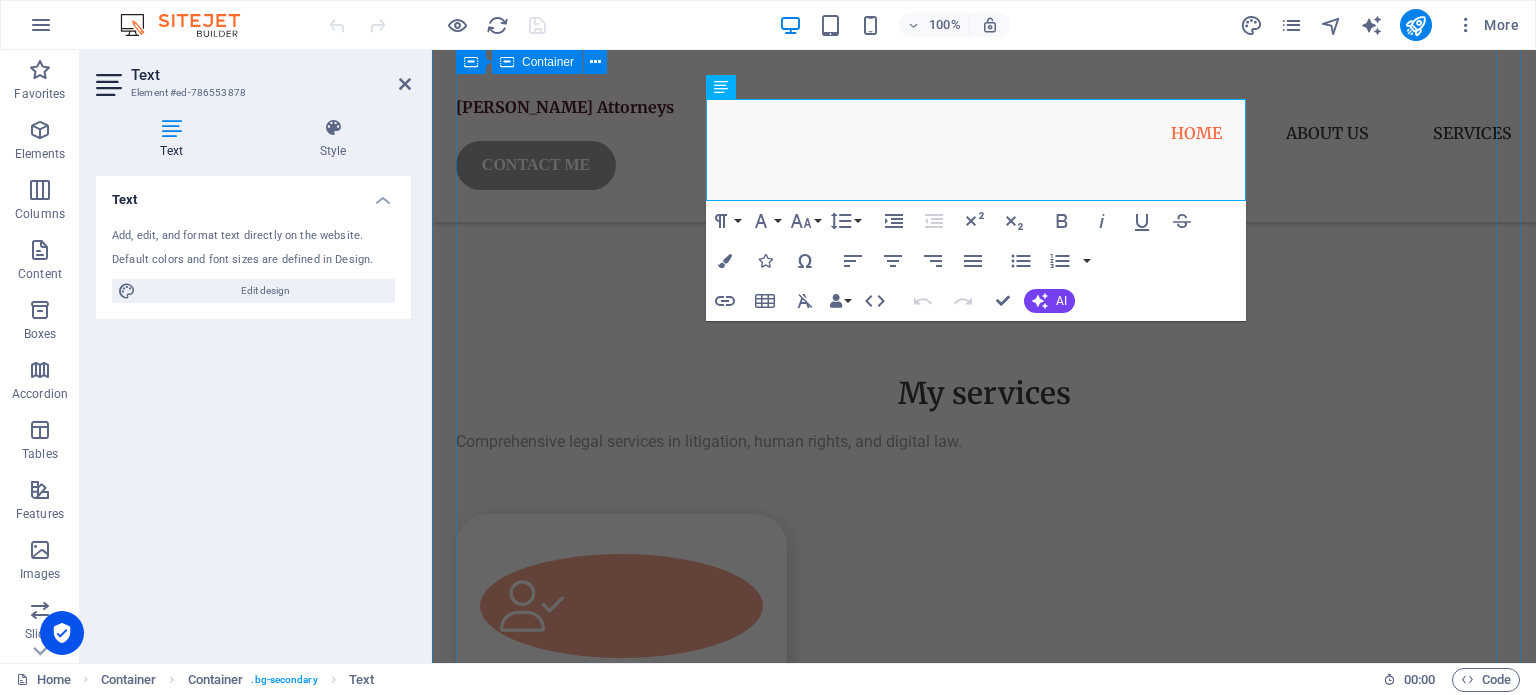 click on "Subscribe to my Newsletter Stay informed, empowered, and ahead. Join me every week as I unpack key legal issues—from human rights and digital law to courtroom strategy and policy reform. Follow for expert insights, practical guidance, and thought-provoking commentary that makes the law accessible to a Submit   I have read and understand the privacy policy. Unreadable? Regenerate" at bounding box center [984, 3567] 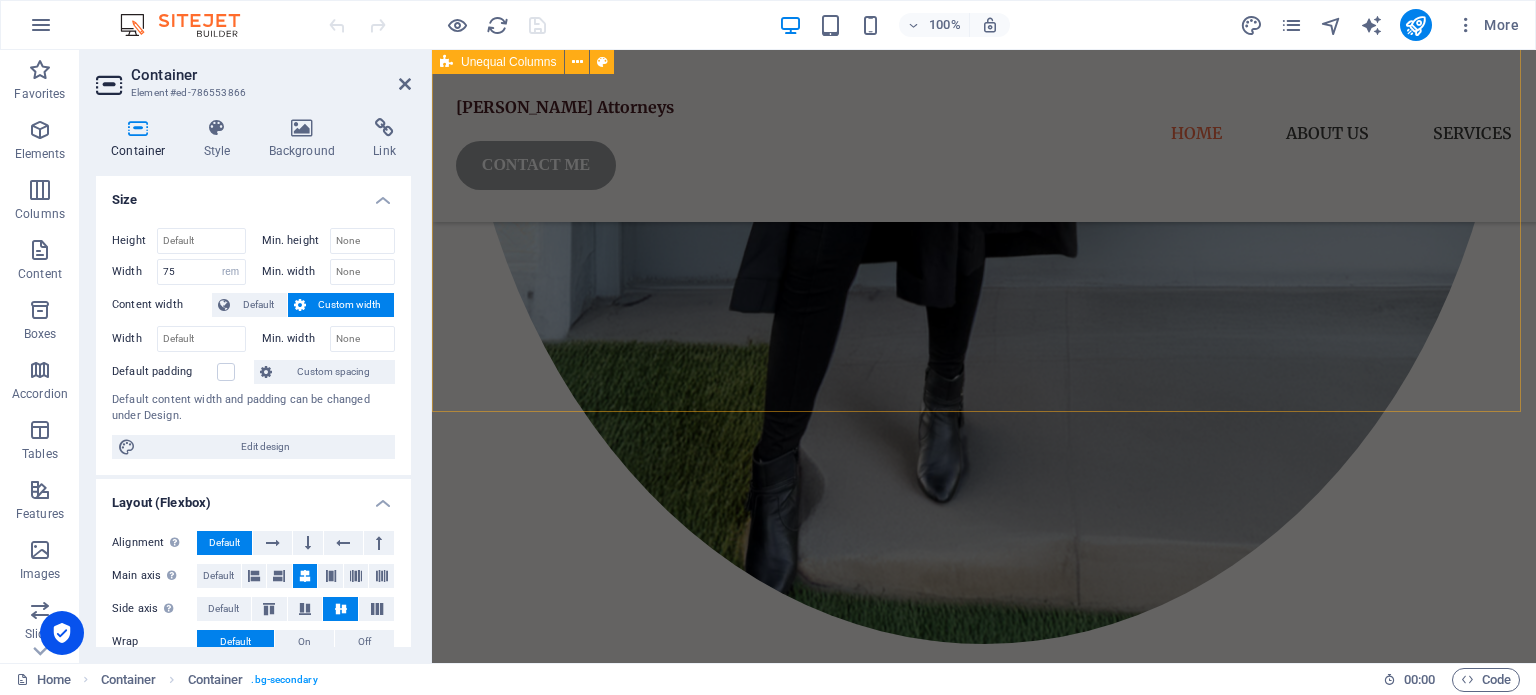 scroll, scrollTop: 1309, scrollLeft: 0, axis: vertical 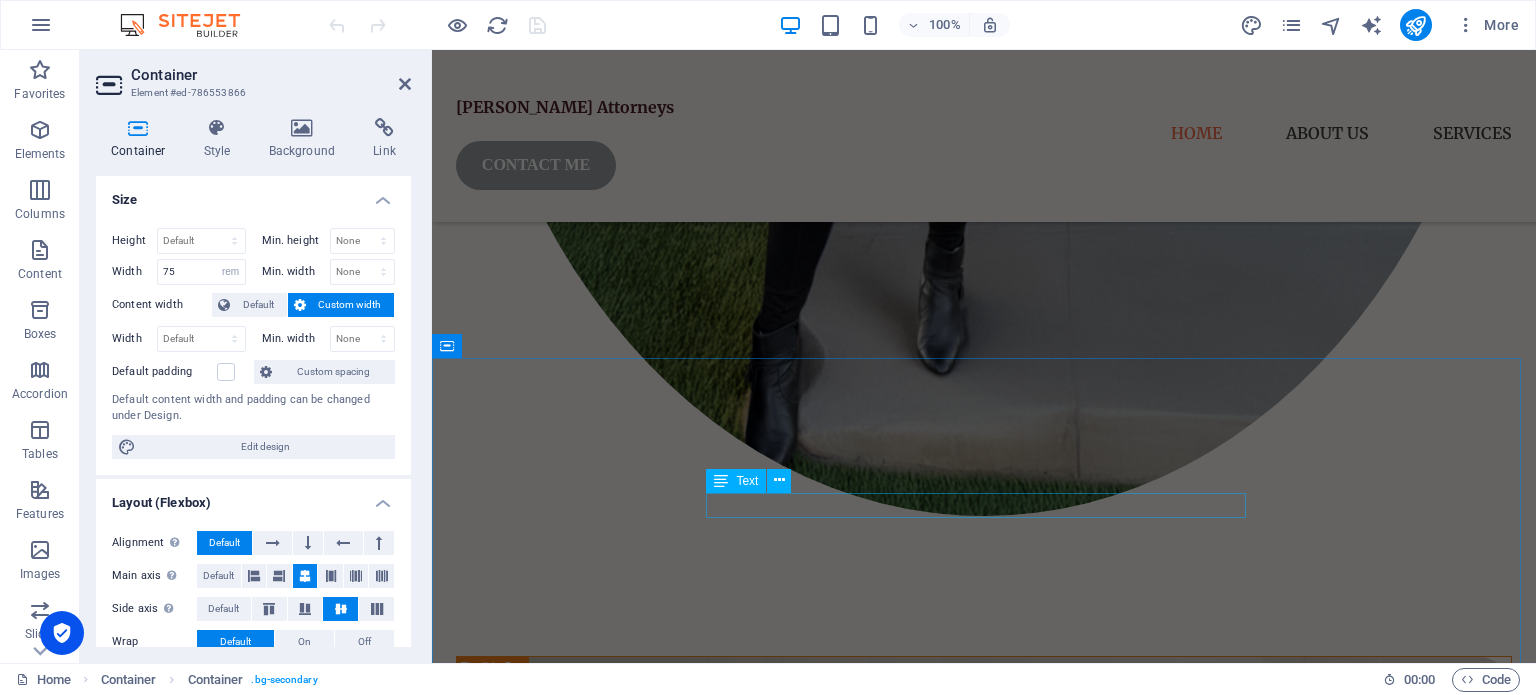 click on "Comprehensive legal services in litigation, human rights, and digital law." at bounding box center [984, 2342] 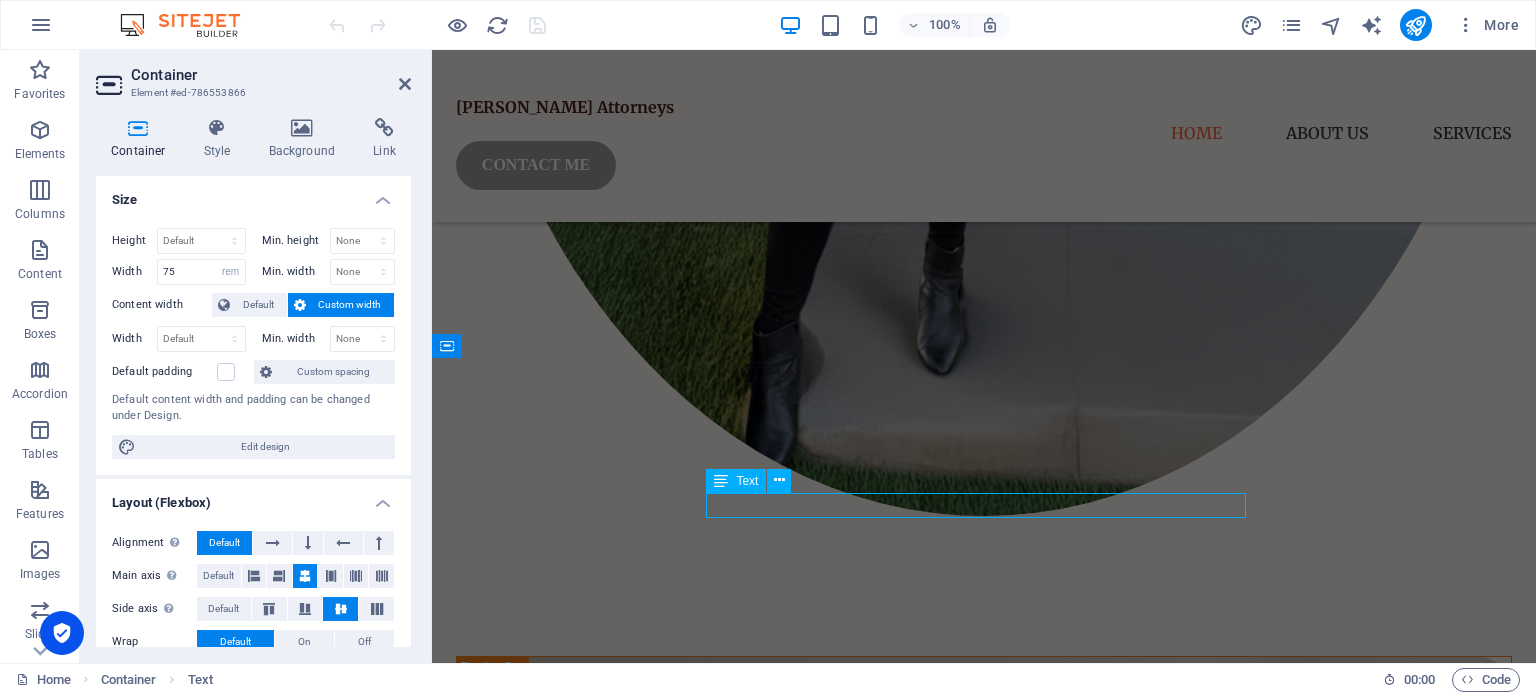 click on "My services" at bounding box center [984, 2293] 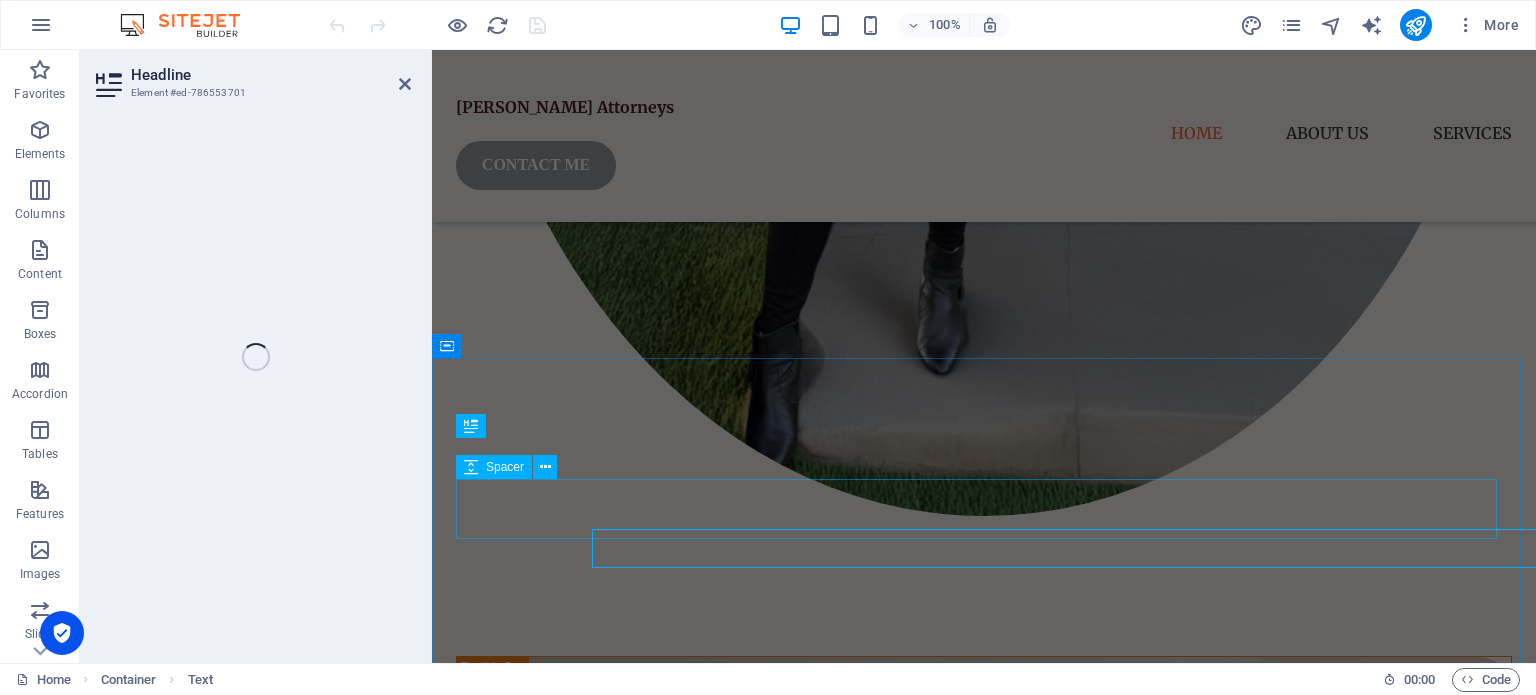click on "Comprehensive legal services in litigation, human rights, and digital law." at bounding box center [984, 2303] 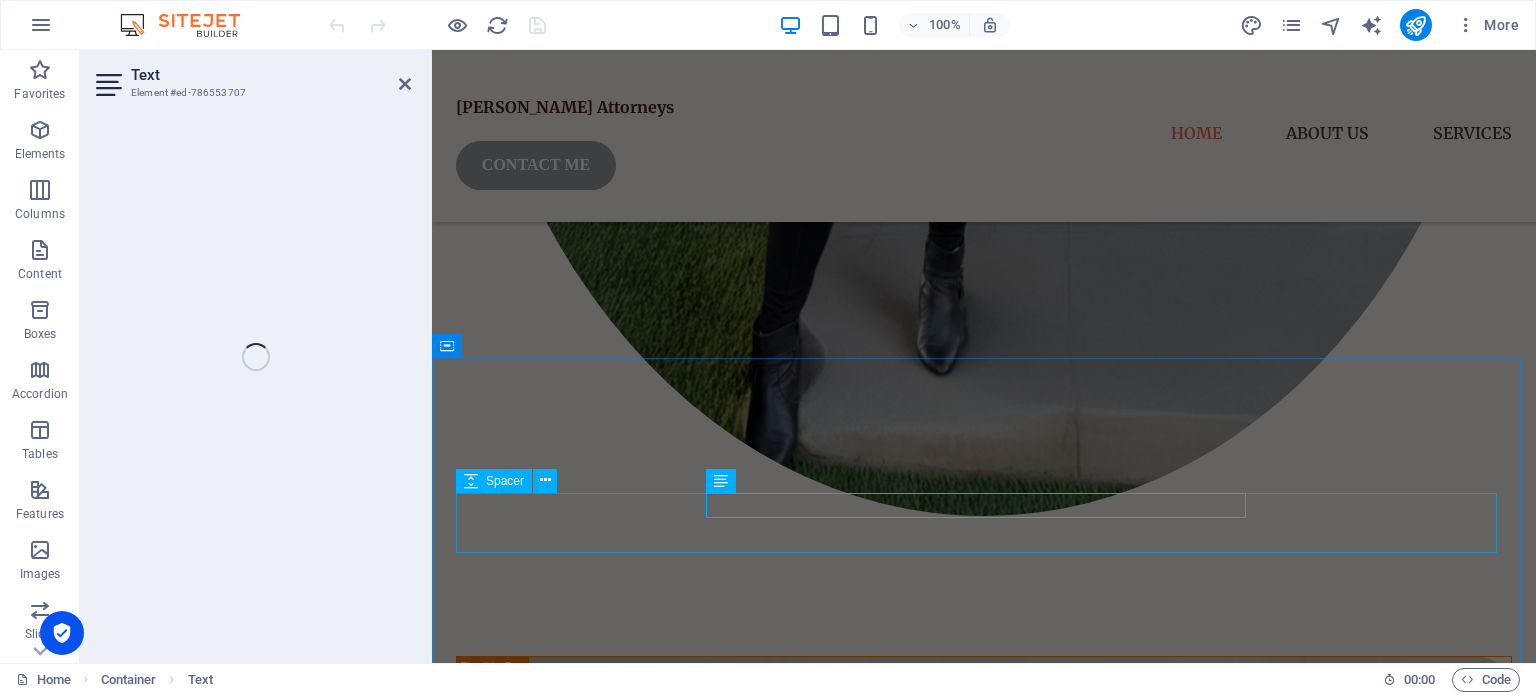 click at bounding box center [984, 2359] 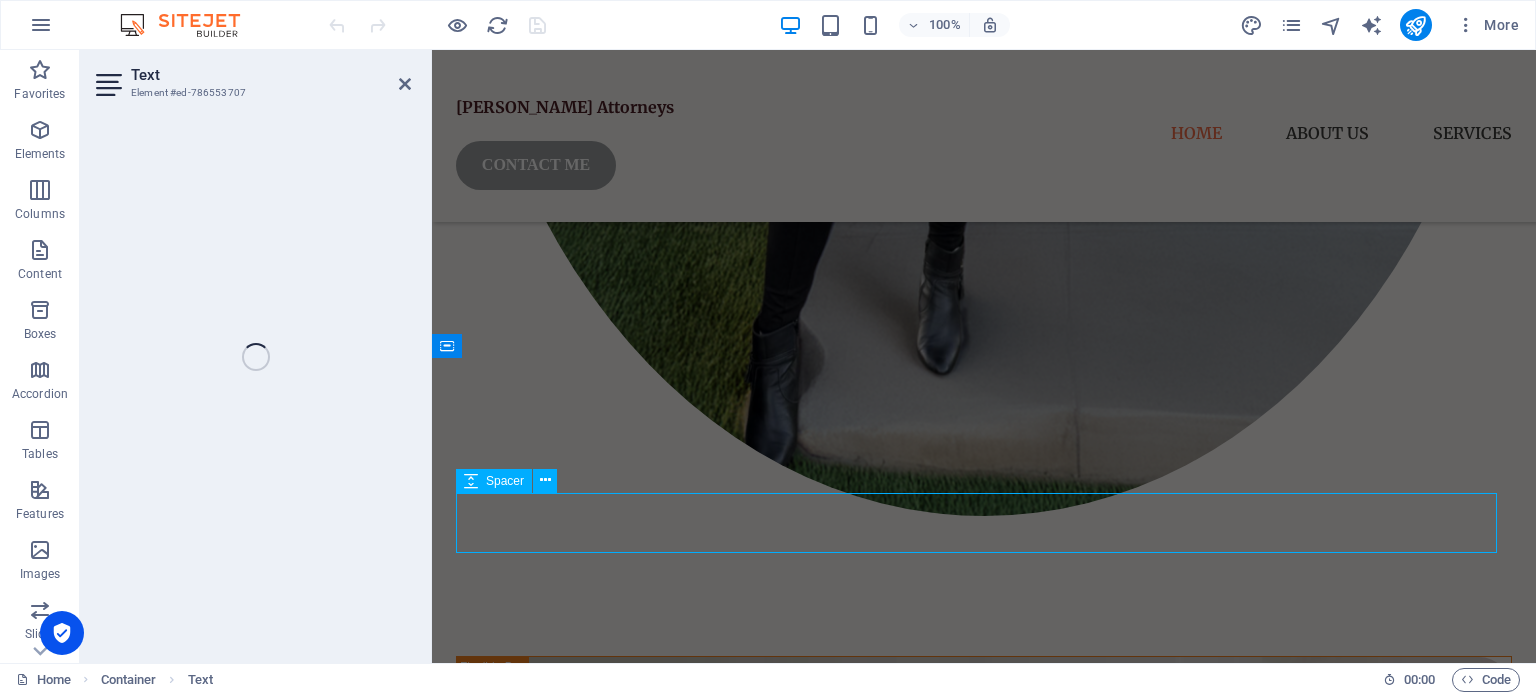 click on "Comprehensive legal services in litigation, human rights, and digital law." at bounding box center (984, 2342) 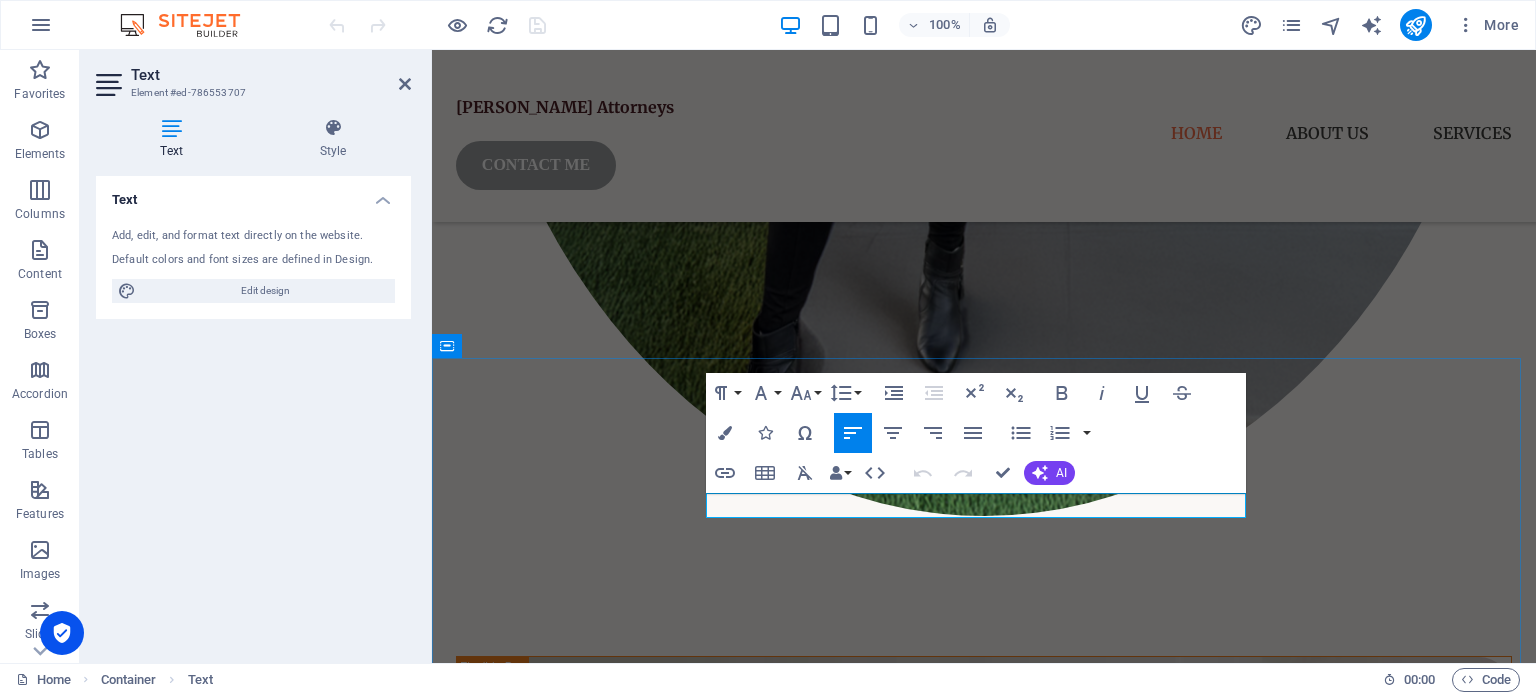 click on "Comprehensive legal services in litigation, human rights, and digital law." at bounding box center (984, 2342) 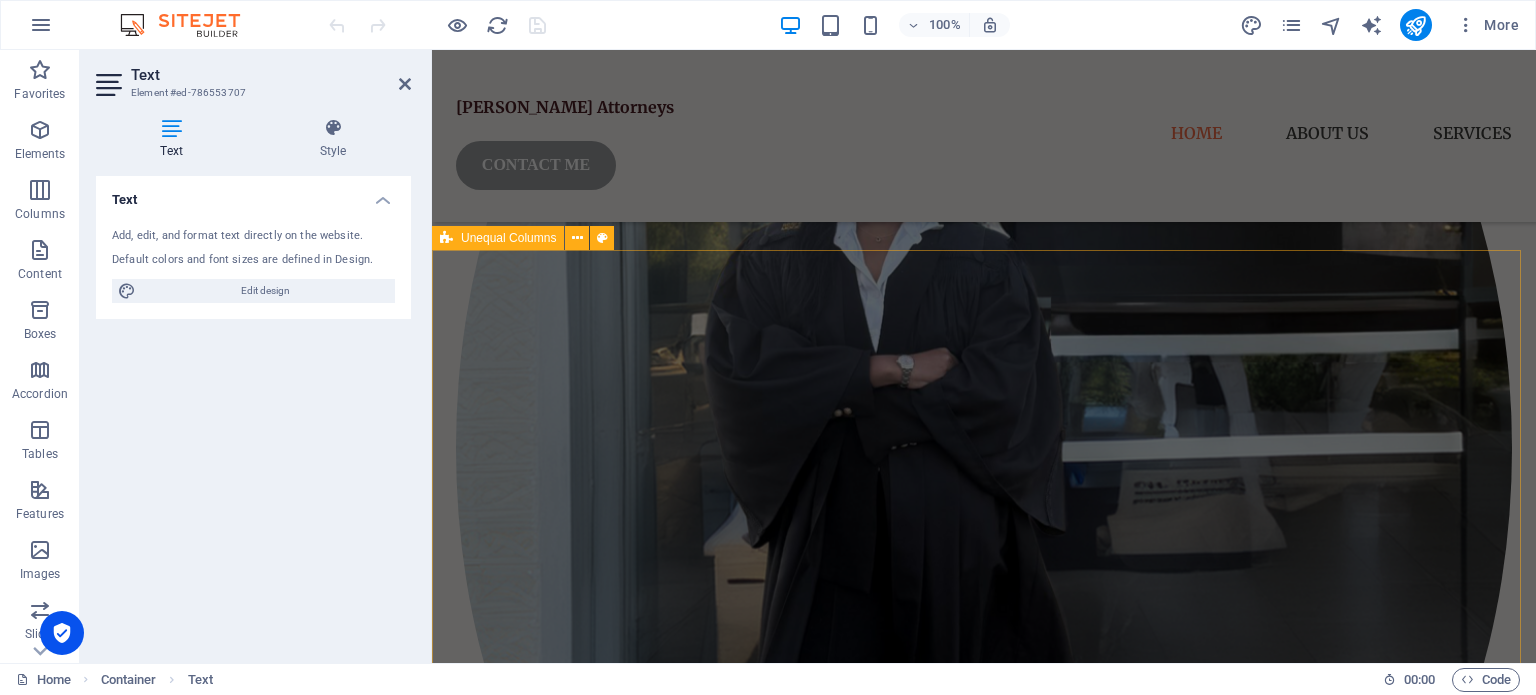 scroll, scrollTop: 0, scrollLeft: 0, axis: both 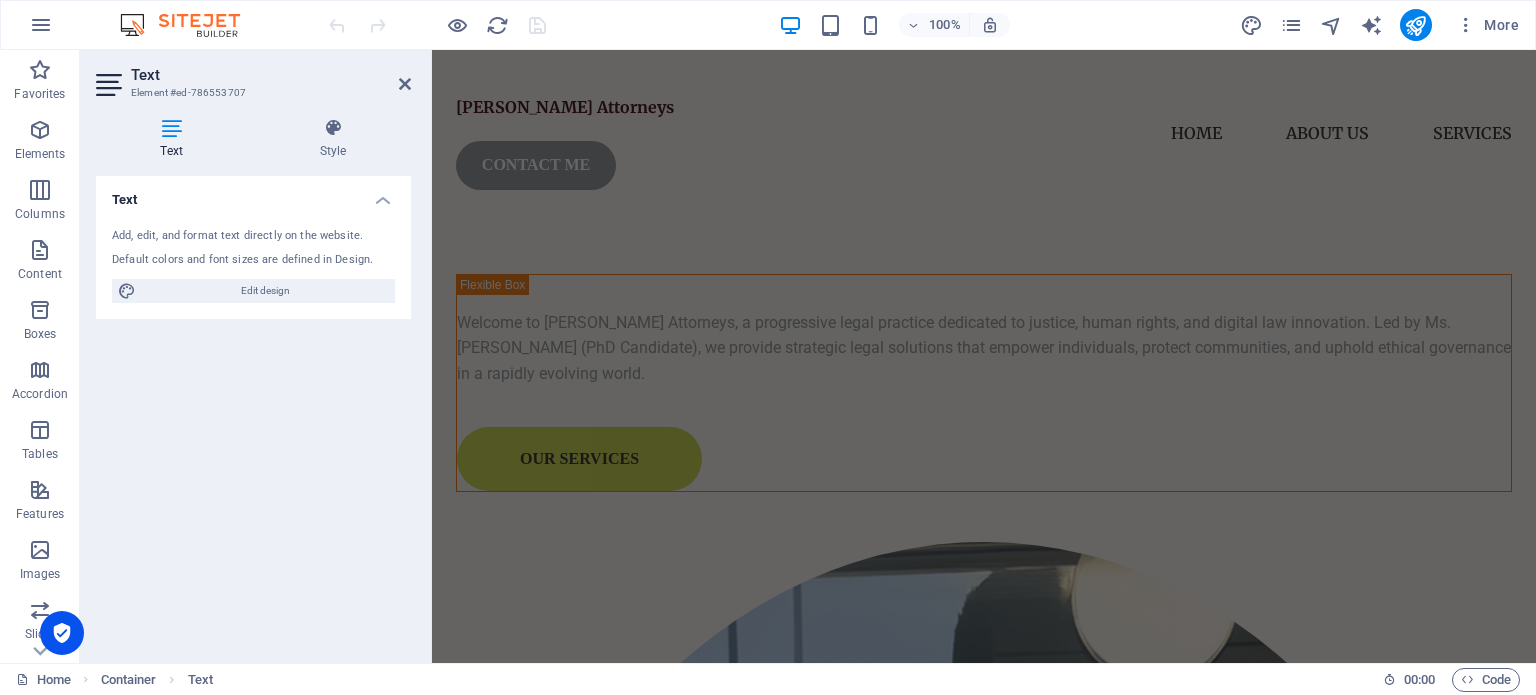 click on "Text Element #ed-786553707 Text Style Text Add, edit, and format text directly on the website. Default colors and font sizes are defined in Design. Edit design Alignment Left aligned Centered Right aligned Preset Element Layout How this element expands within the layout (Flexbox). Size 540 Default auto px % 1/1 1/2 1/3 1/4 1/5 1/6 1/7 1/8 1/9 1/10 Grow Shrink Order Container layout Visible Visible Opacity 100 % Overflow Spacing Margin Default auto px % rem vw vh Custom Custom auto px % rem vw vh auto px % rem vw vh auto px % rem vw vh auto px % rem vw vh Padding Default px rem % vh vw Custom Custom px rem % vh vw px rem % vh vw px rem % vh vw px rem % vh vw Border Style              - Width 1 auto px rem % vh vw Custom Custom 1 auto px rem % vh vw 1 auto px rem % vh vw 1 auto px rem % vh vw 1 auto px rem % vh vw  - Color Round corners Default px rem % vh vw Custom Custom px rem % vh vw px rem % vh vw px rem % vh vw px rem % vh vw Shadow Default None Outside Inside Color X offset 0 px rem vh vw 0 px" at bounding box center [256, 356] 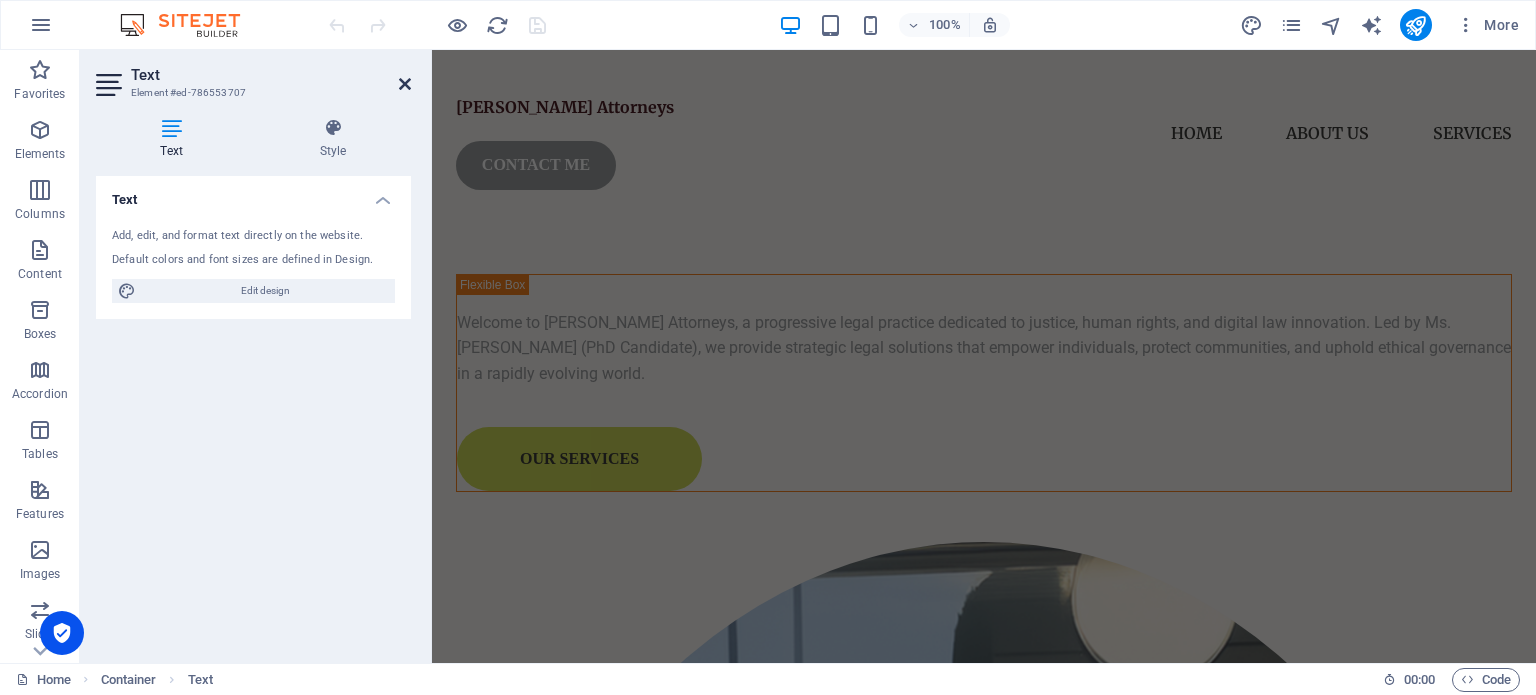 click at bounding box center (405, 84) 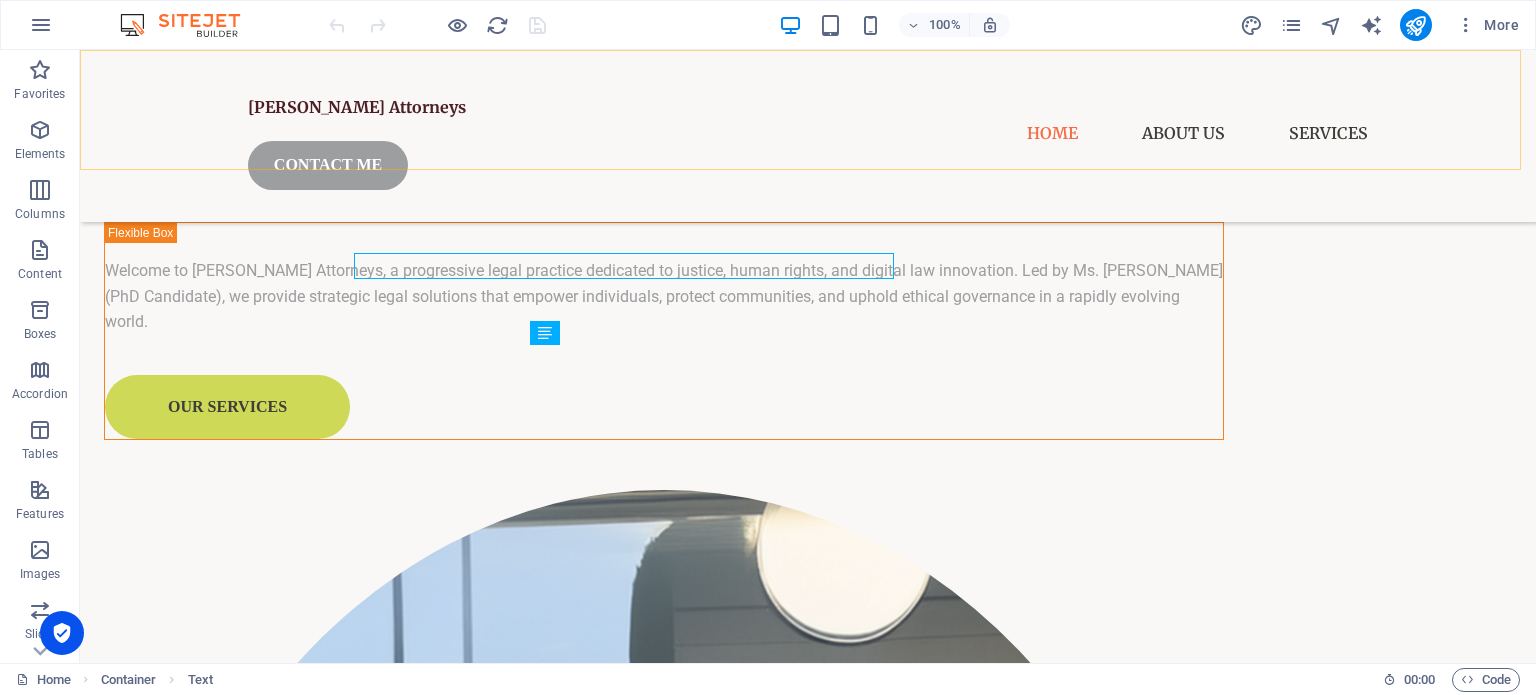scroll, scrollTop: 1548, scrollLeft: 0, axis: vertical 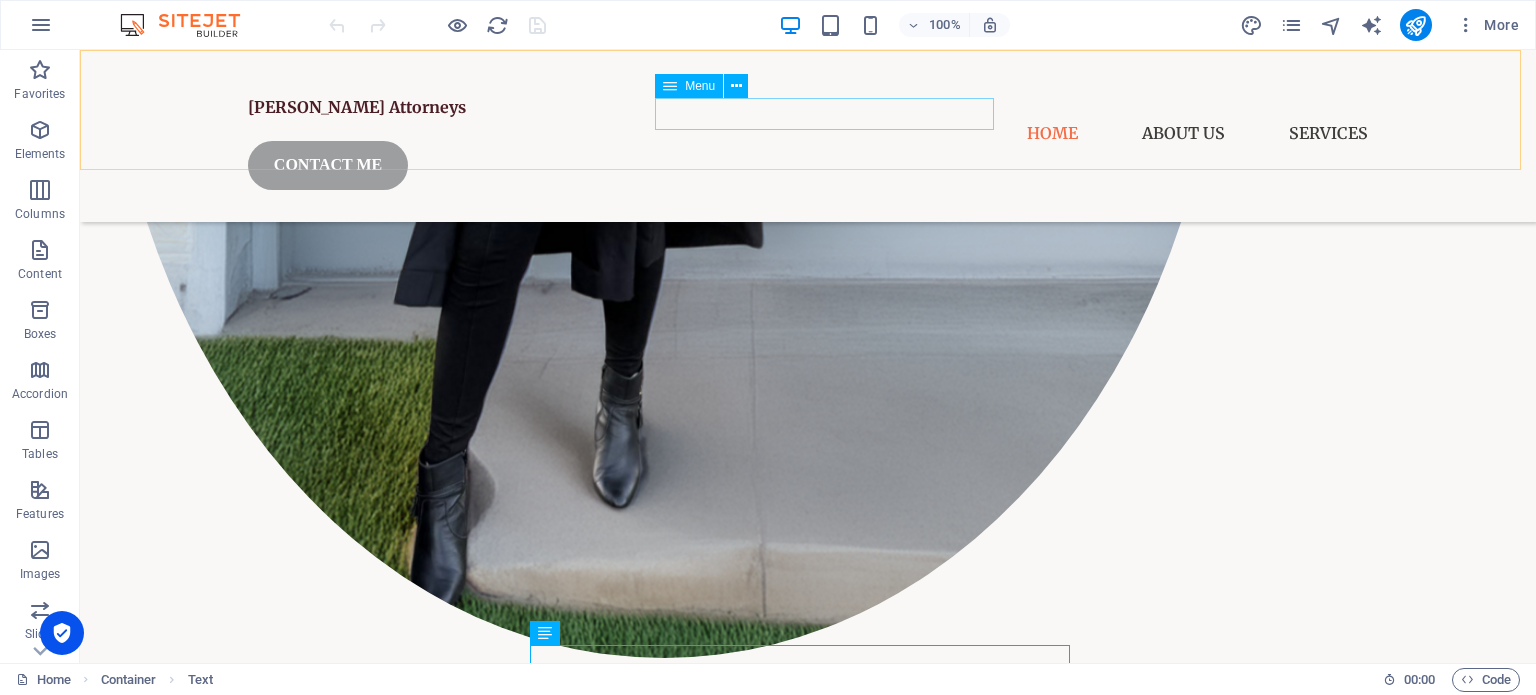click on "Home About Us Services" at bounding box center (808, 133) 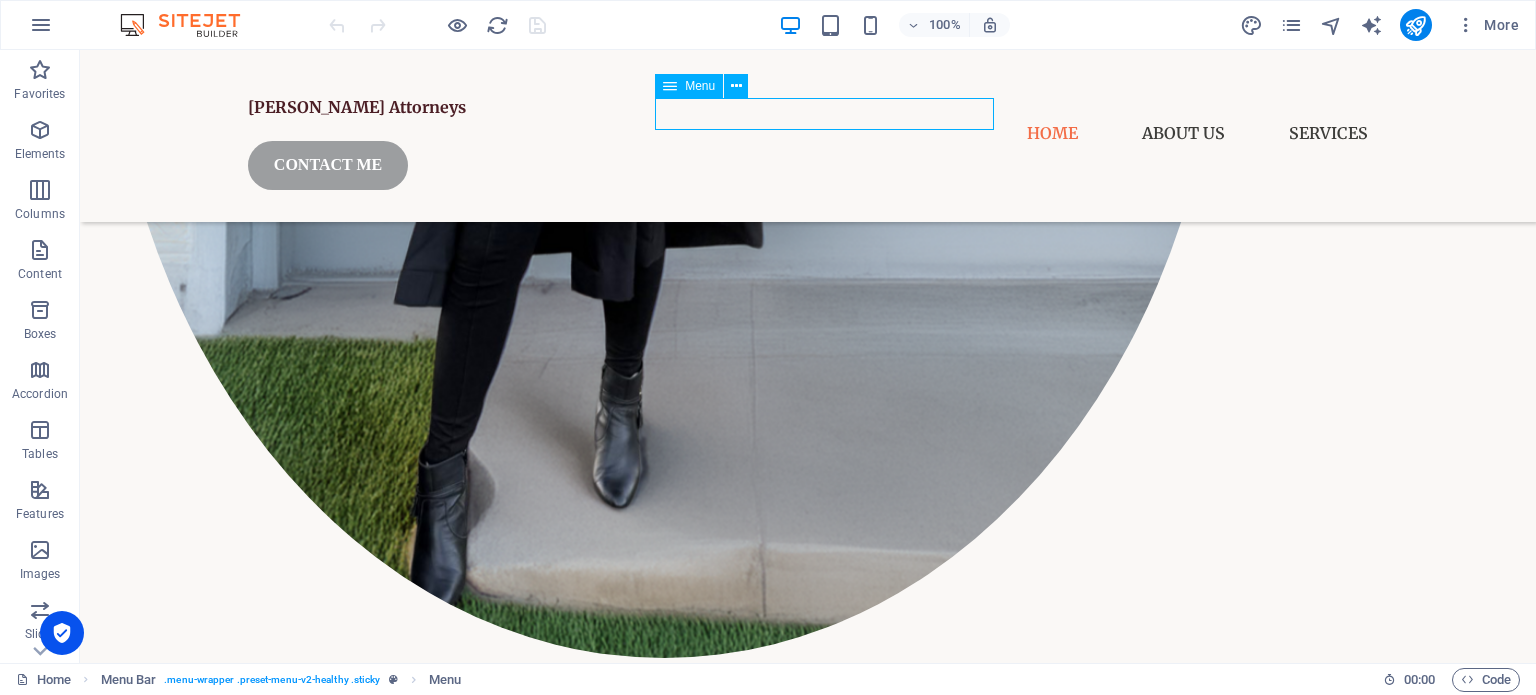 click on "Home About Us Services" at bounding box center (808, 133) 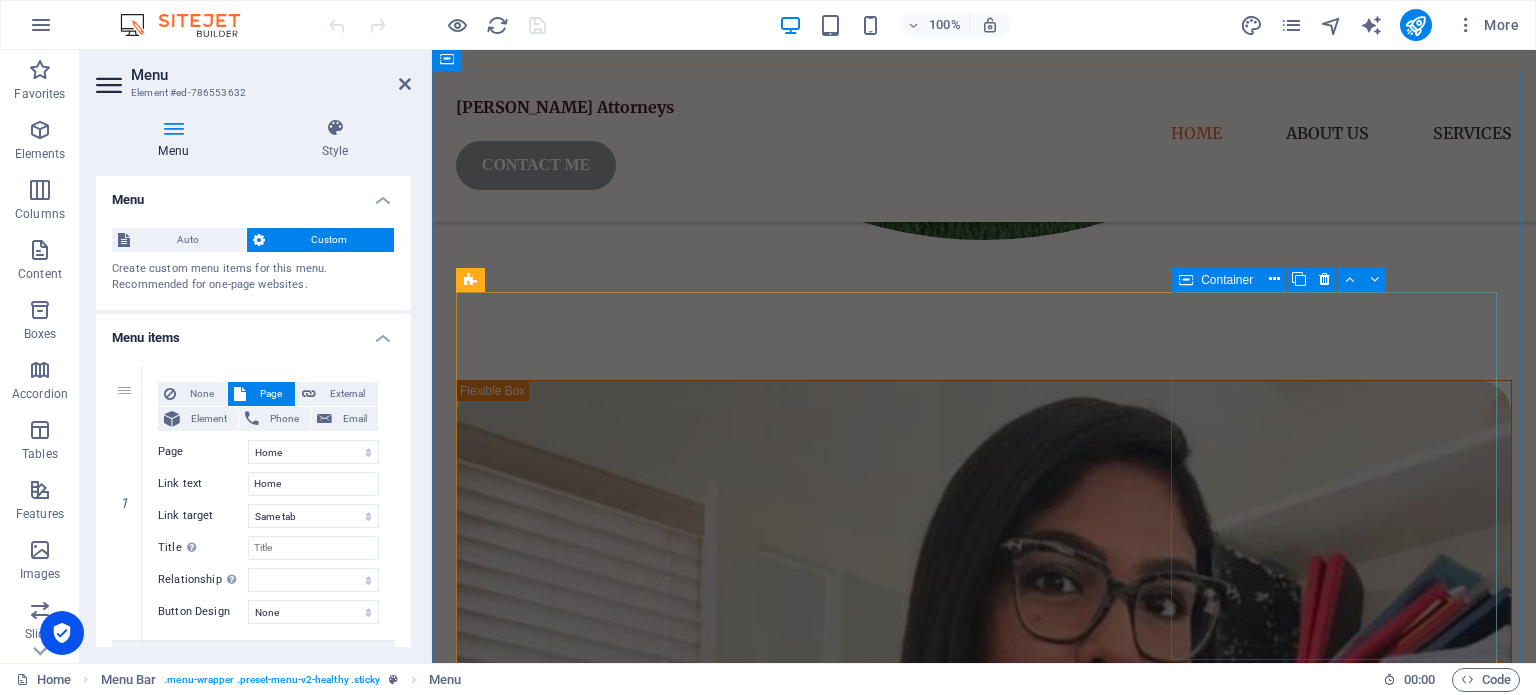 scroll, scrollTop: 1596, scrollLeft: 0, axis: vertical 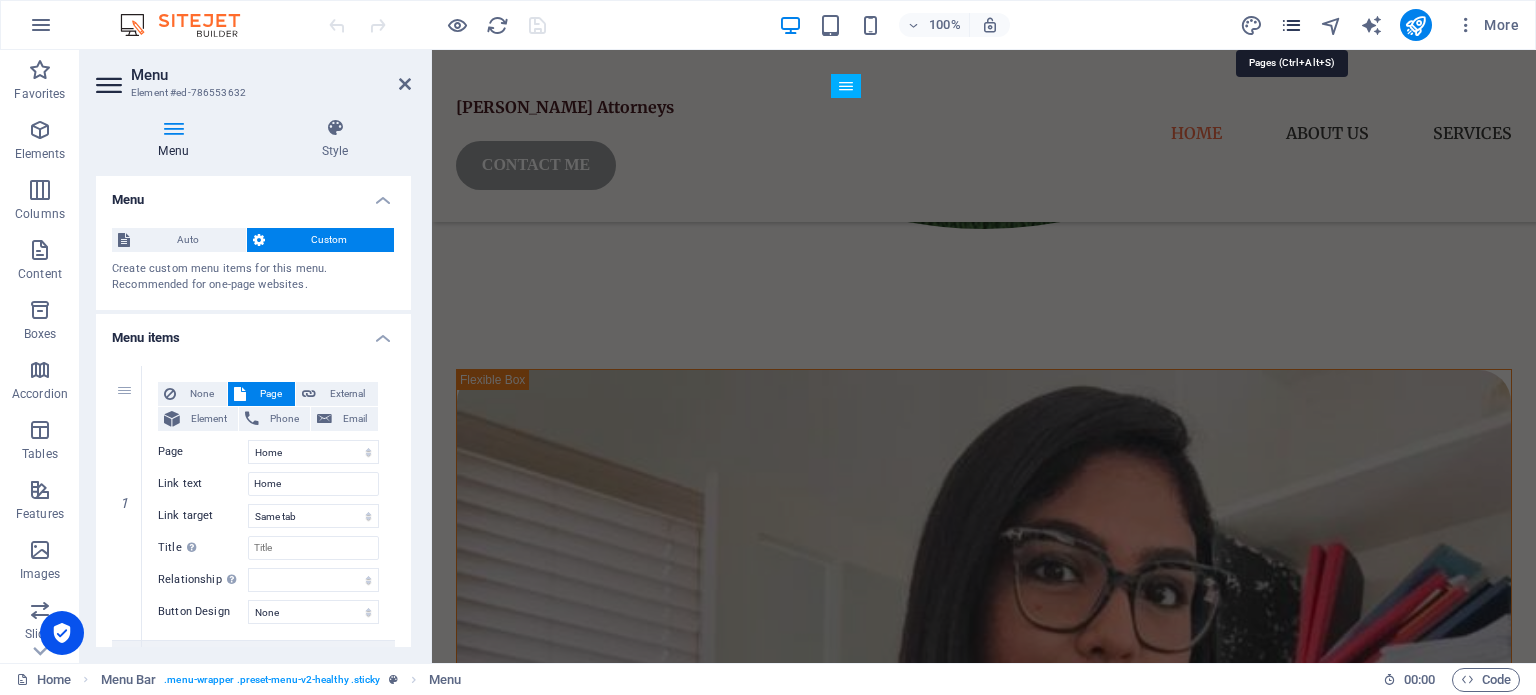 click at bounding box center [1291, 25] 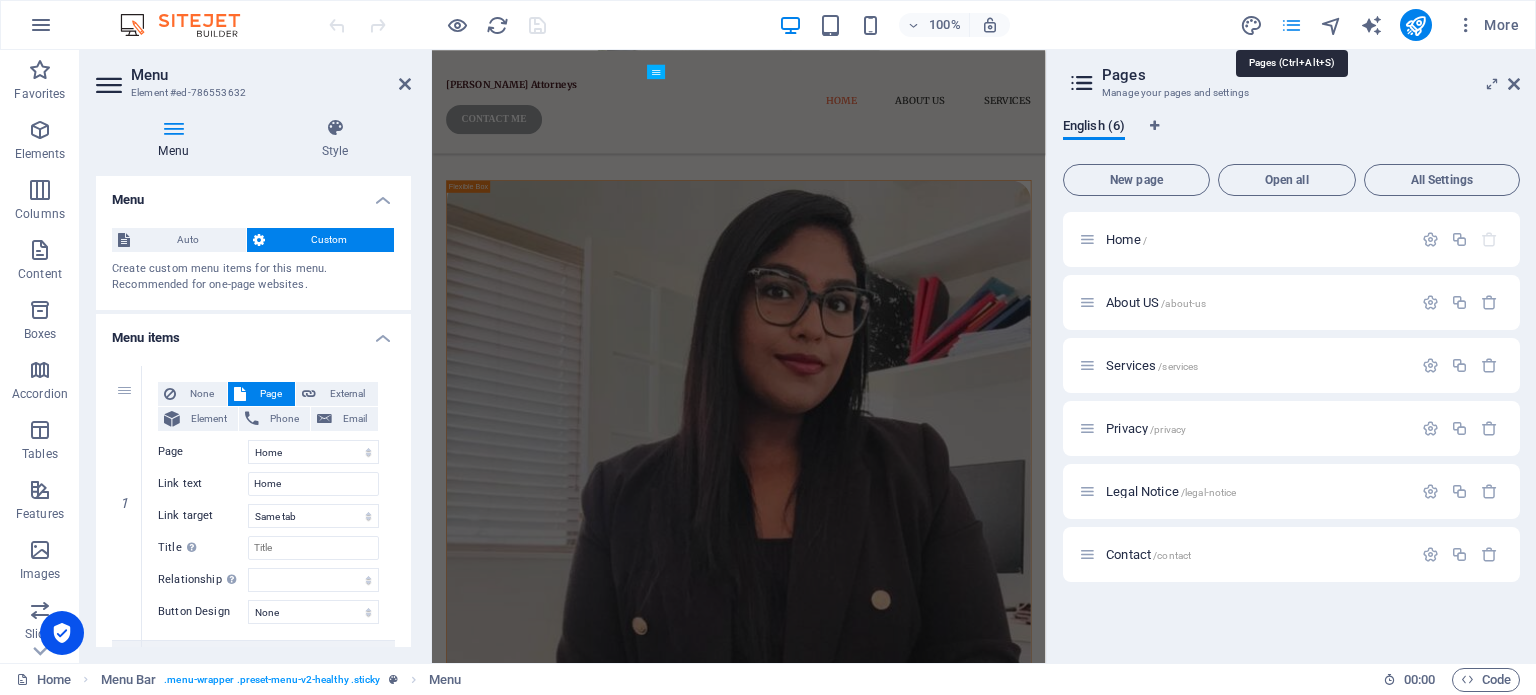 scroll, scrollTop: 1541, scrollLeft: 0, axis: vertical 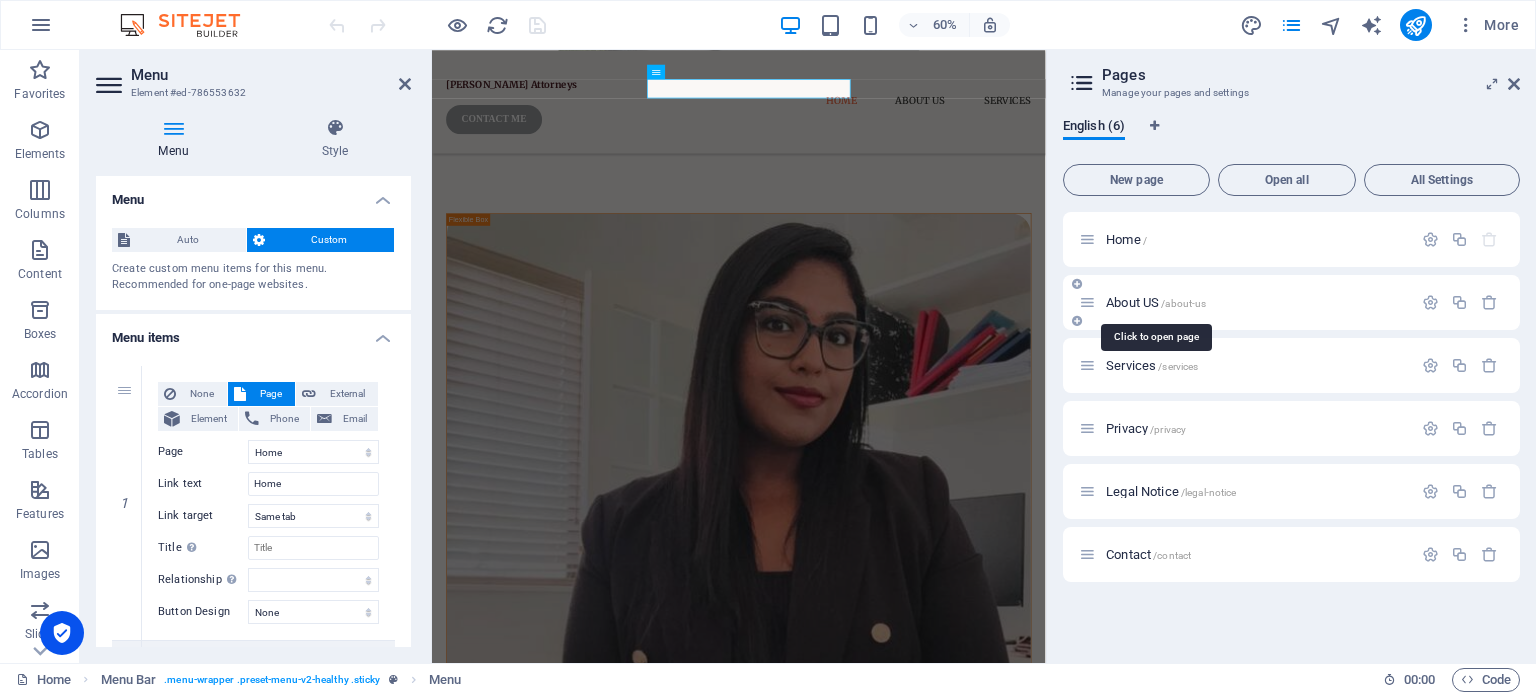 click on "/about-us" at bounding box center [1183, 303] 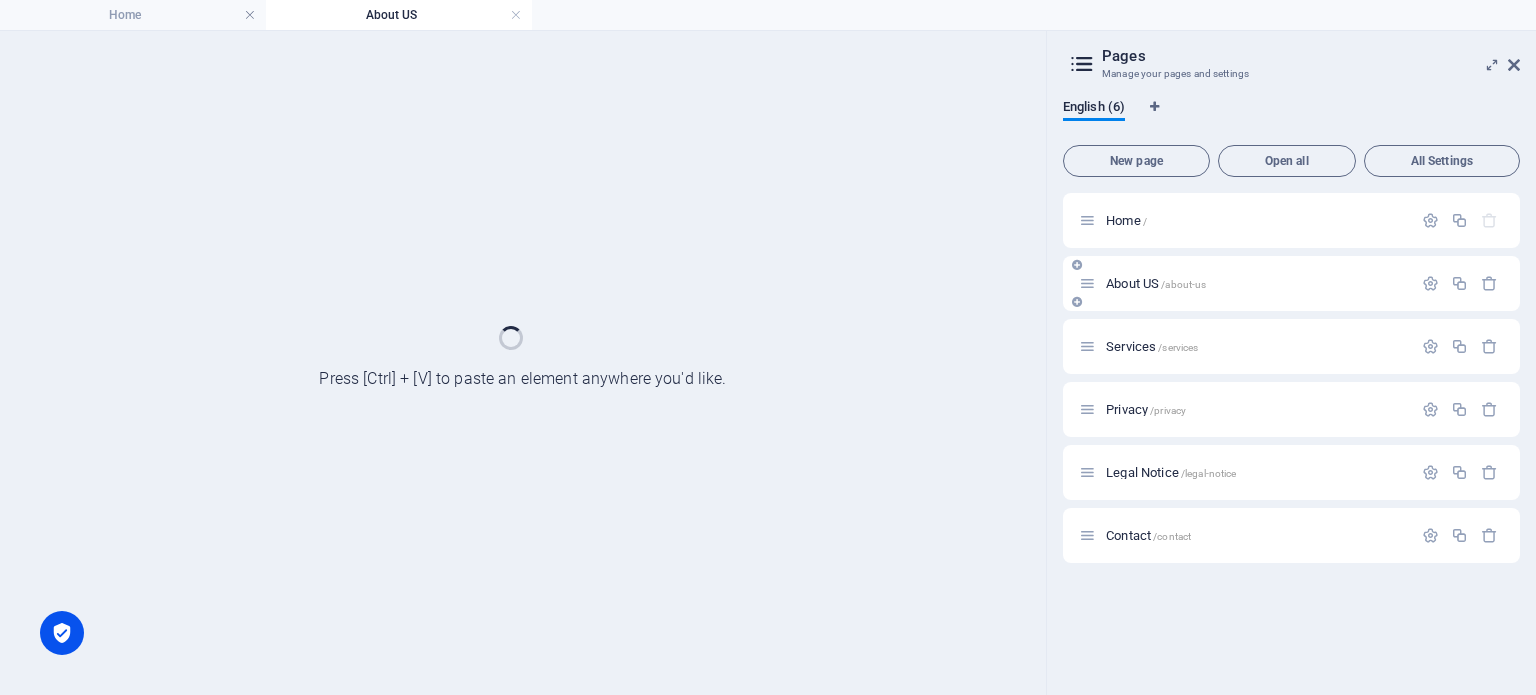 scroll, scrollTop: 0, scrollLeft: 0, axis: both 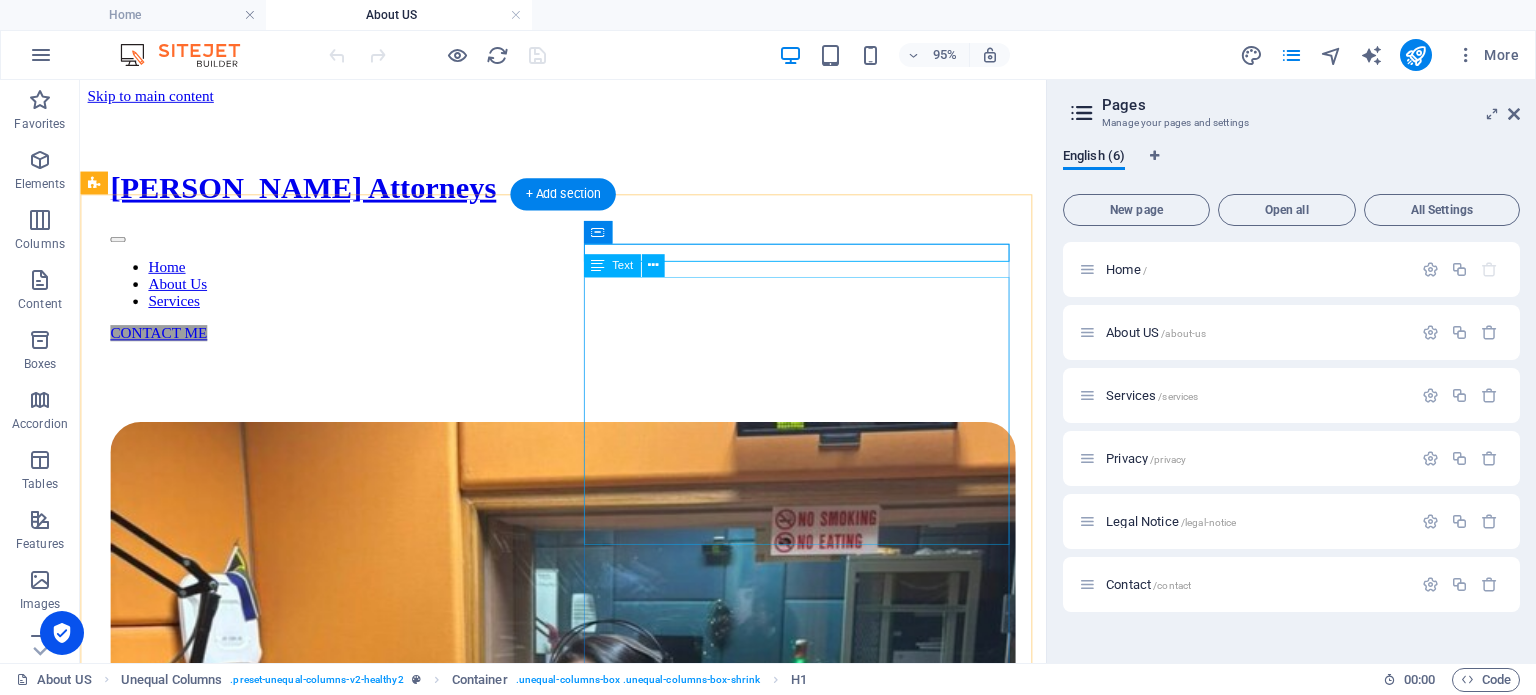 click on "I am a [DEMOGRAPHIC_DATA] attorney with a distinguished background in litigation, human rights law, and digital governance. I hold degrees such as LLB, LLM in Human Rights Law, and I am currently completing my PhD on the effectiveness of National Human Rights Institutions in [GEOGRAPHIC_DATA] and [GEOGRAPHIC_DATA]. My legal journey spans courtroom advocacy, international research, and policy development, with experience at organizations like the Bluenumber Foundation ([GEOGRAPHIC_DATA]) and the Human Rights Committee for [GEOGRAPHIC_DATA] ([GEOGRAPHIC_DATA]). I have appeared in criminal, family, and commercial law matters, and is deeply committed to promoting access to justice." at bounding box center (588, 1629) 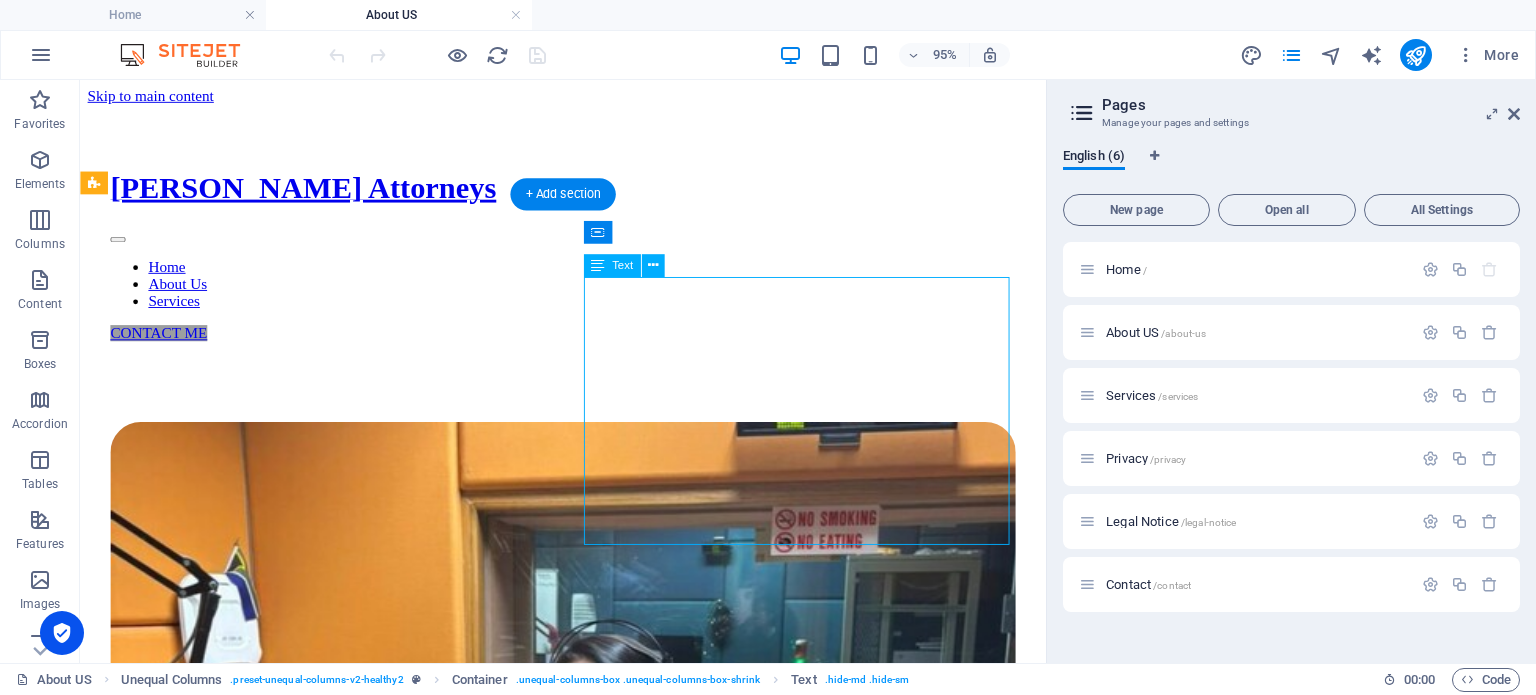 drag, startPoint x: 846, startPoint y: 556, endPoint x: 708, endPoint y: 412, distance: 199.44925 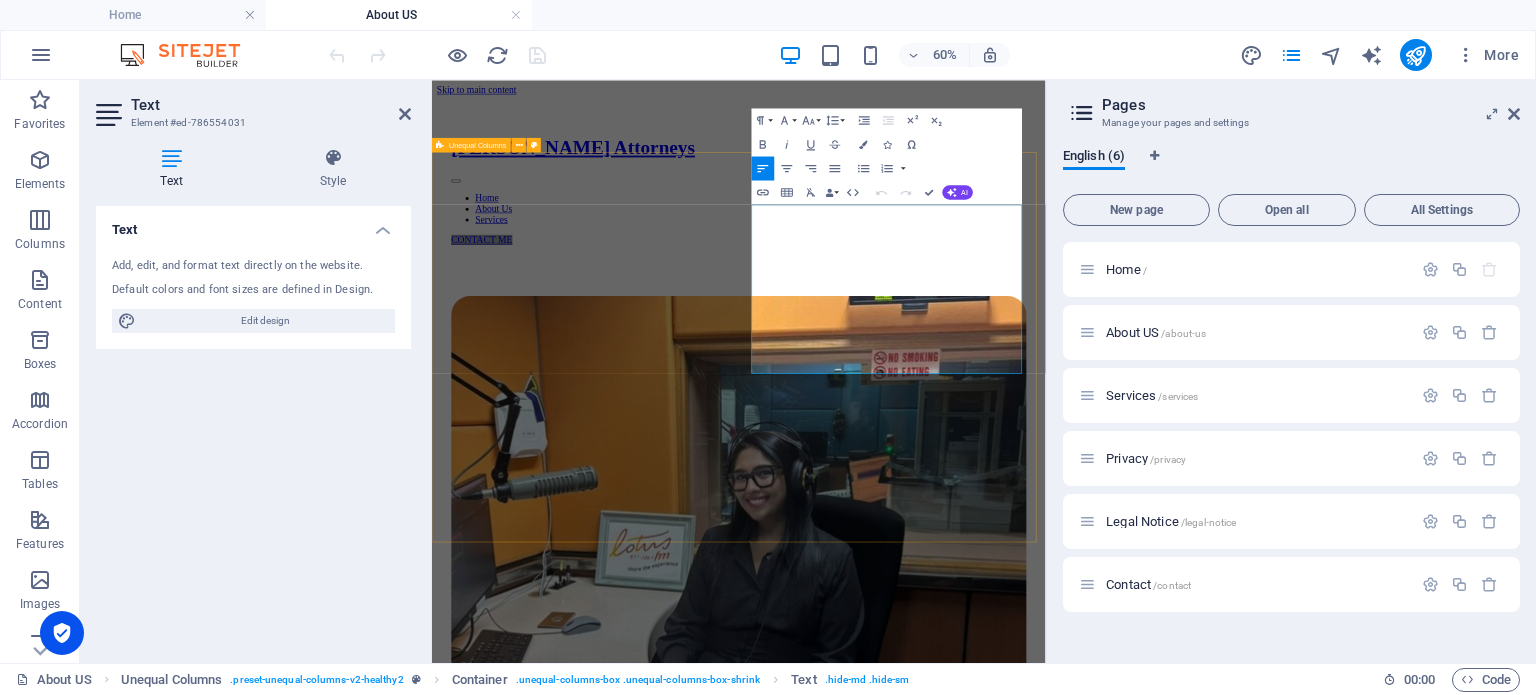 drag, startPoint x: 1189, startPoint y: 557, endPoint x: 1058, endPoint y: 310, distance: 279.589 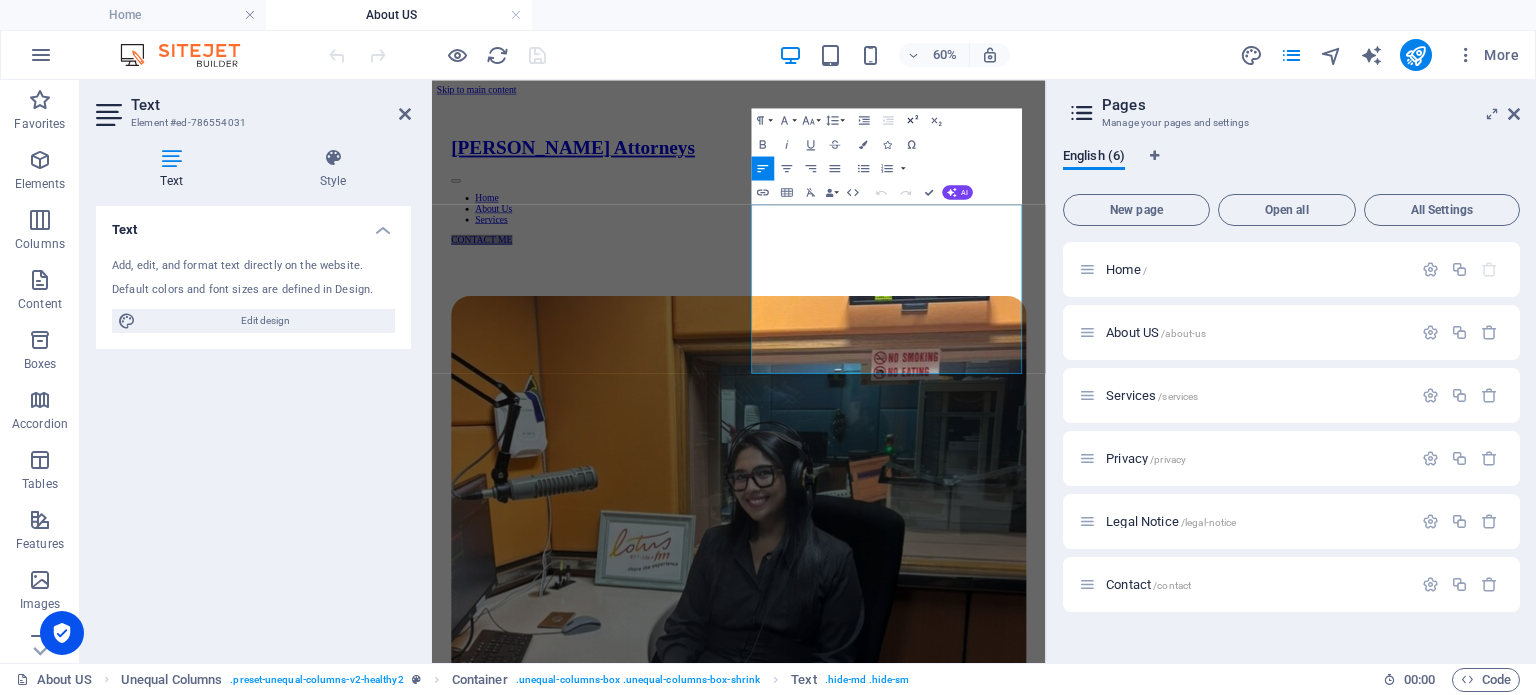 copy on "I am a [DEMOGRAPHIC_DATA] attorney with a distinguished background in litigation, human rights law, and digital governance. I hold degrees such as LLB, LLM in Human Rights Law, and I am currently completing my PhD on the effectiveness of National Human Rights Institutions in [GEOGRAPHIC_DATA] and [GEOGRAPHIC_DATA]. My legal journey spans courtroom advocacy, international research, and policy development, with experience at organizations like the Bluenumber Foundation ([GEOGRAPHIC_DATA]) and the Human Rights Committee for [GEOGRAPHIC_DATA] ([GEOGRAPHIC_DATA]). I have appeared in criminal, family, and commercial law matters, and is deeply committed to promoting access to justice." 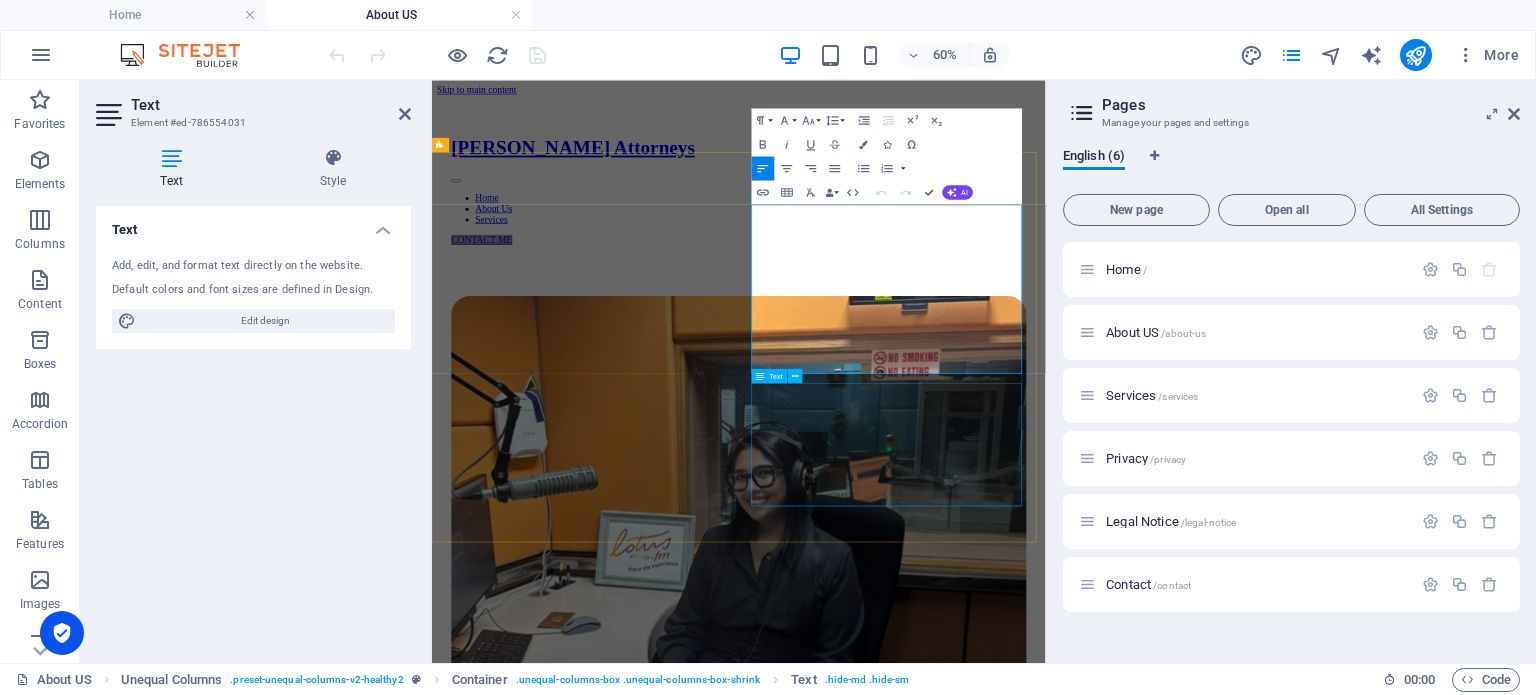 click on "As the founder of [PERSON_NAME] Attorneys, I lead with integrity, strategic insight, and a passion for ethical innovation. My work bridges traditional legal practice with emerging fields like cyber law and digital rights, empowering clients and communities through informed advocacy. I have contributed to global platforms, including the World Benchmarking Alliance and HRNK, which reflect my dedication to advancing human dignity in both physical and digital space" at bounding box center [943, 1773] 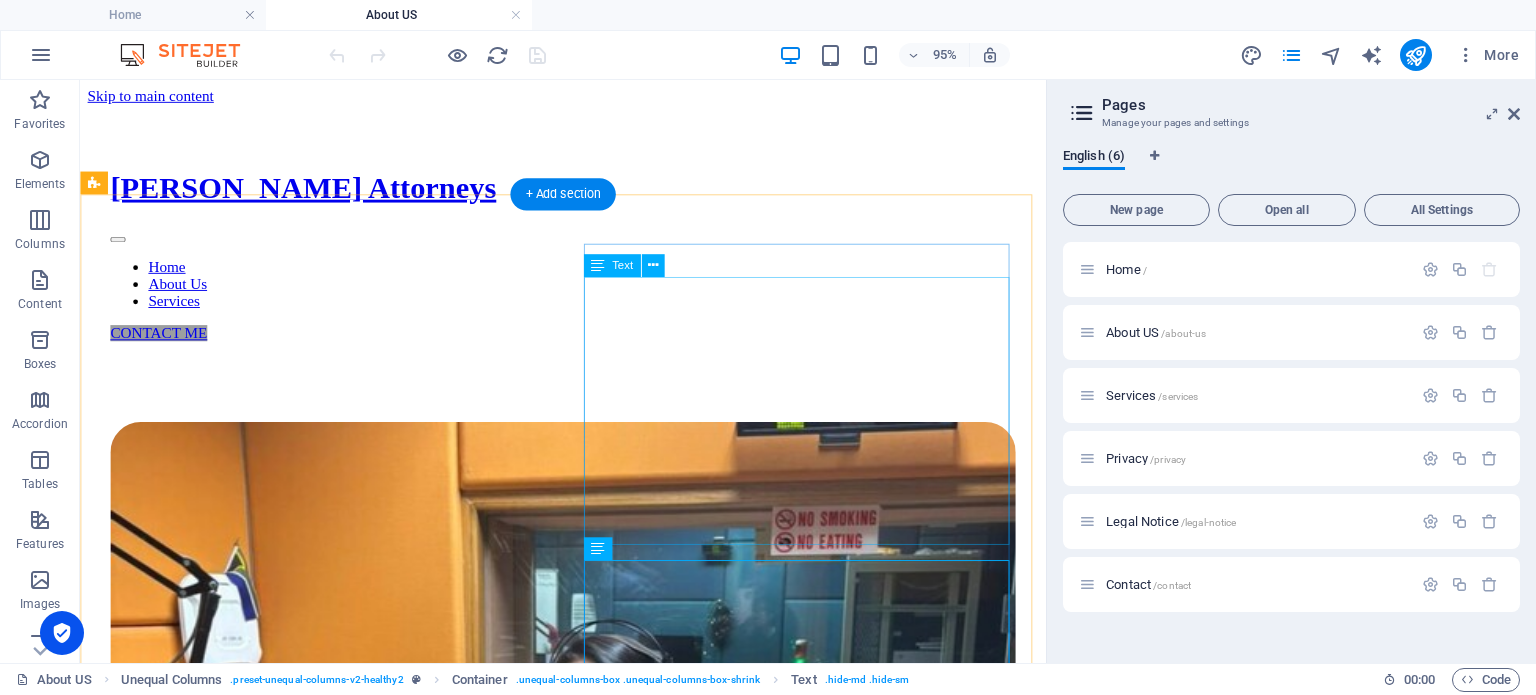 scroll, scrollTop: 300, scrollLeft: 0, axis: vertical 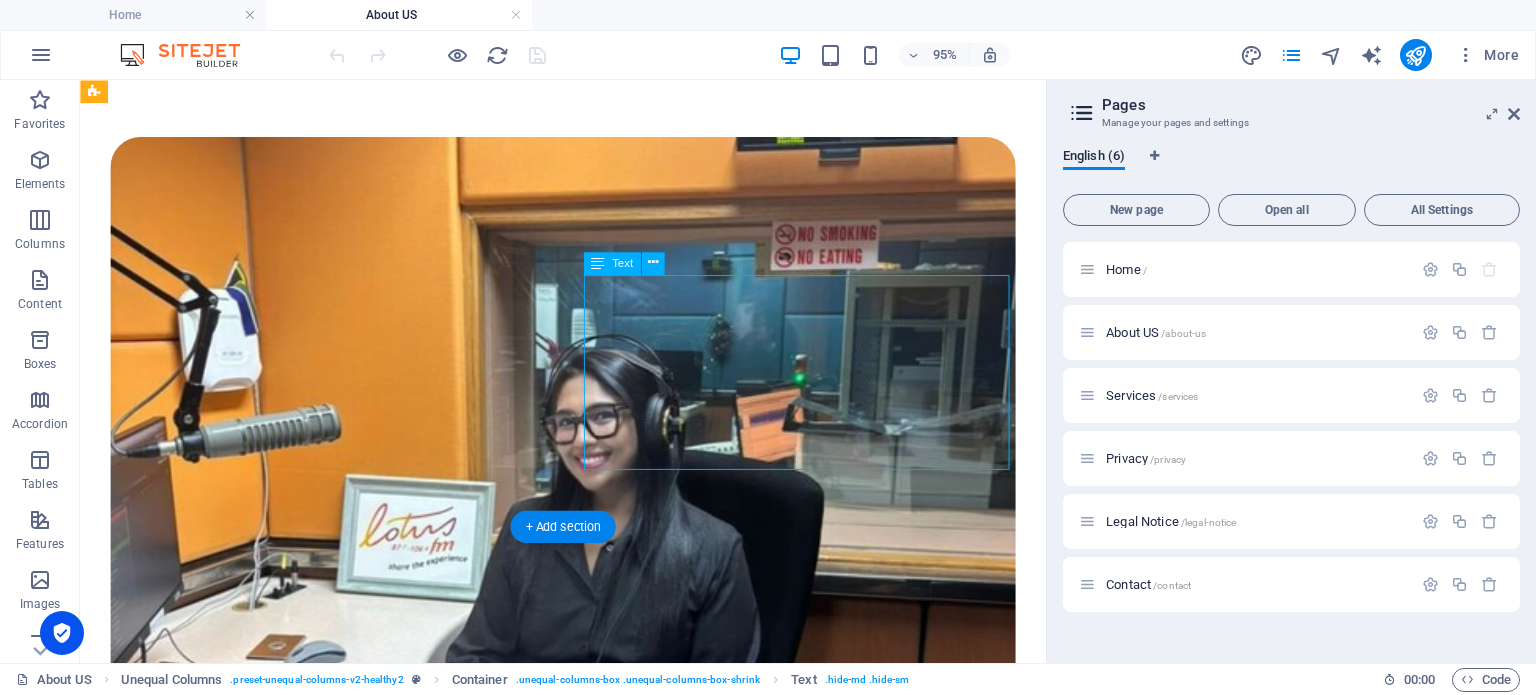 drag, startPoint x: 902, startPoint y: 477, endPoint x: 786, endPoint y: 412, distance: 132.96992 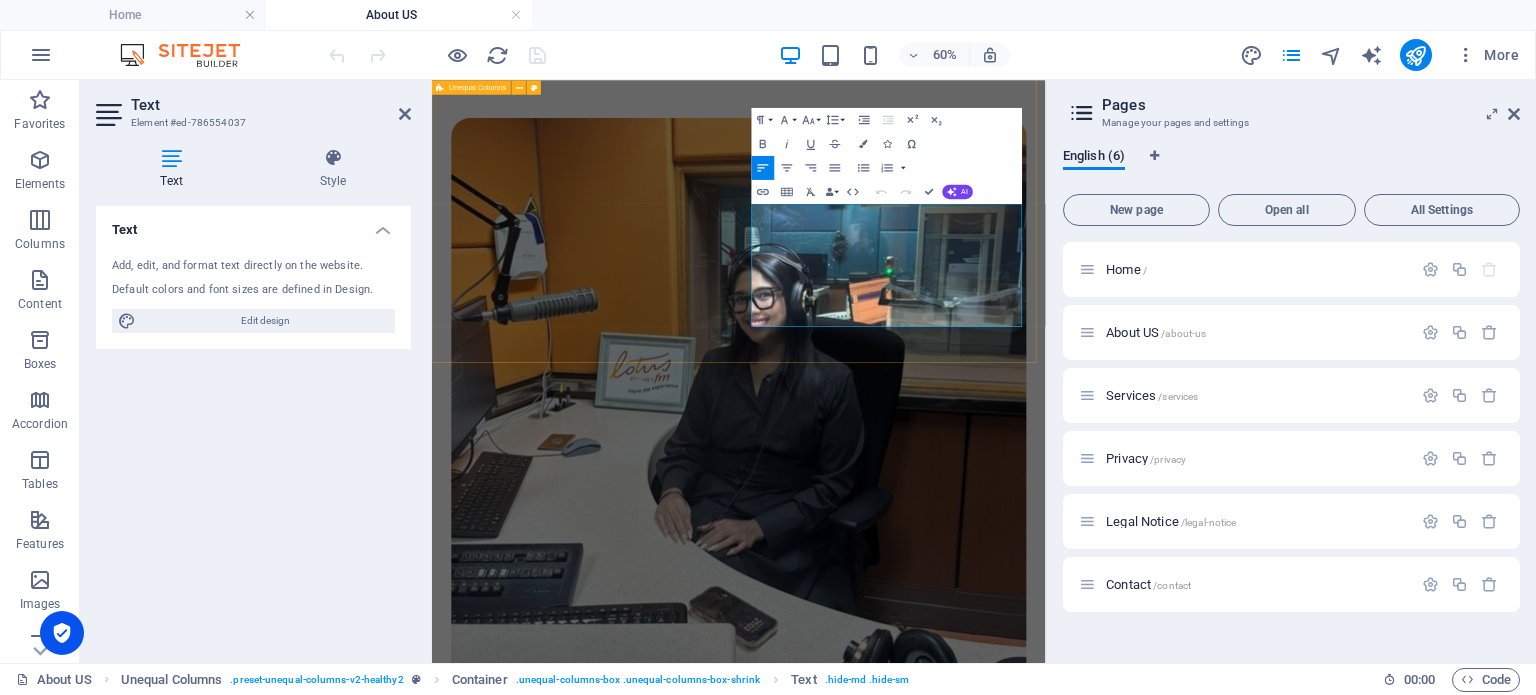 drag, startPoint x: 1263, startPoint y: 479, endPoint x: 946, endPoint y: 299, distance: 364.53943 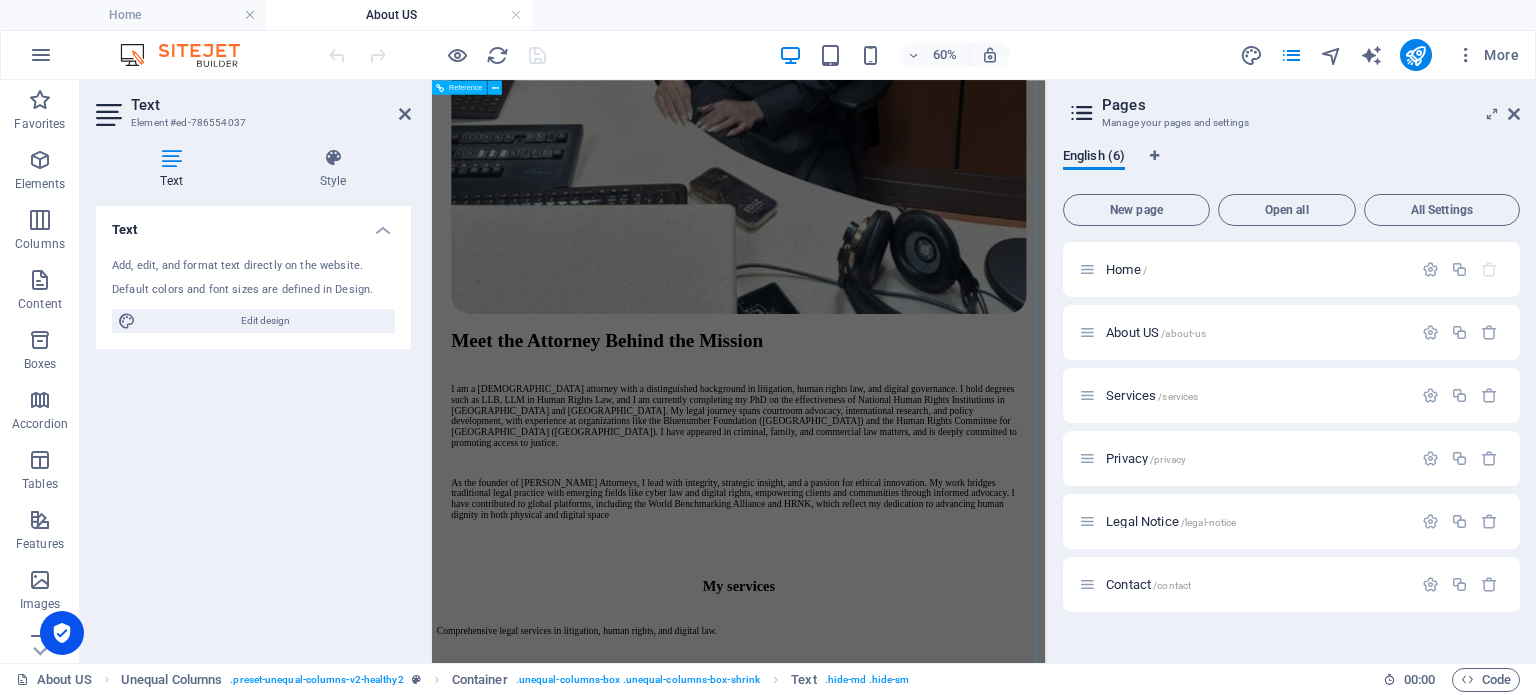scroll, scrollTop: 1000, scrollLeft: 0, axis: vertical 